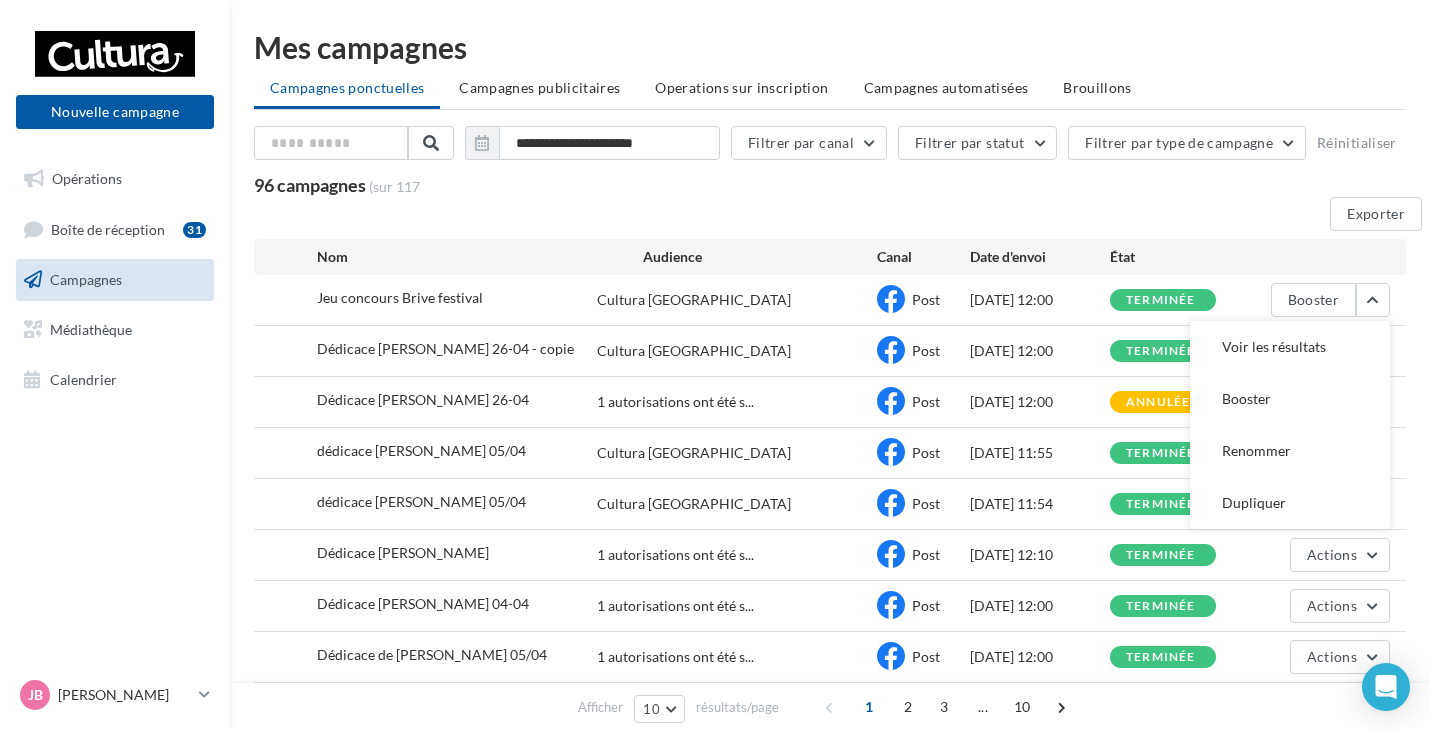 scroll, scrollTop: 0, scrollLeft: 0, axis: both 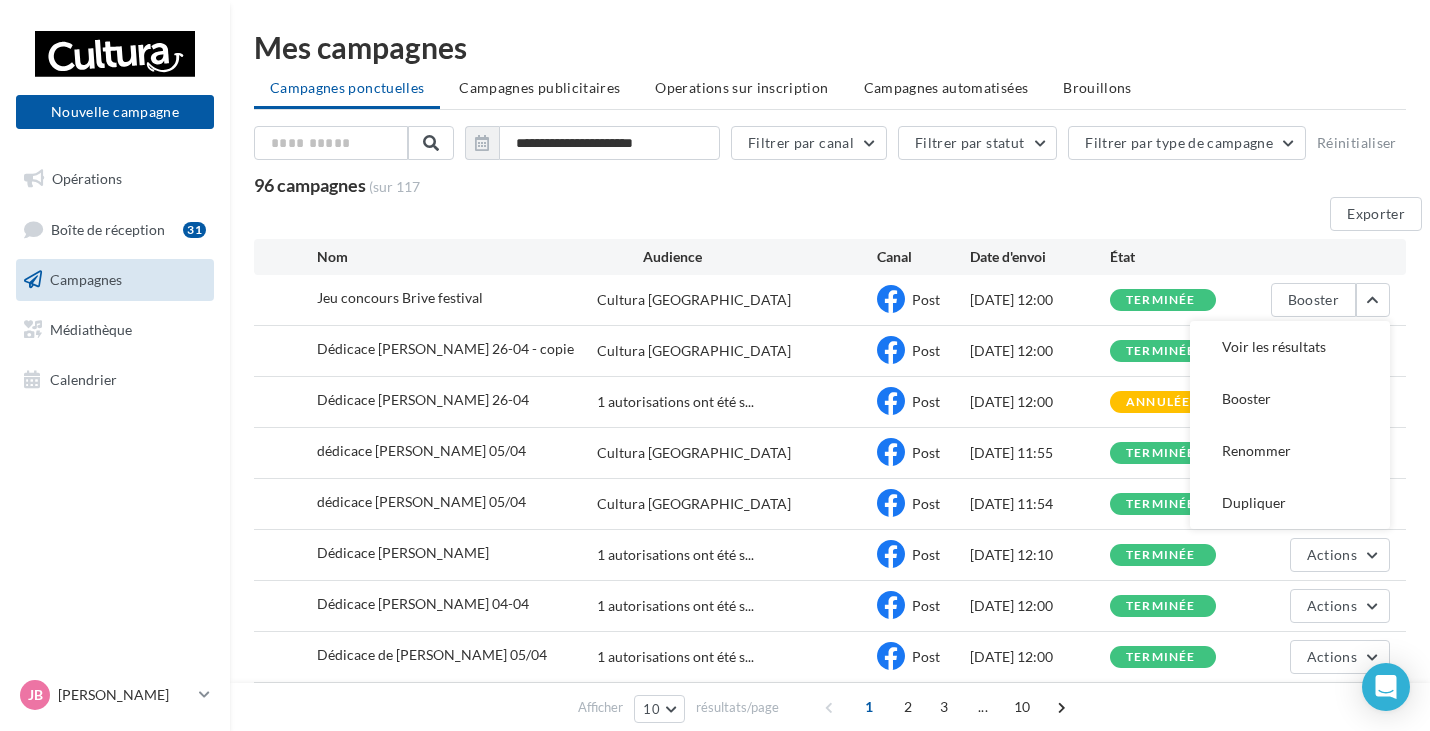 click on "Jeu concours Brive festival" at bounding box center [400, 297] 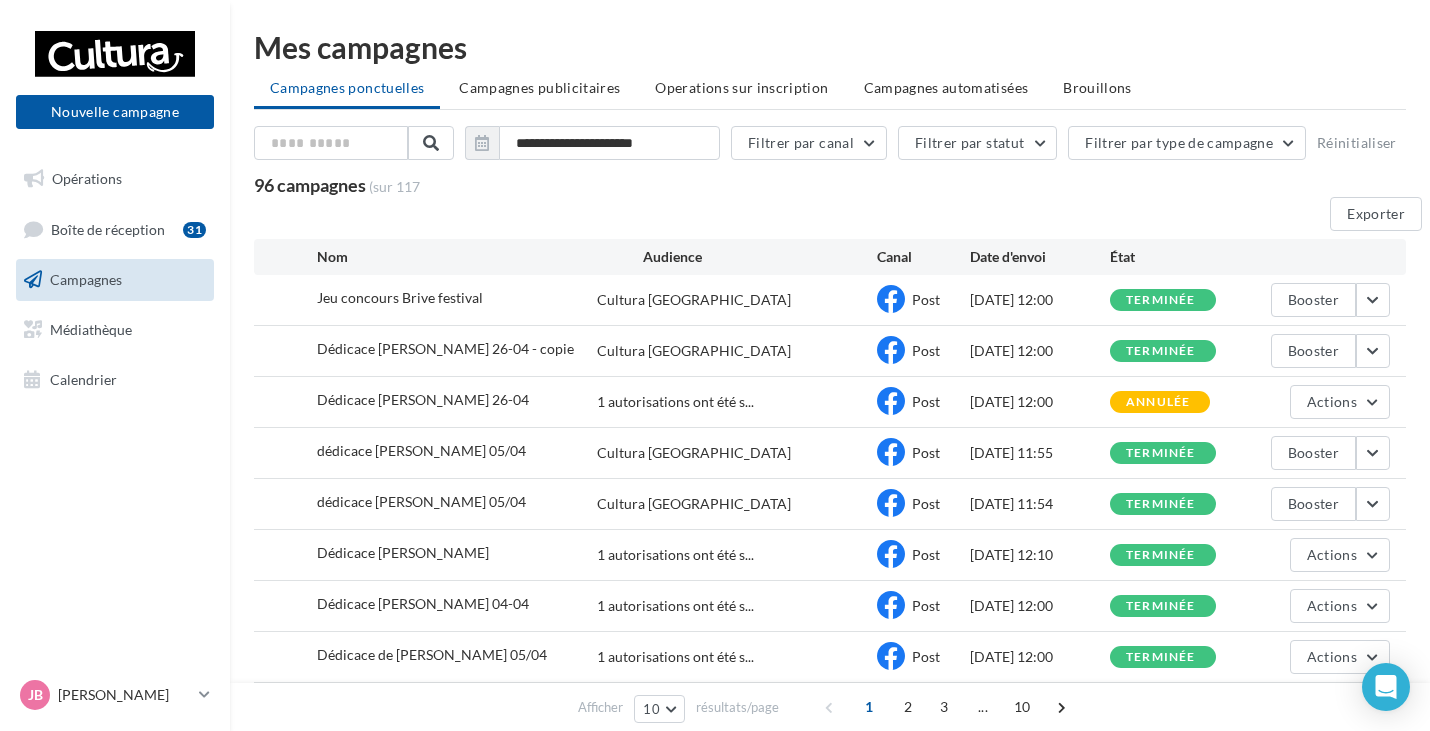 click on "Jeu concours Brive festival" at bounding box center (400, 297) 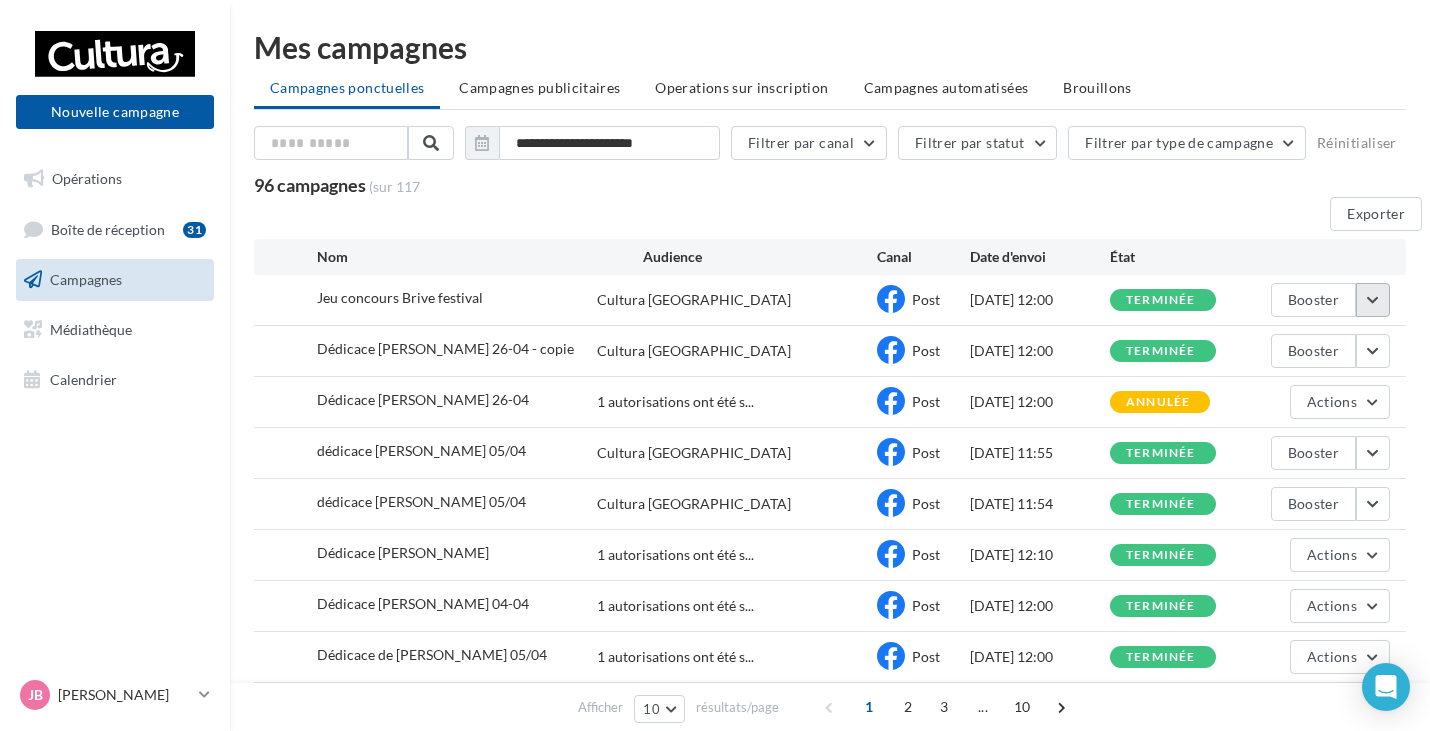 click at bounding box center [1373, 300] 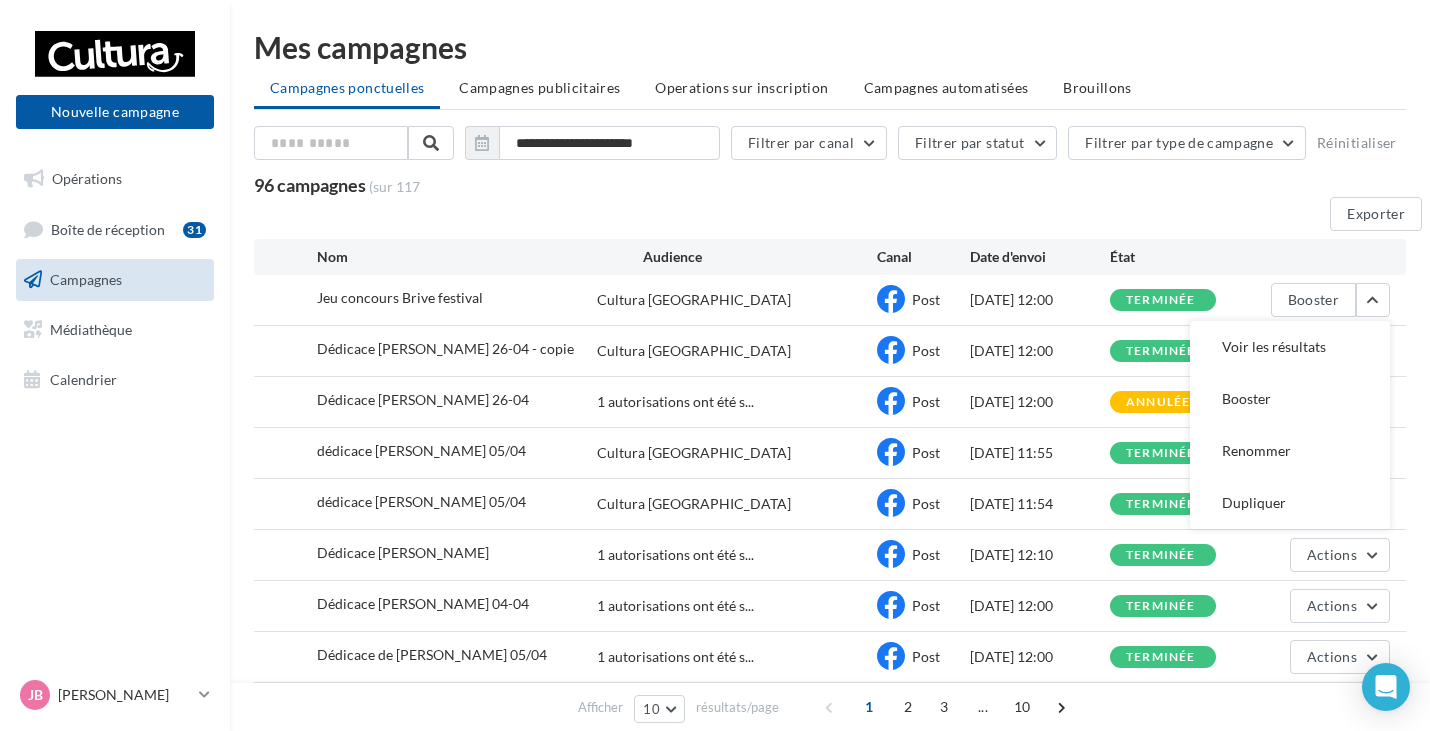 click on "[DATE] 12:00" at bounding box center [1040, 300] 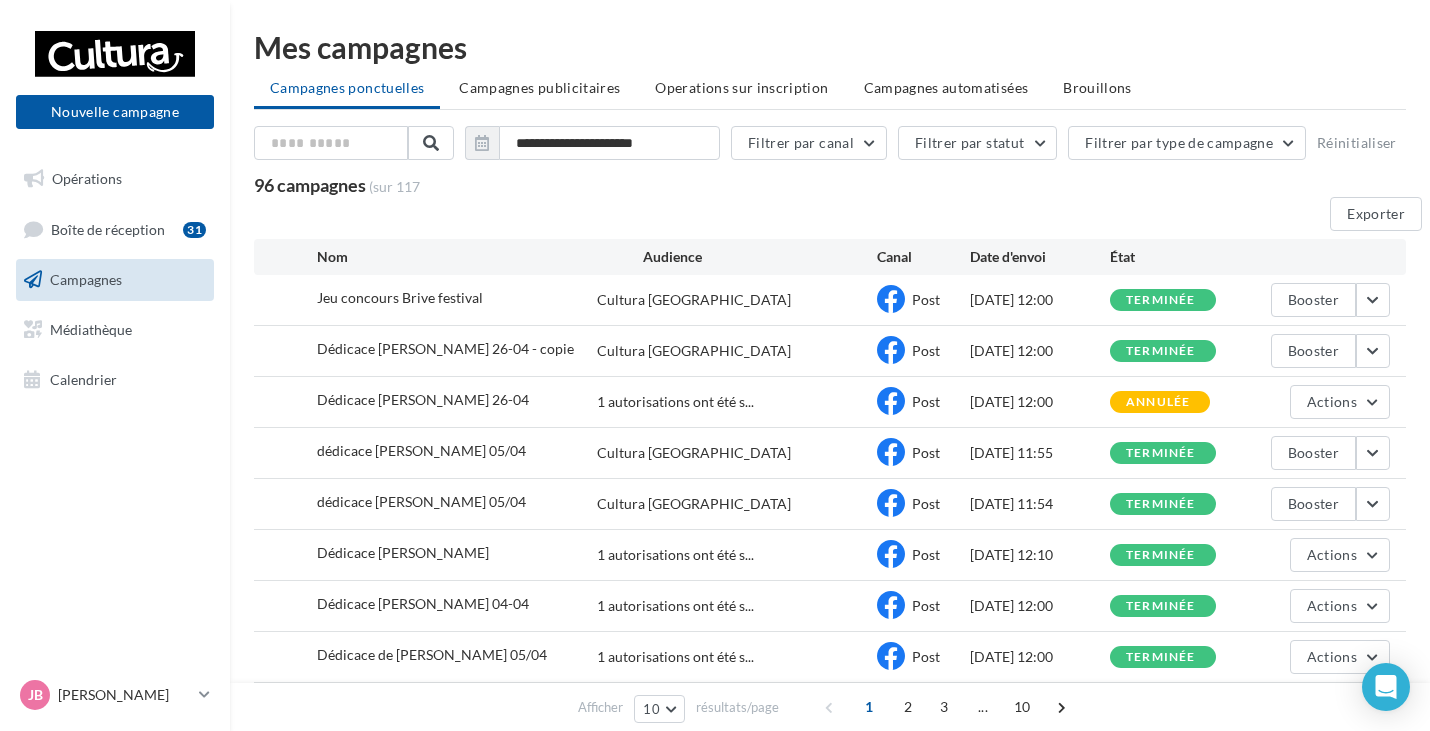 click on "Jeu concours Brive festival" at bounding box center [400, 298] 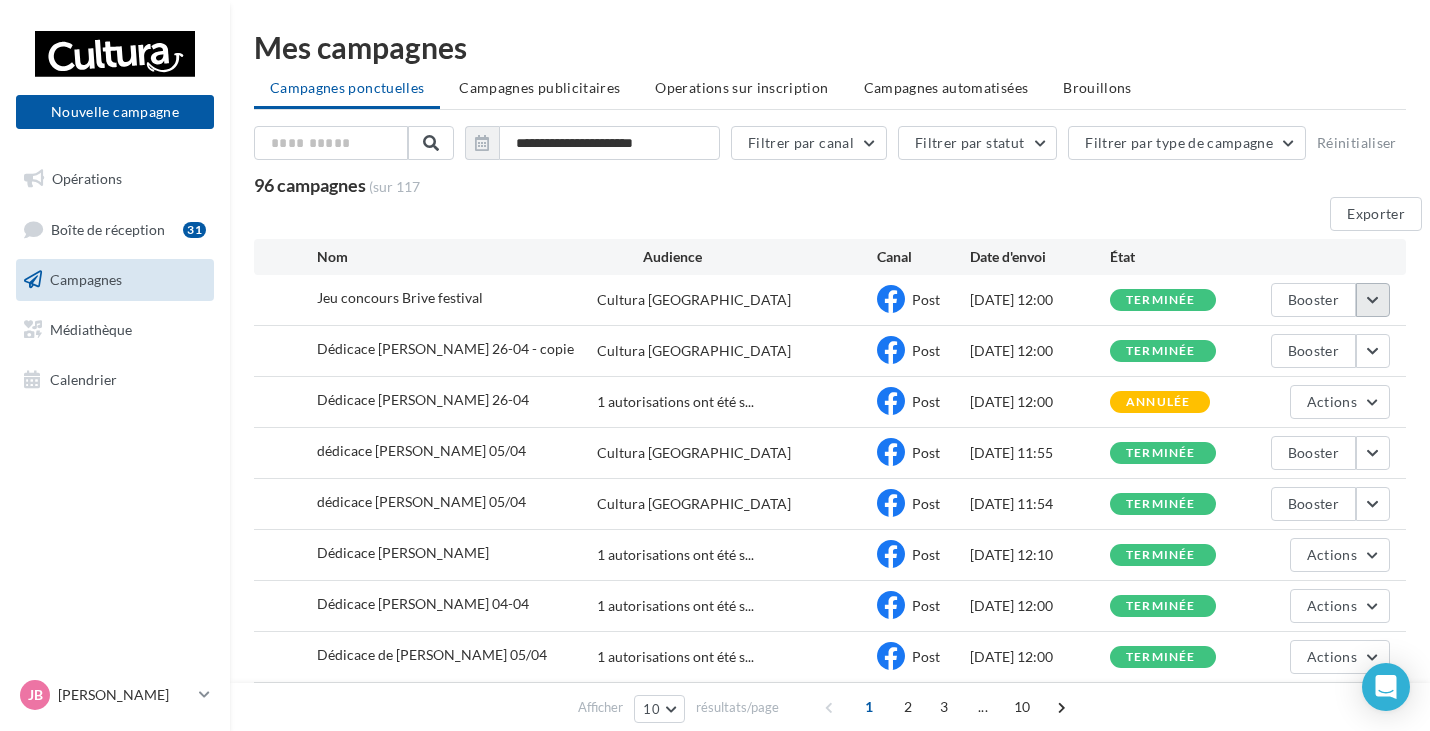 click at bounding box center (1373, 300) 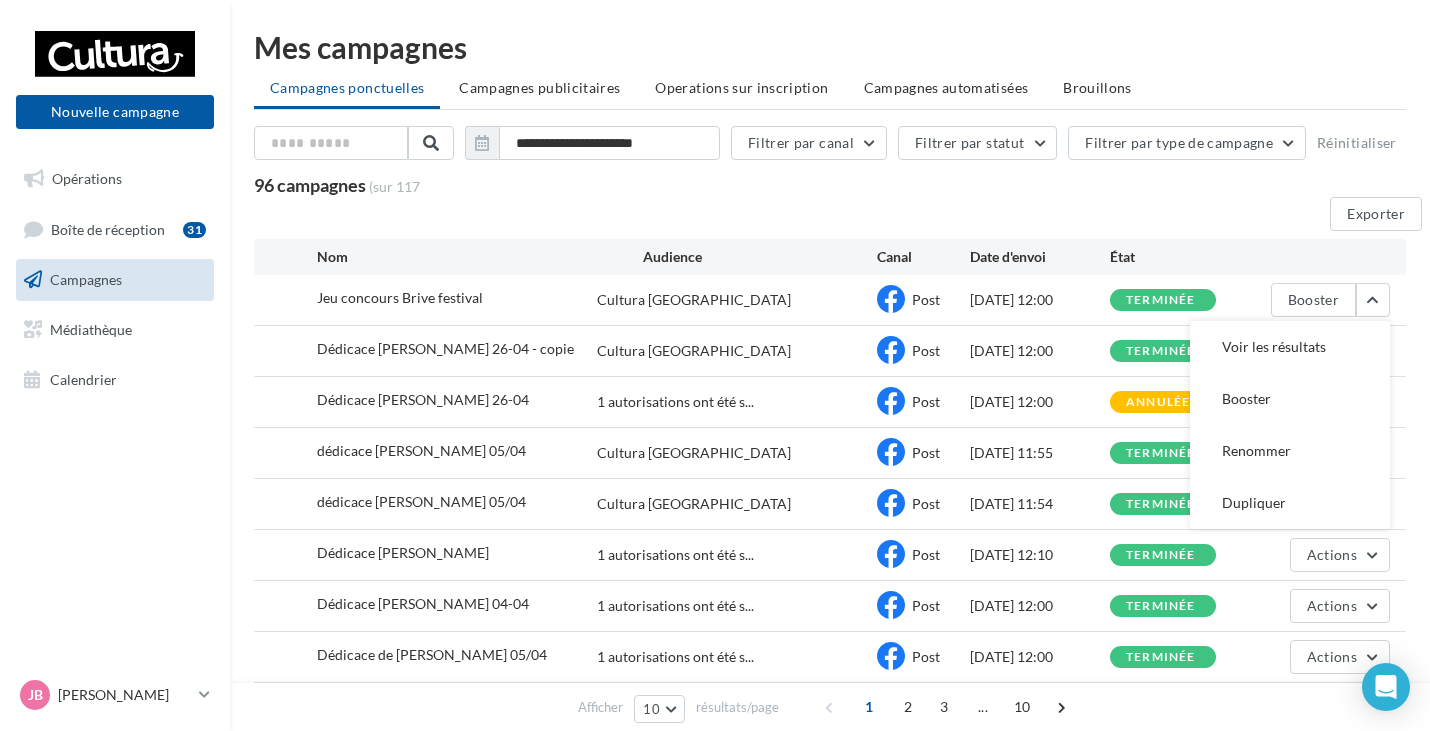 click on "**********" at bounding box center (830, 440) 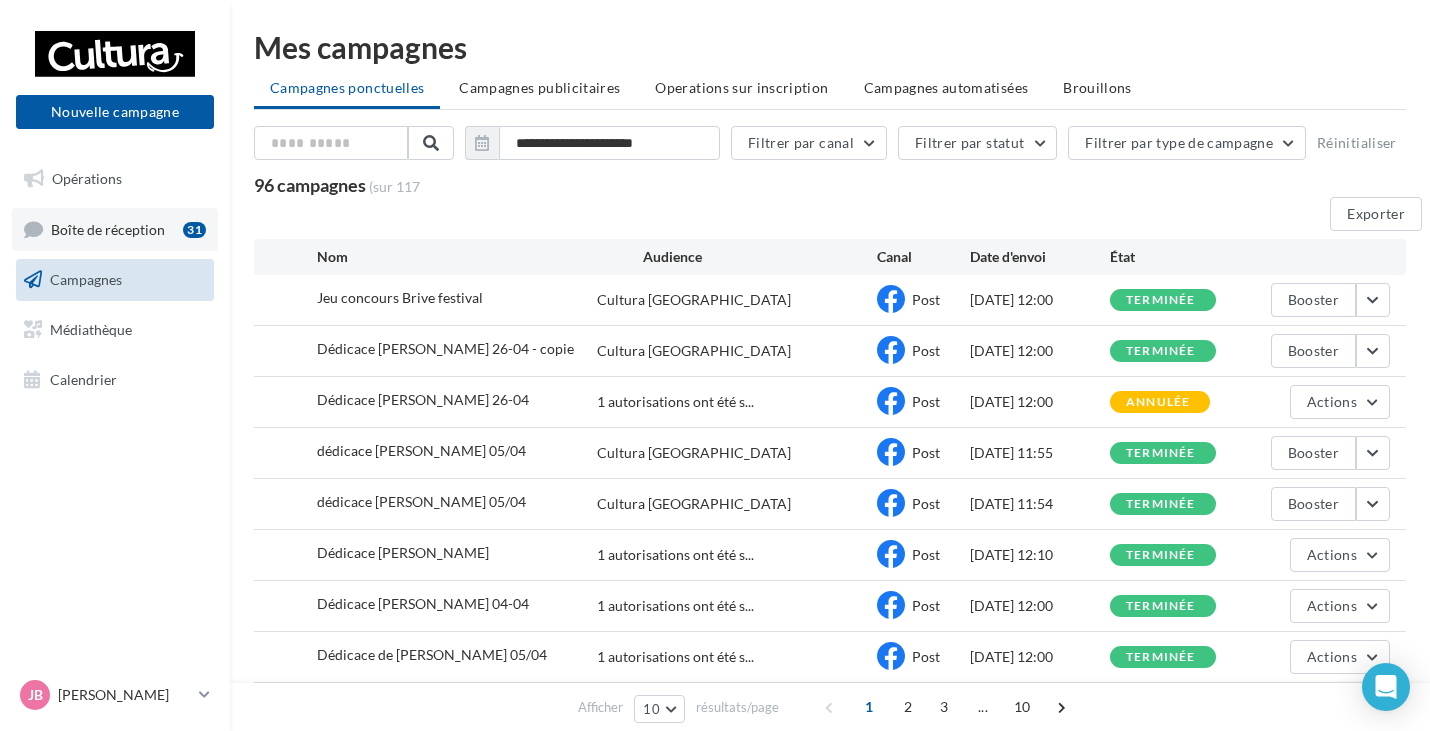 click on "Boîte de réception
31" at bounding box center [115, 229] 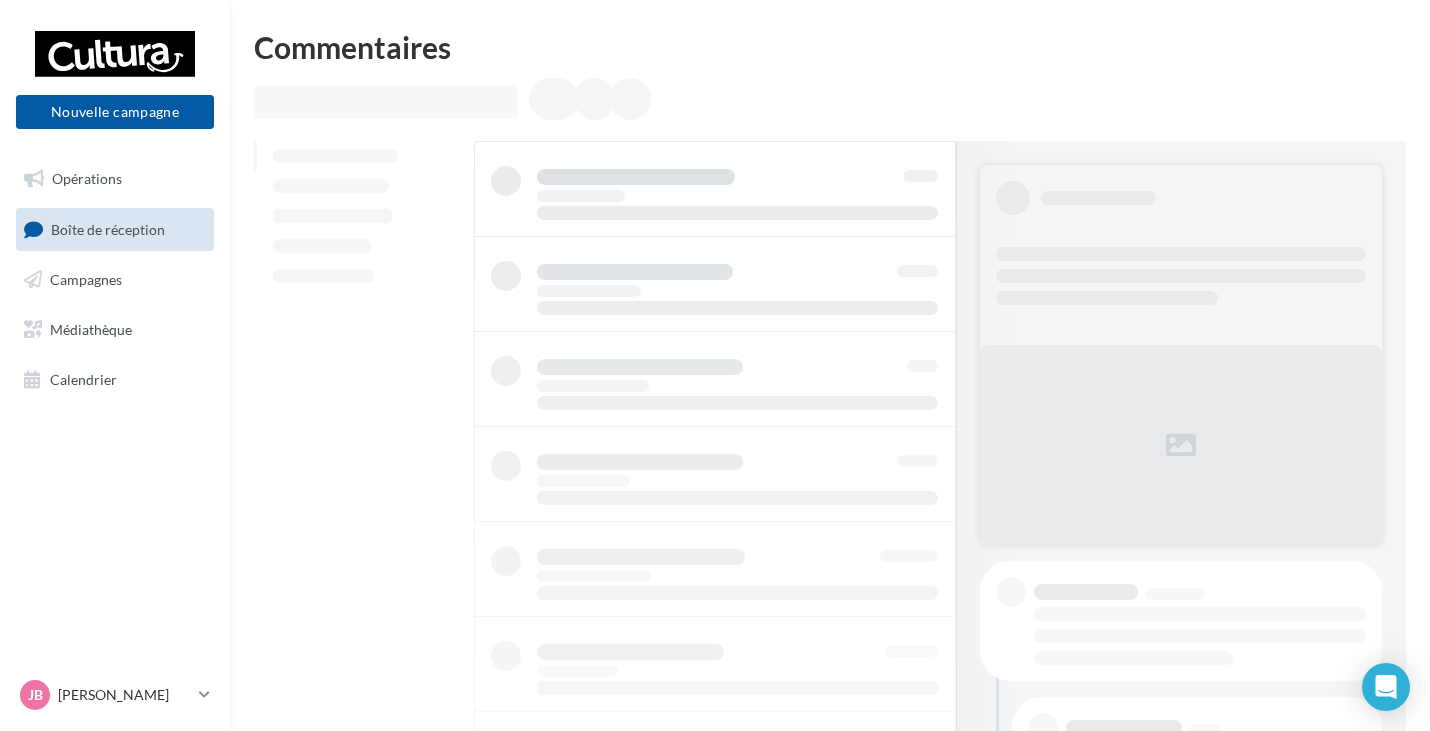 scroll, scrollTop: 0, scrollLeft: 0, axis: both 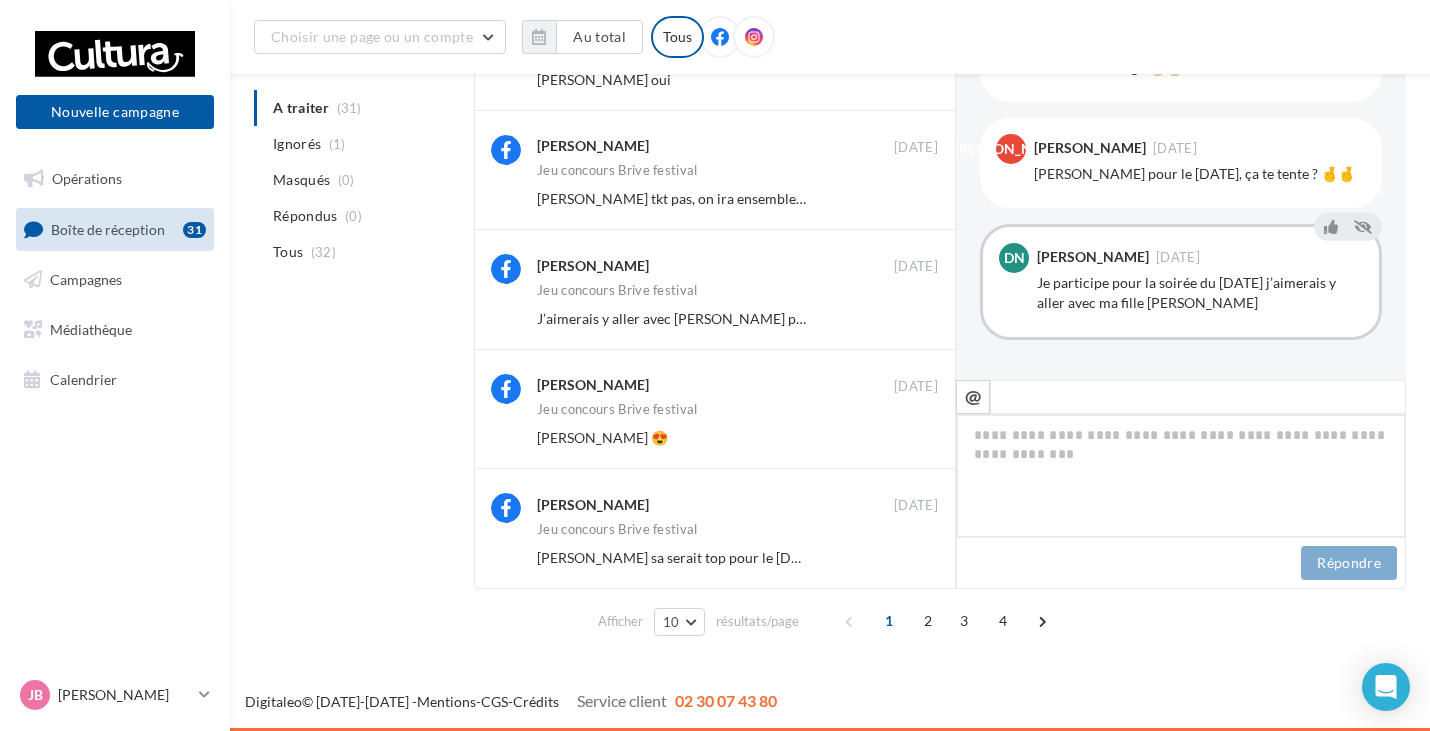 click at bounding box center [1181, 476] 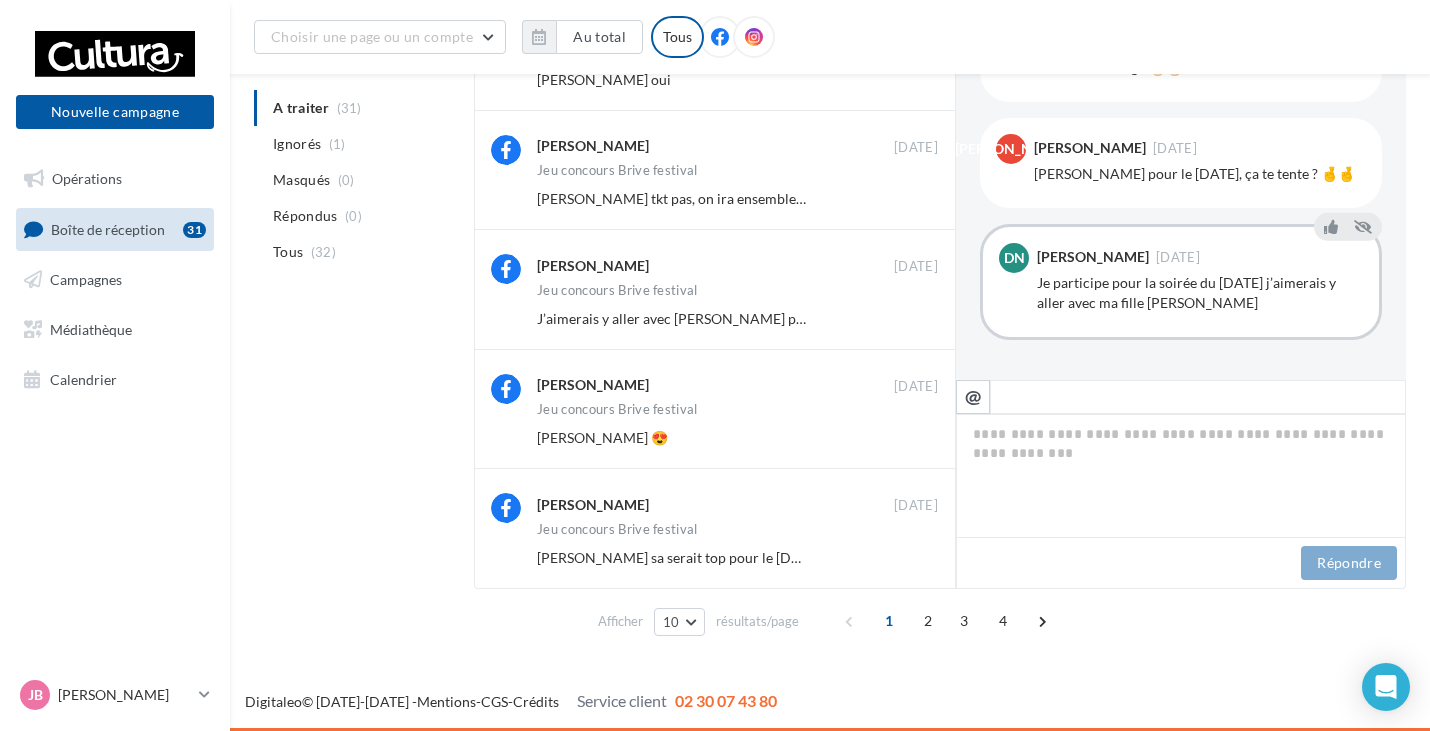 click on "Digitaleo                                     © 2015-2025 -
Mentions
-
CGS
-
Crédits
Service client
02 30 07 43 80" at bounding box center [715, 703] 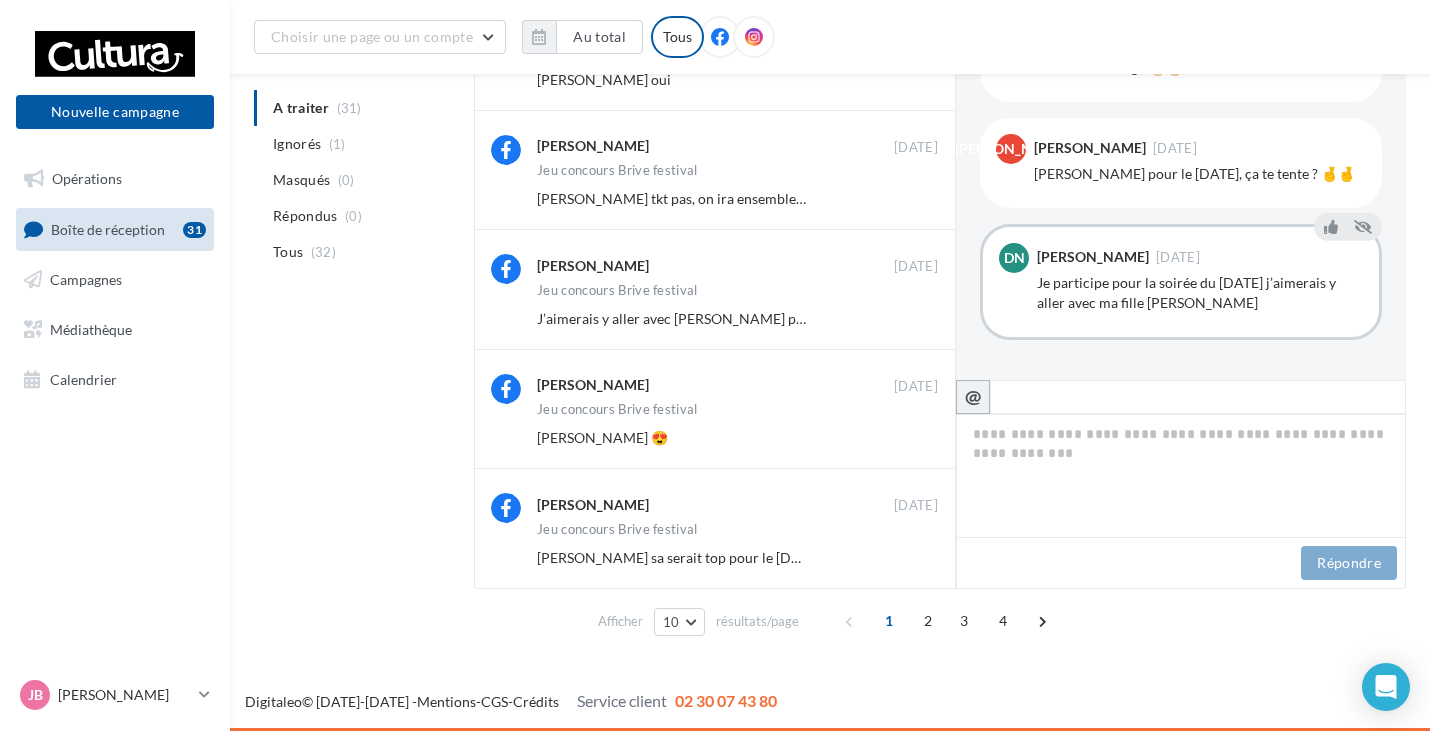click on "@" at bounding box center (973, 397) 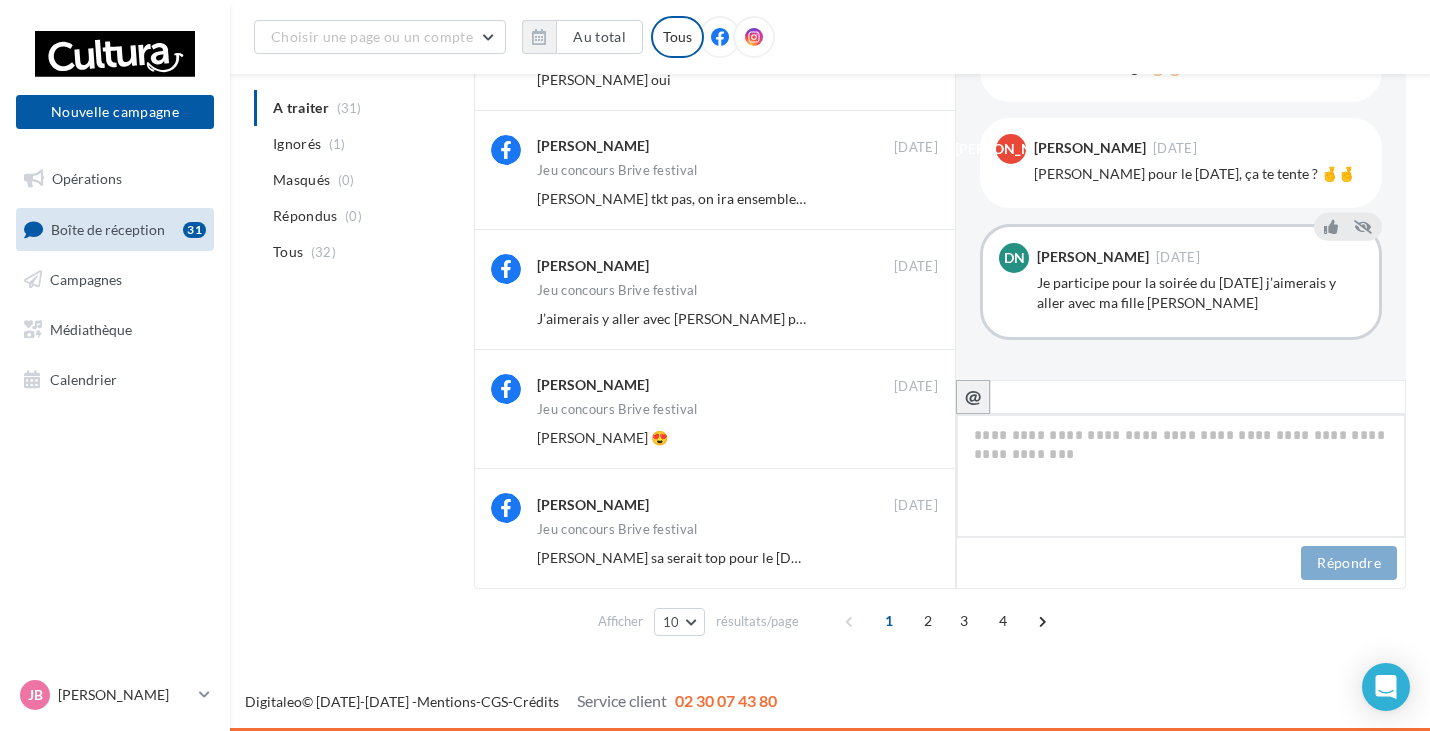 type on "**********" 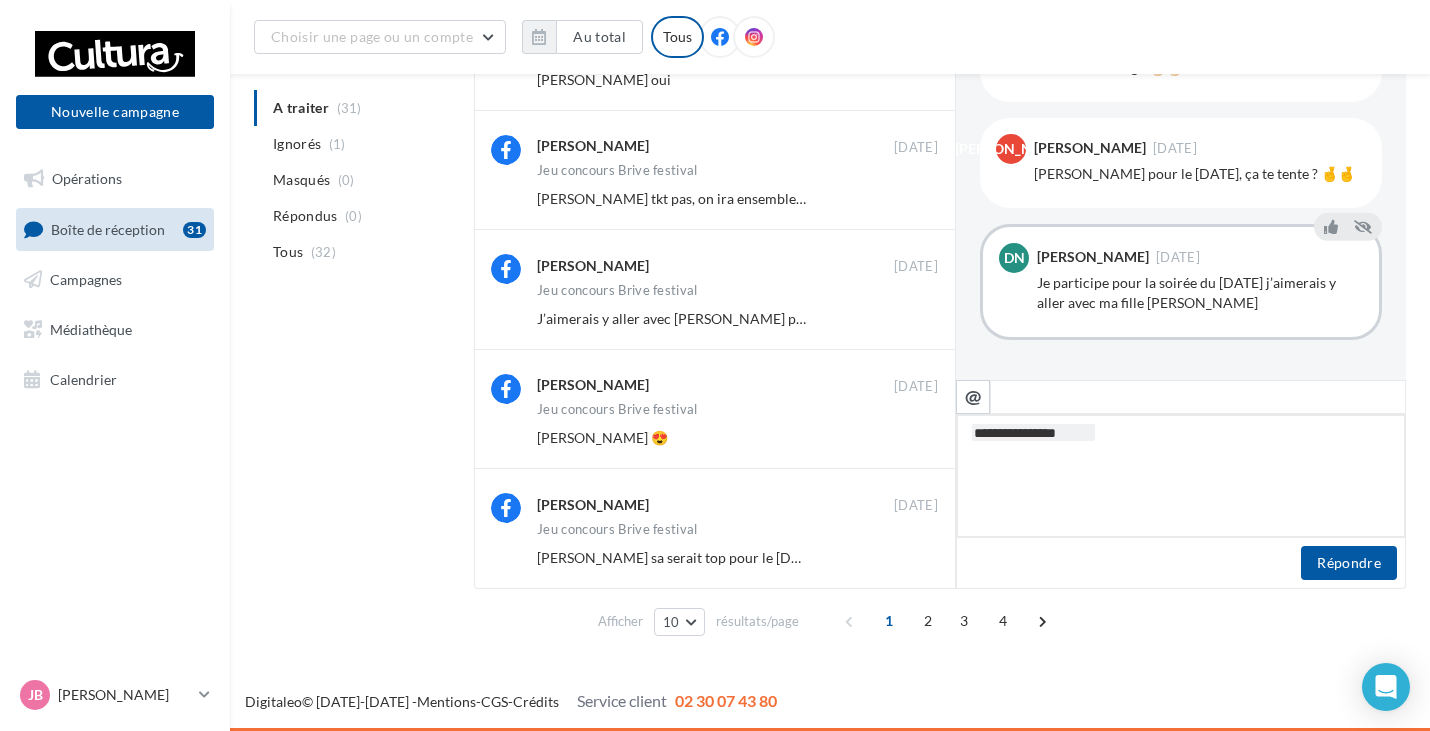 type on "**********" 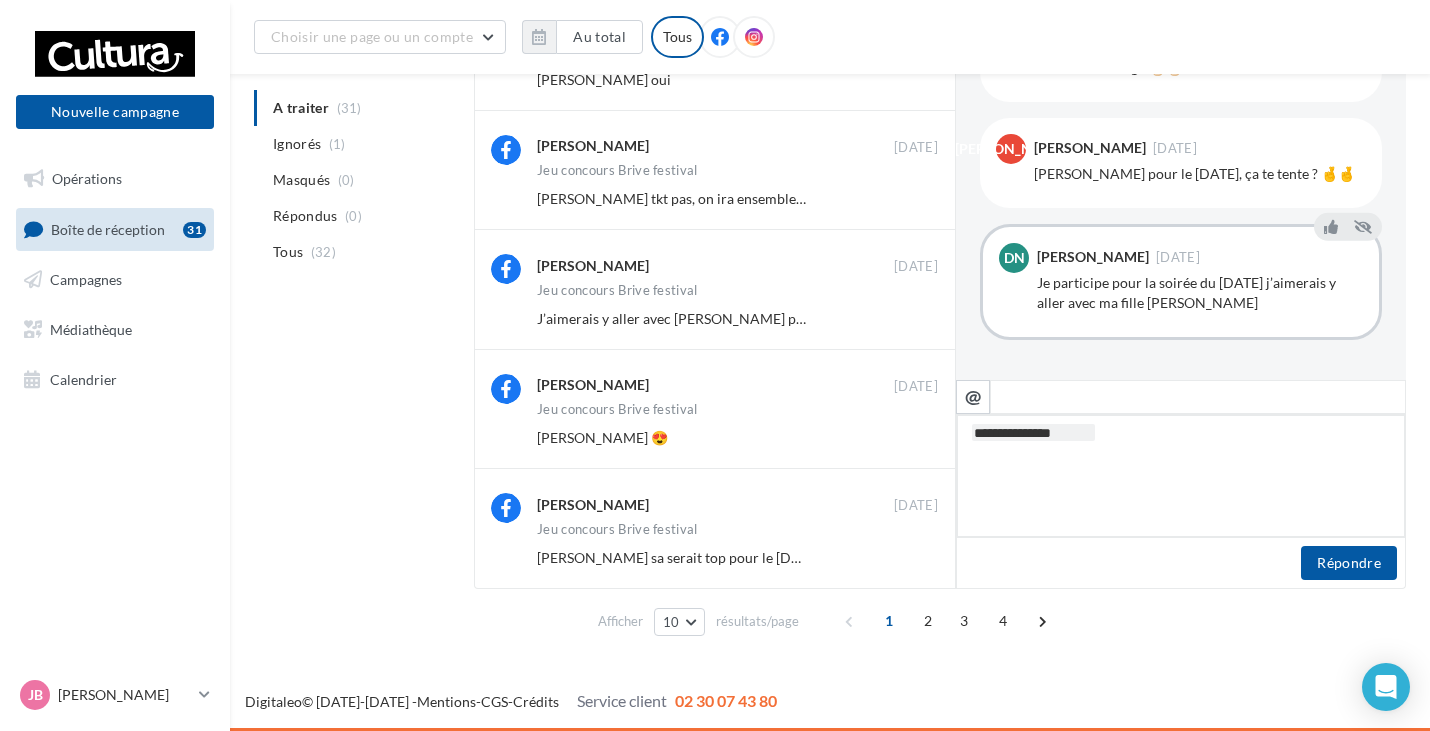 type on "**********" 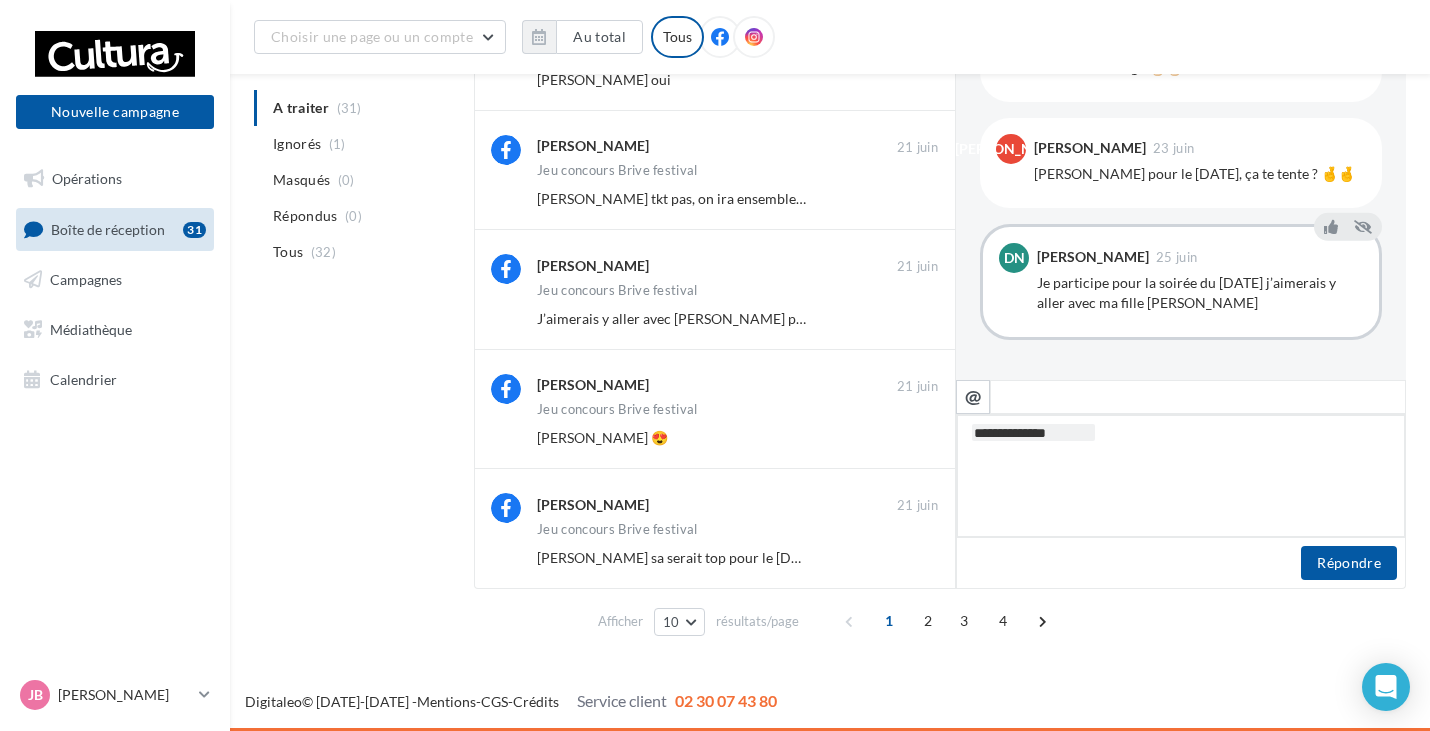 type on "**********" 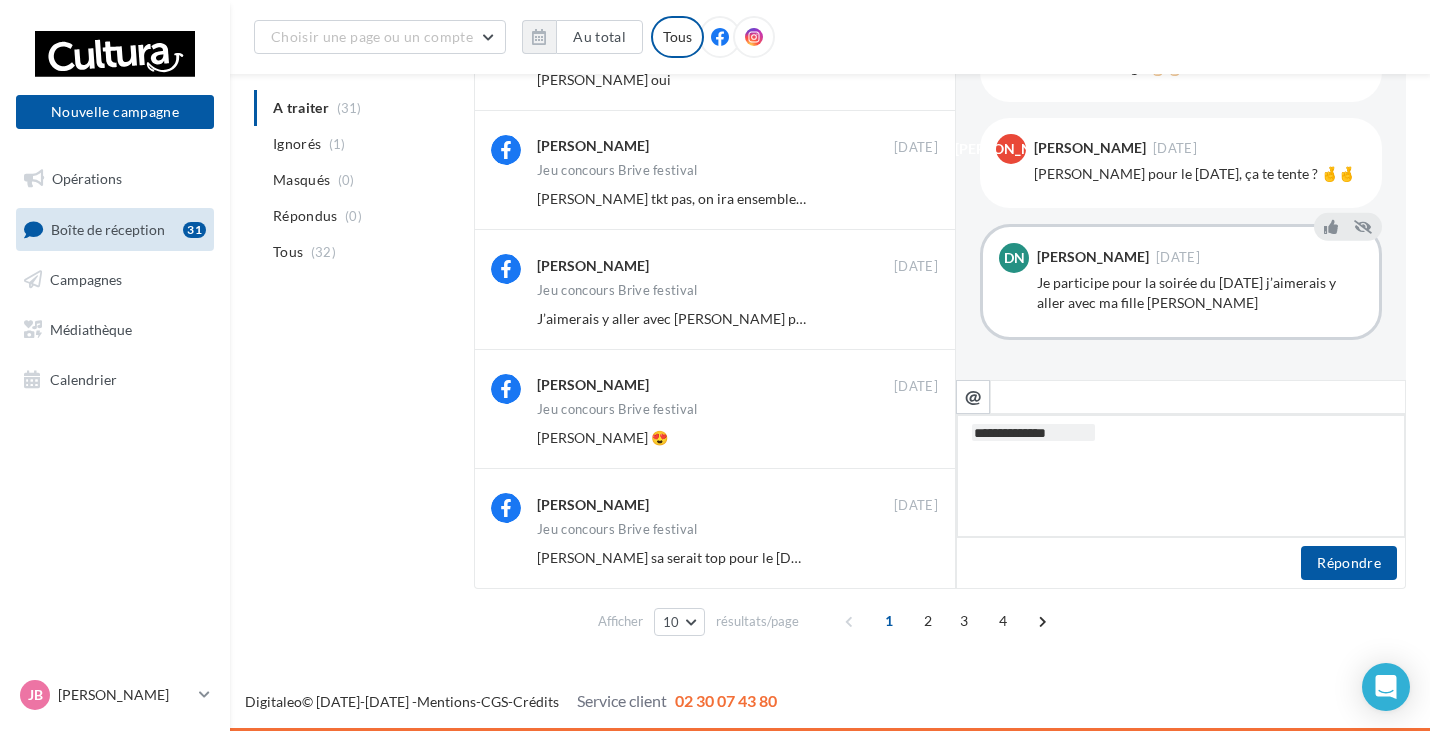 type on "**********" 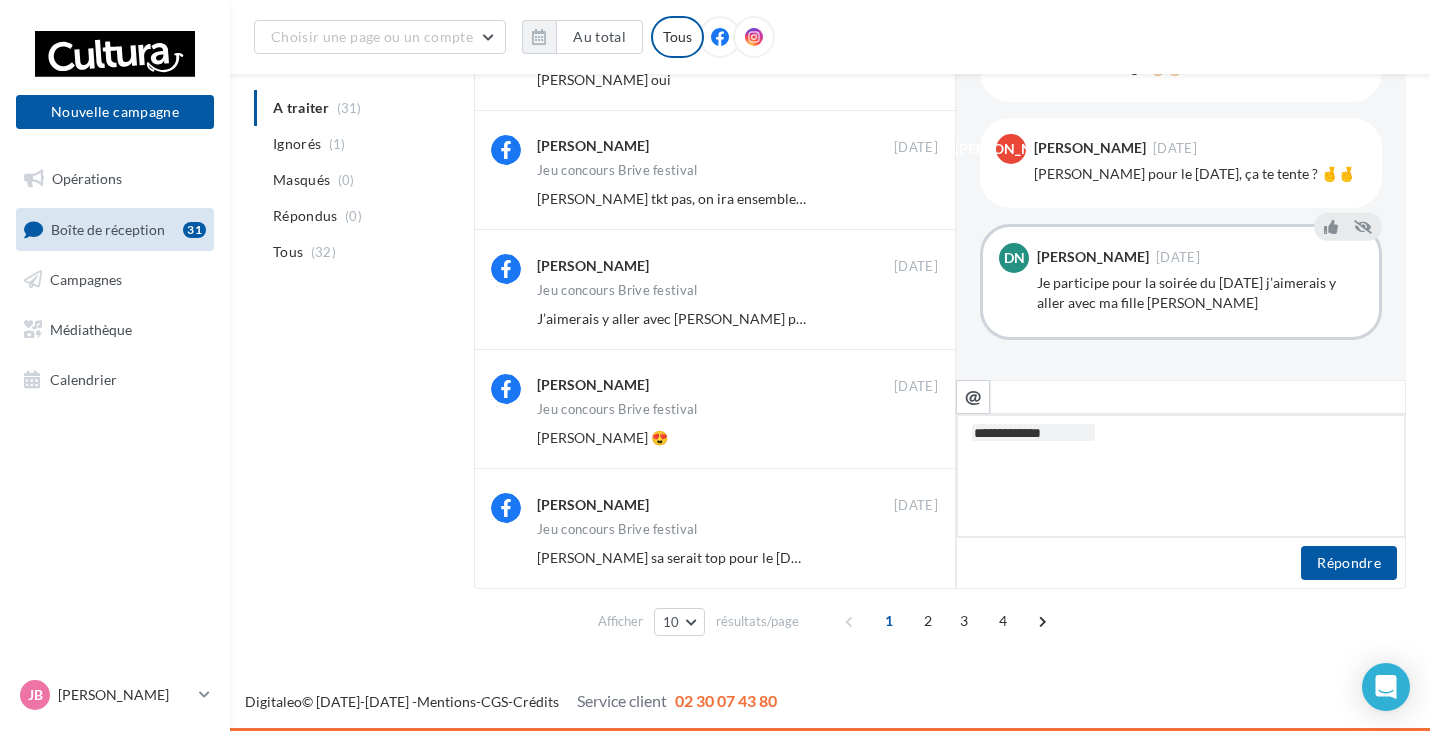 type on "**********" 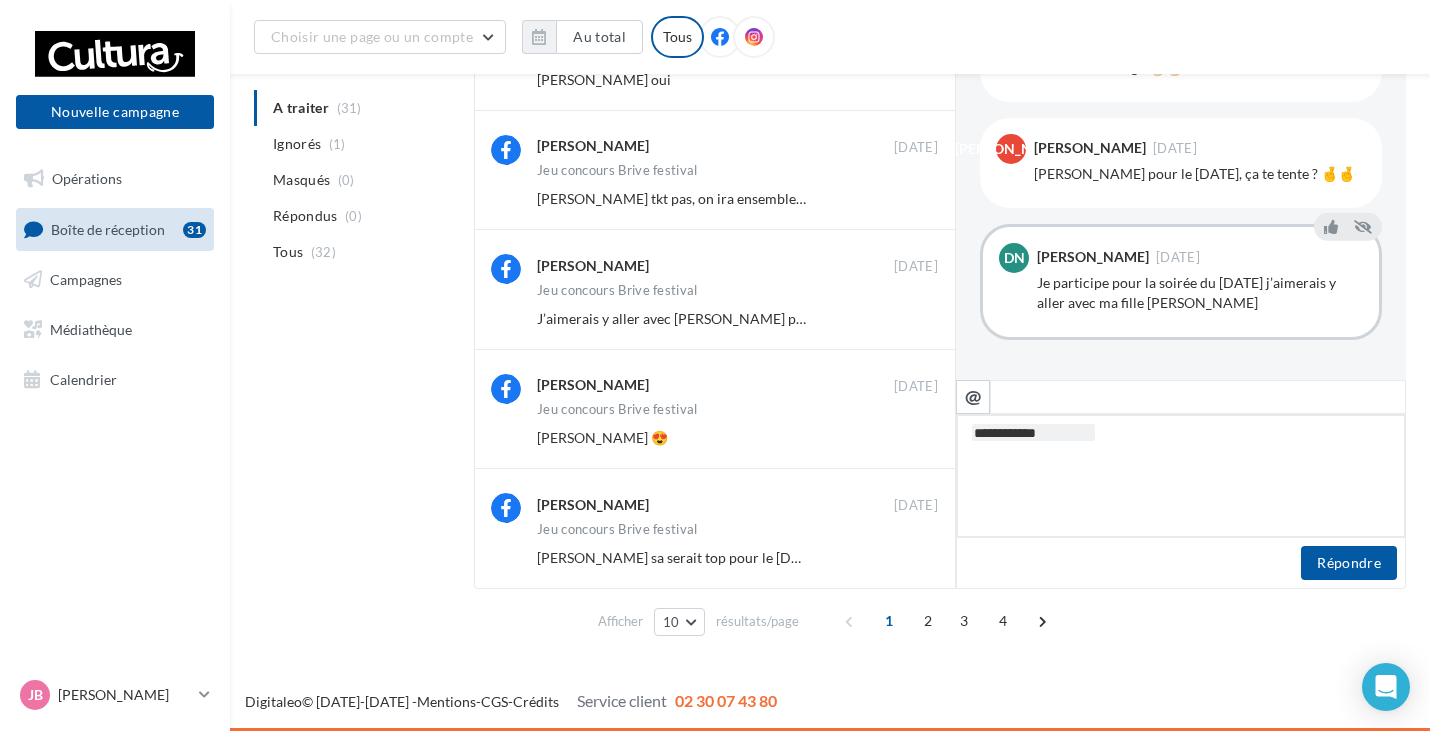 type on "**********" 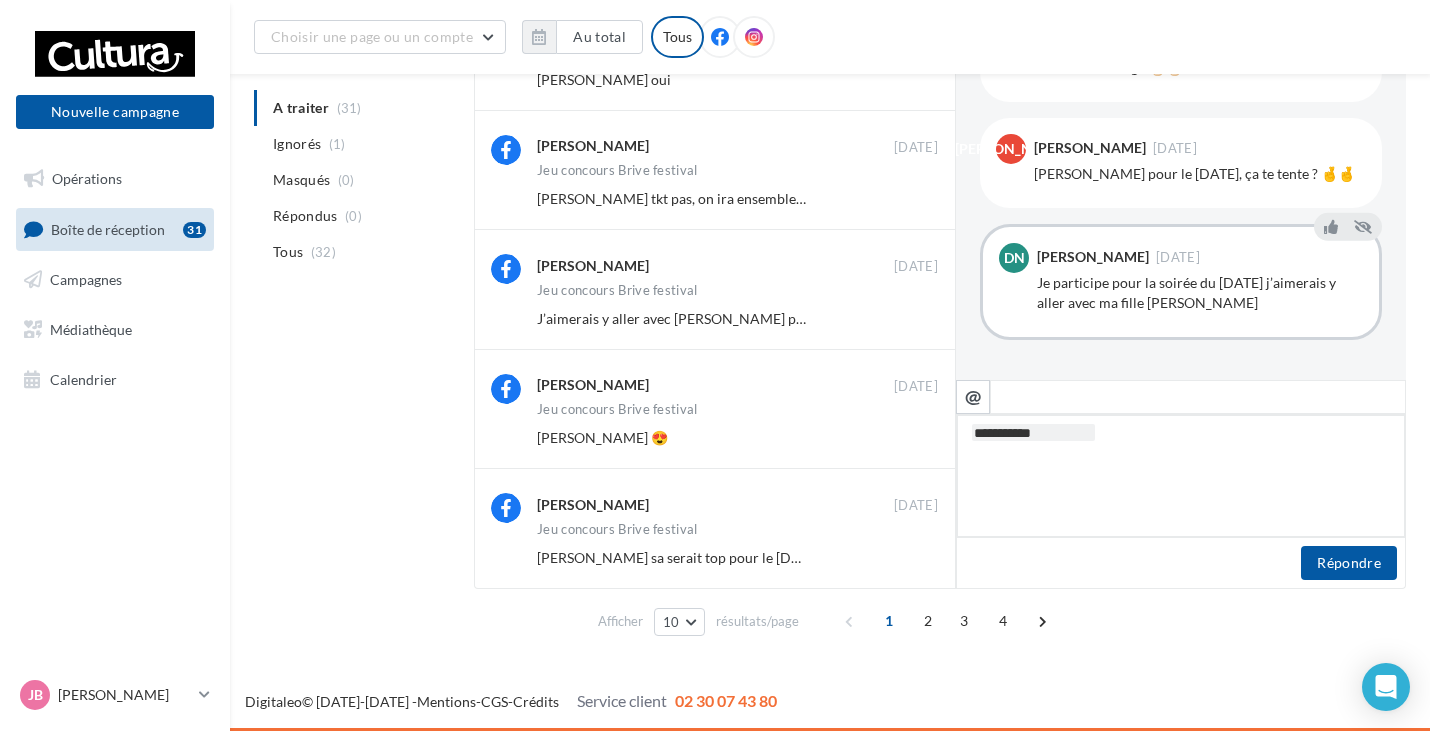 type on "*********" 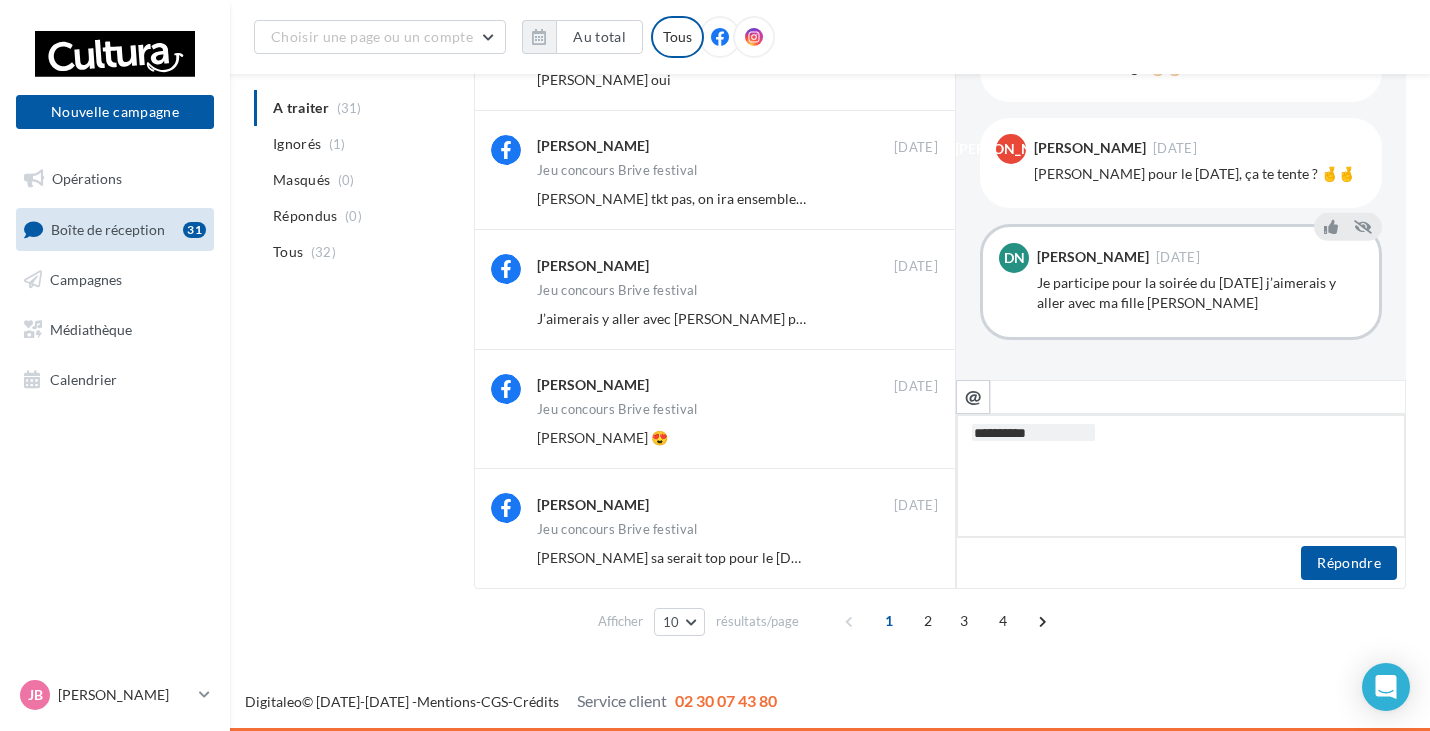 type on "*********" 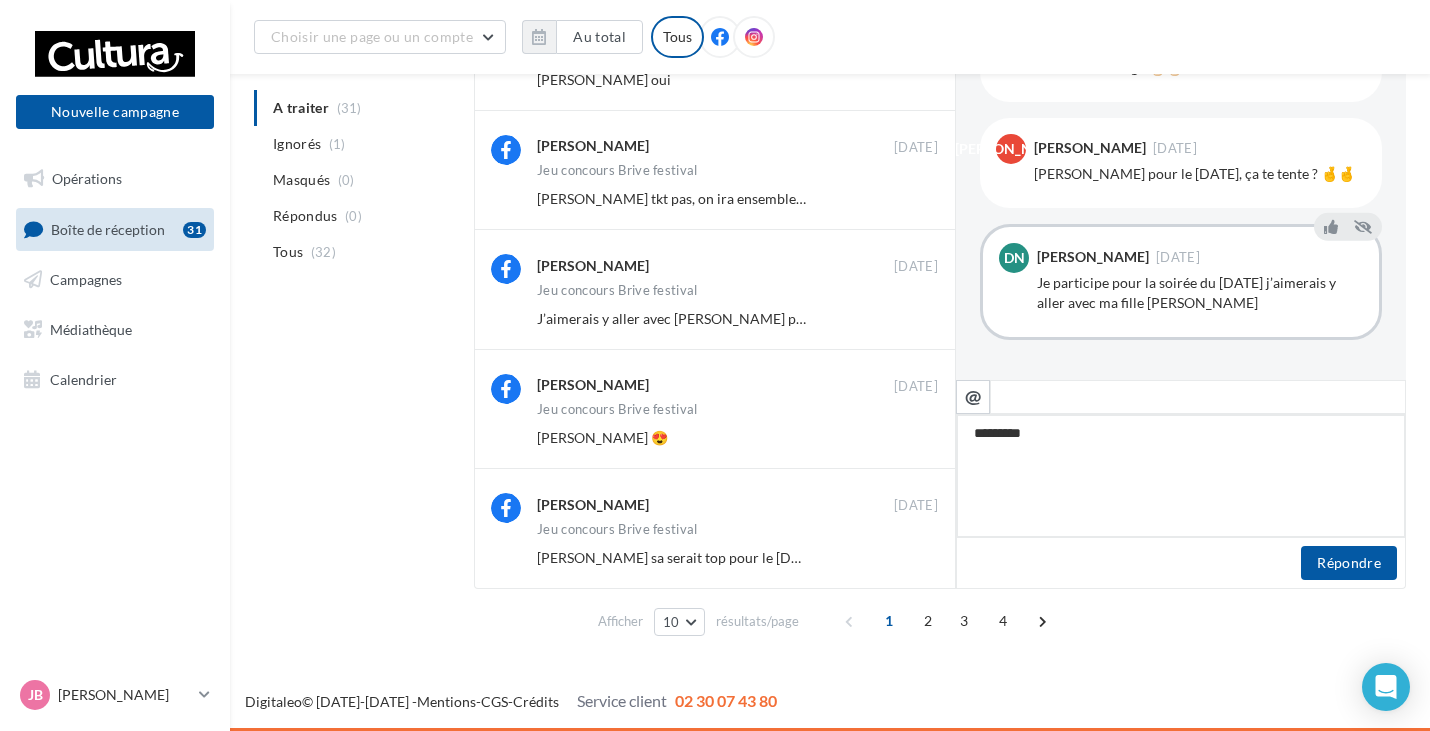 type on "********" 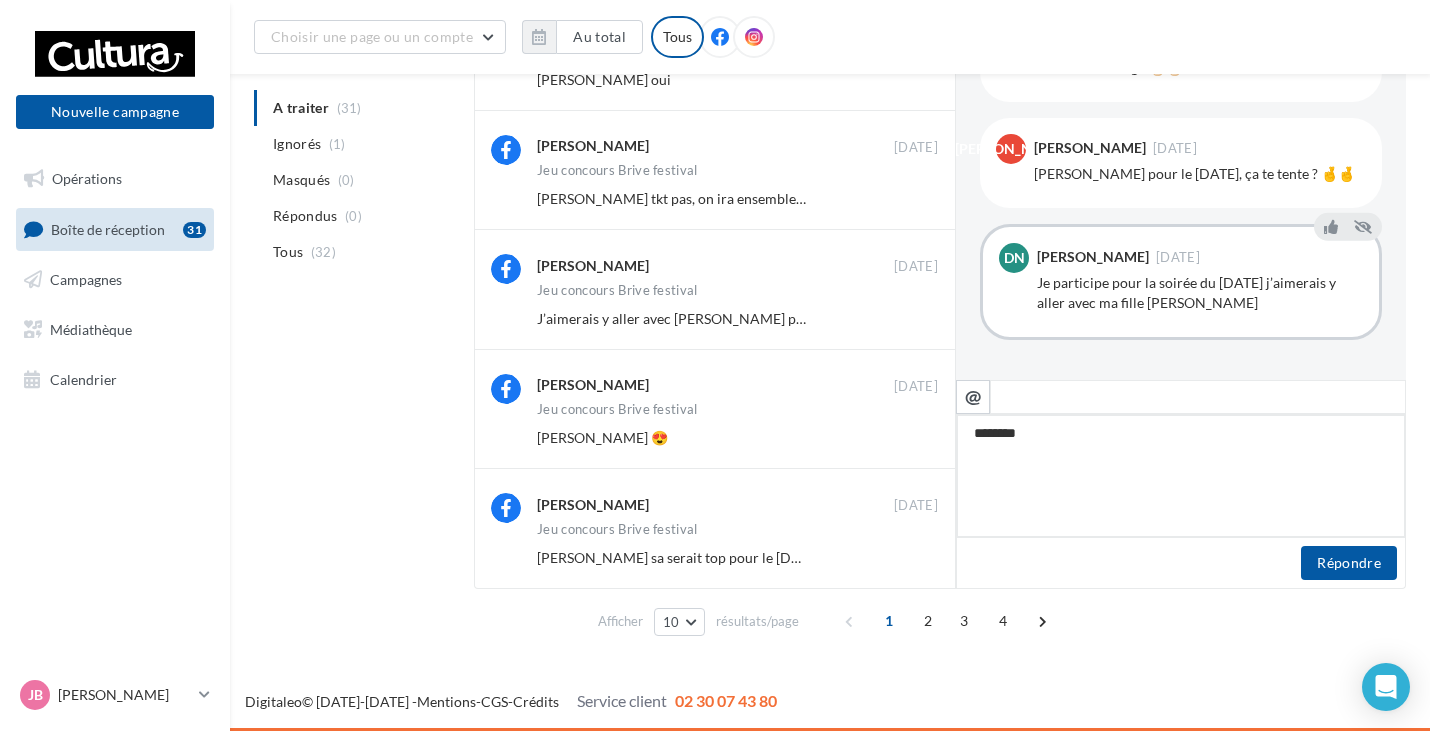 type on "*******" 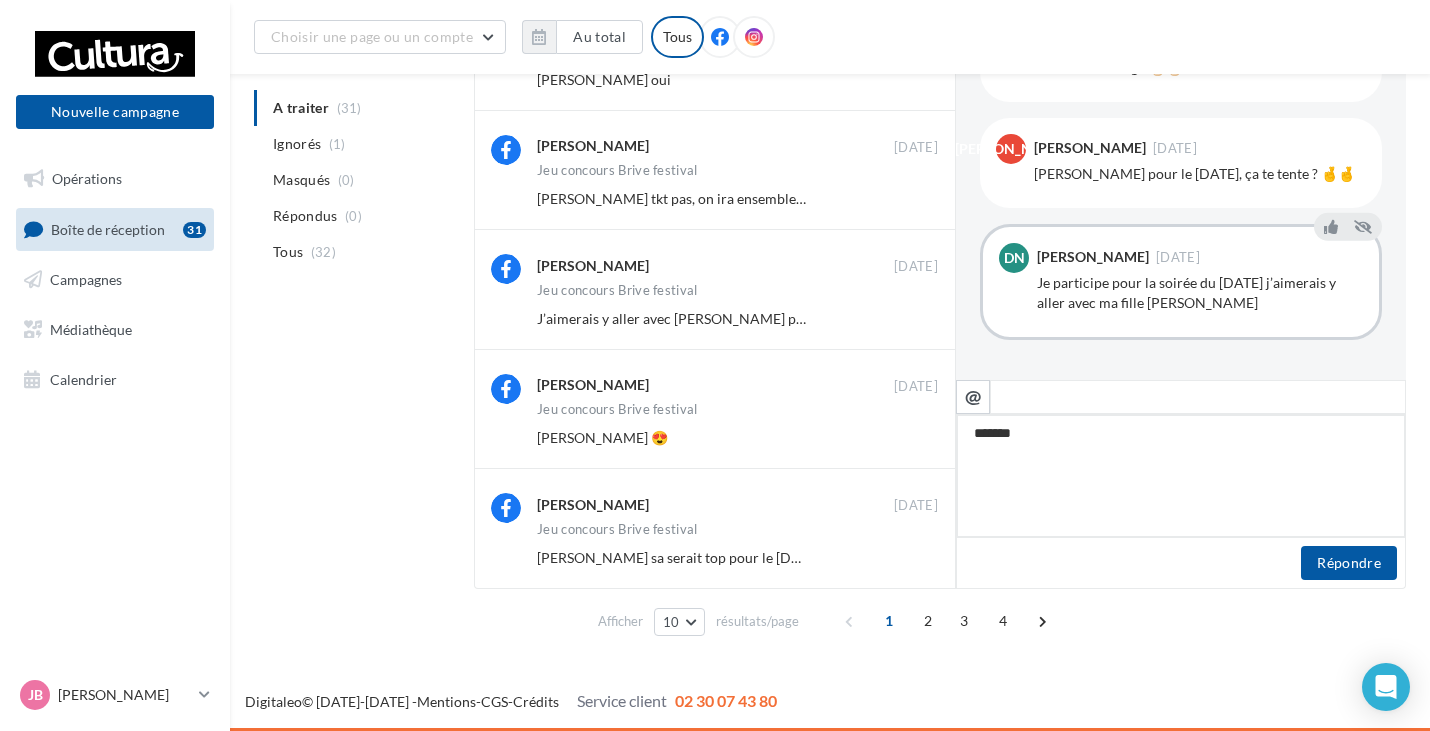 type on "******" 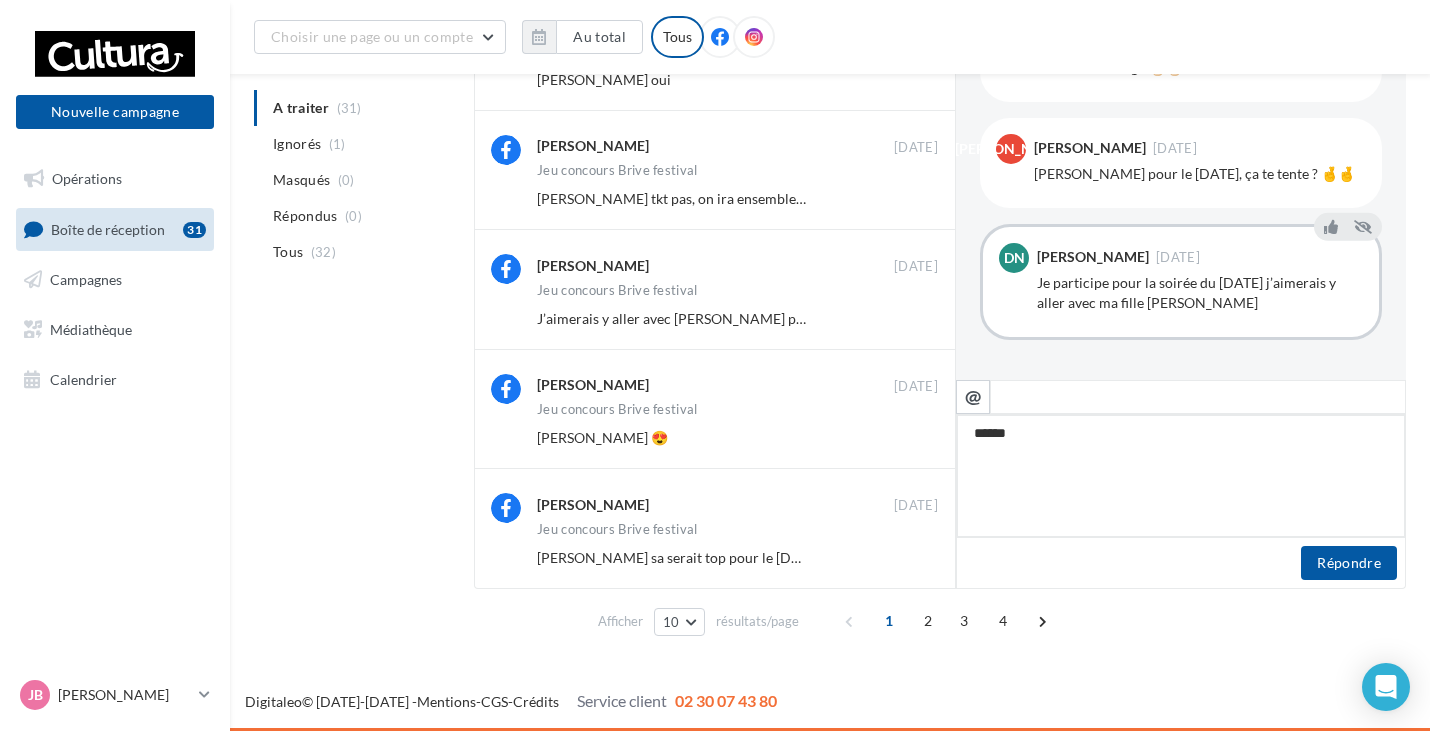 type on "*****" 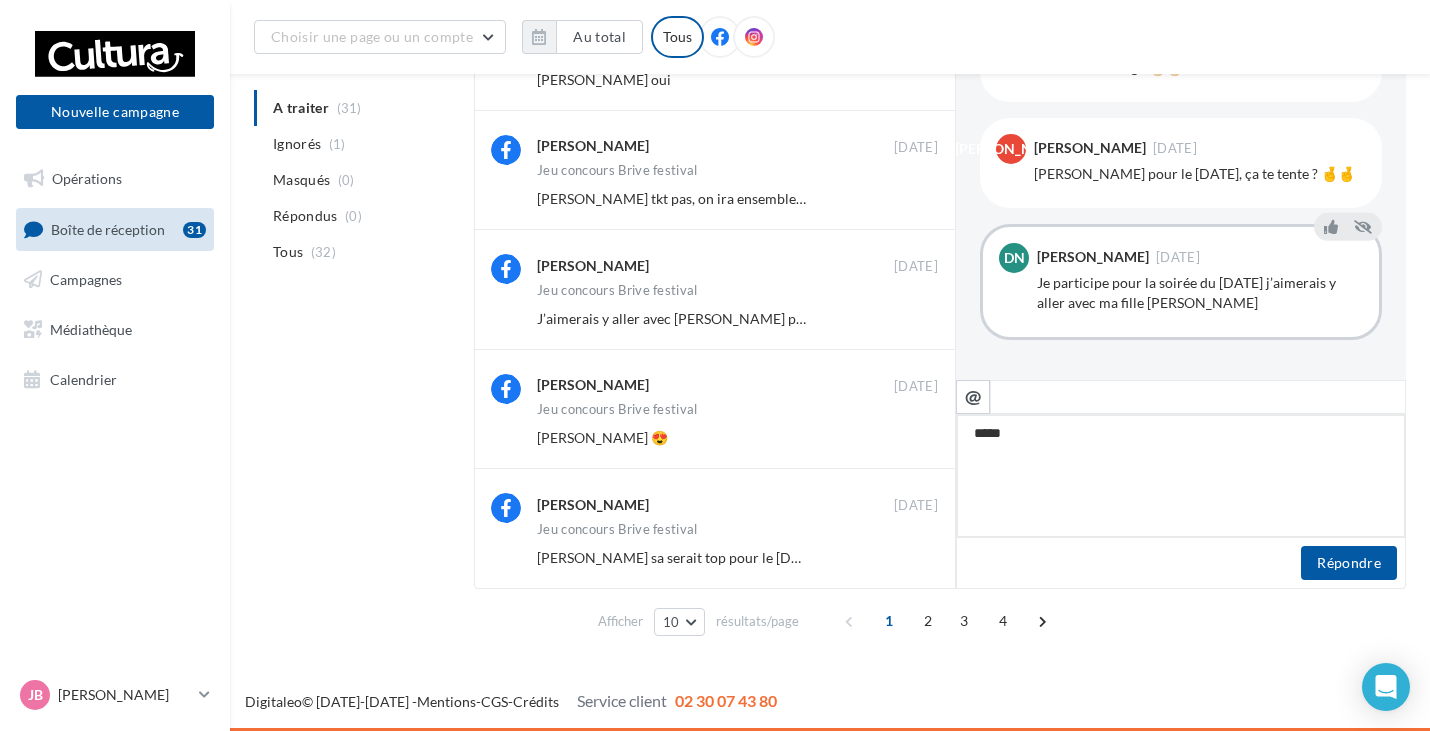 type on "****" 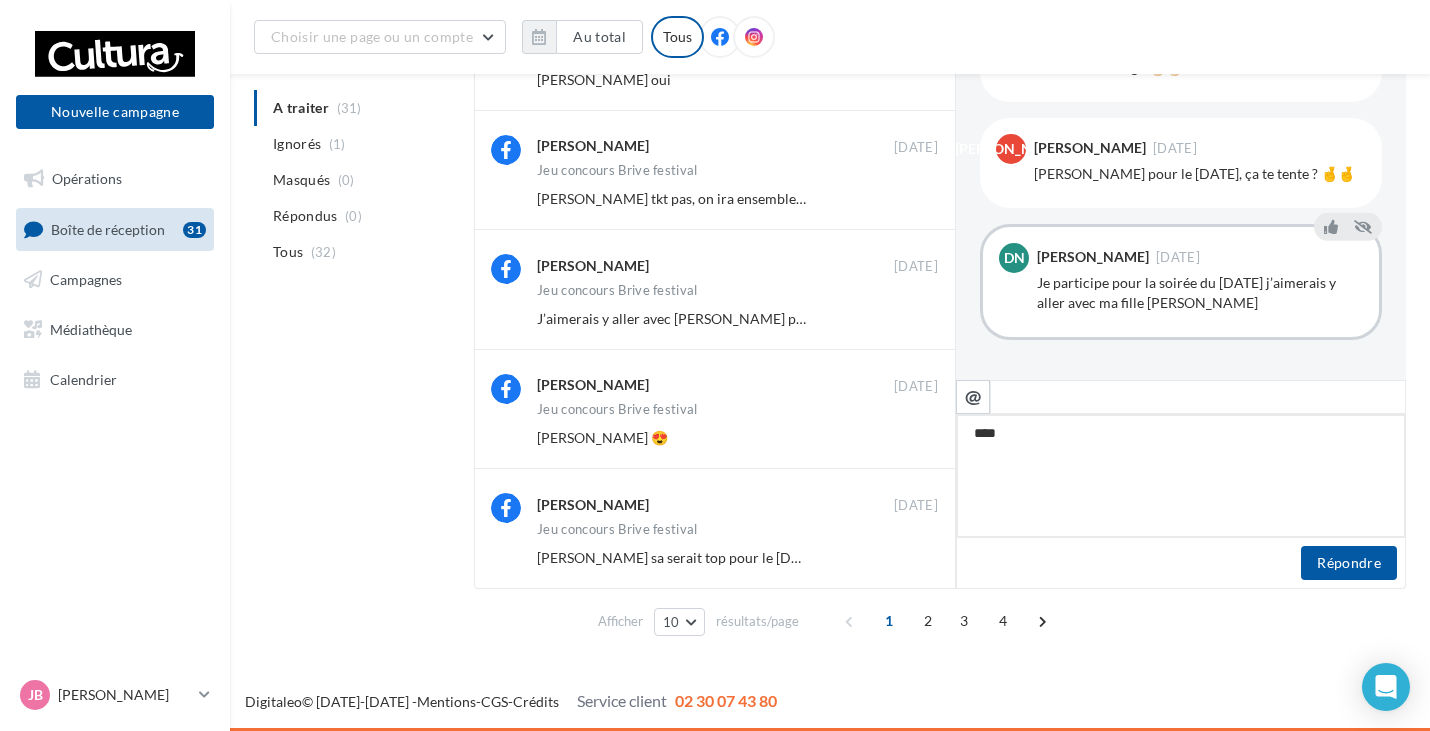 type on "***" 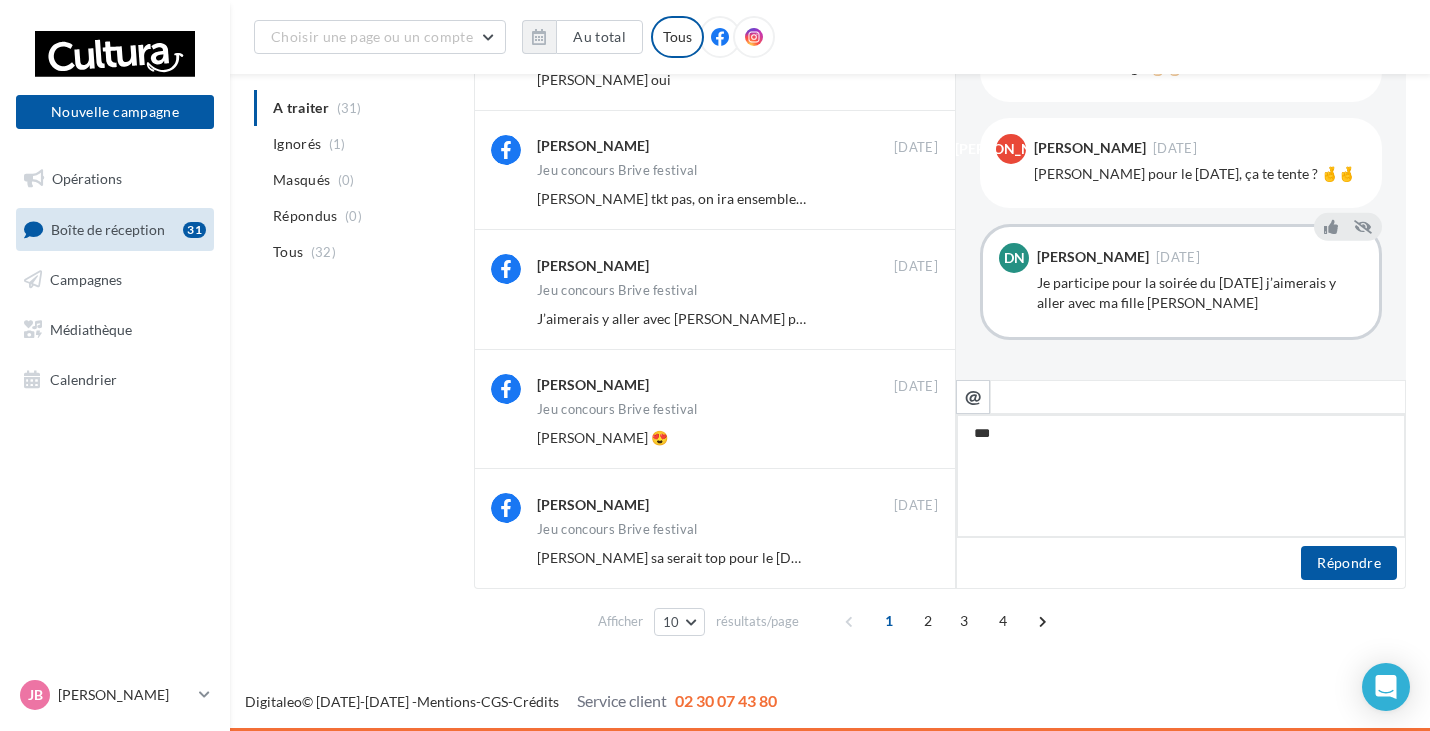 type on "**" 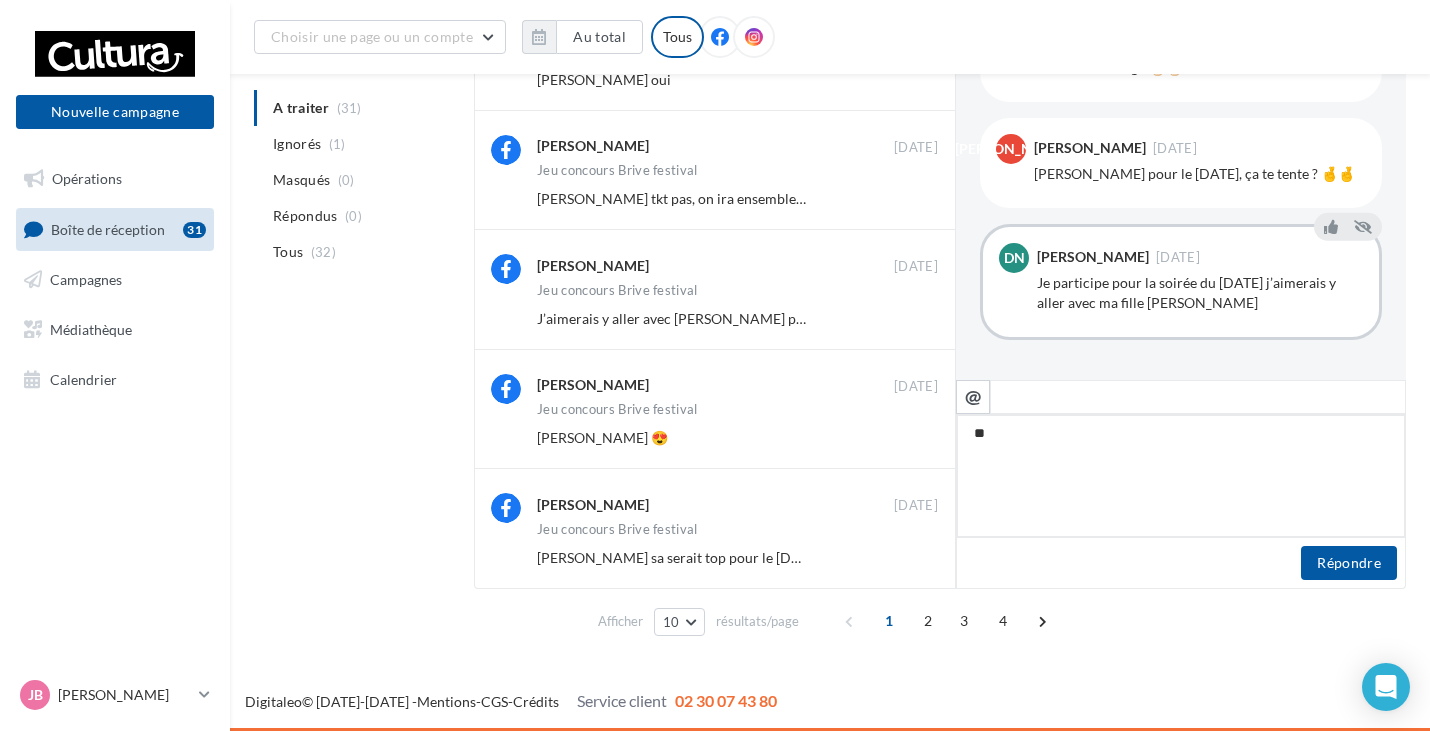 type on "*" 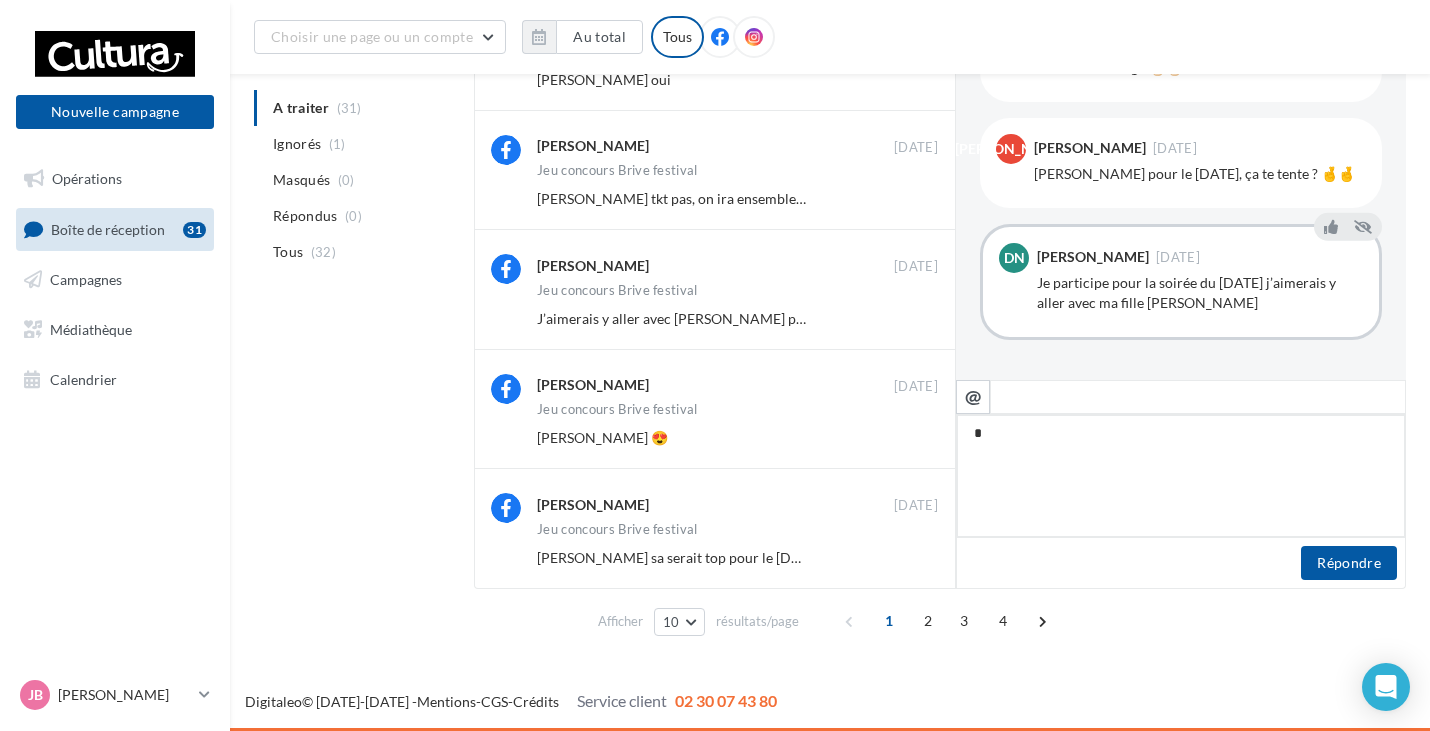 type 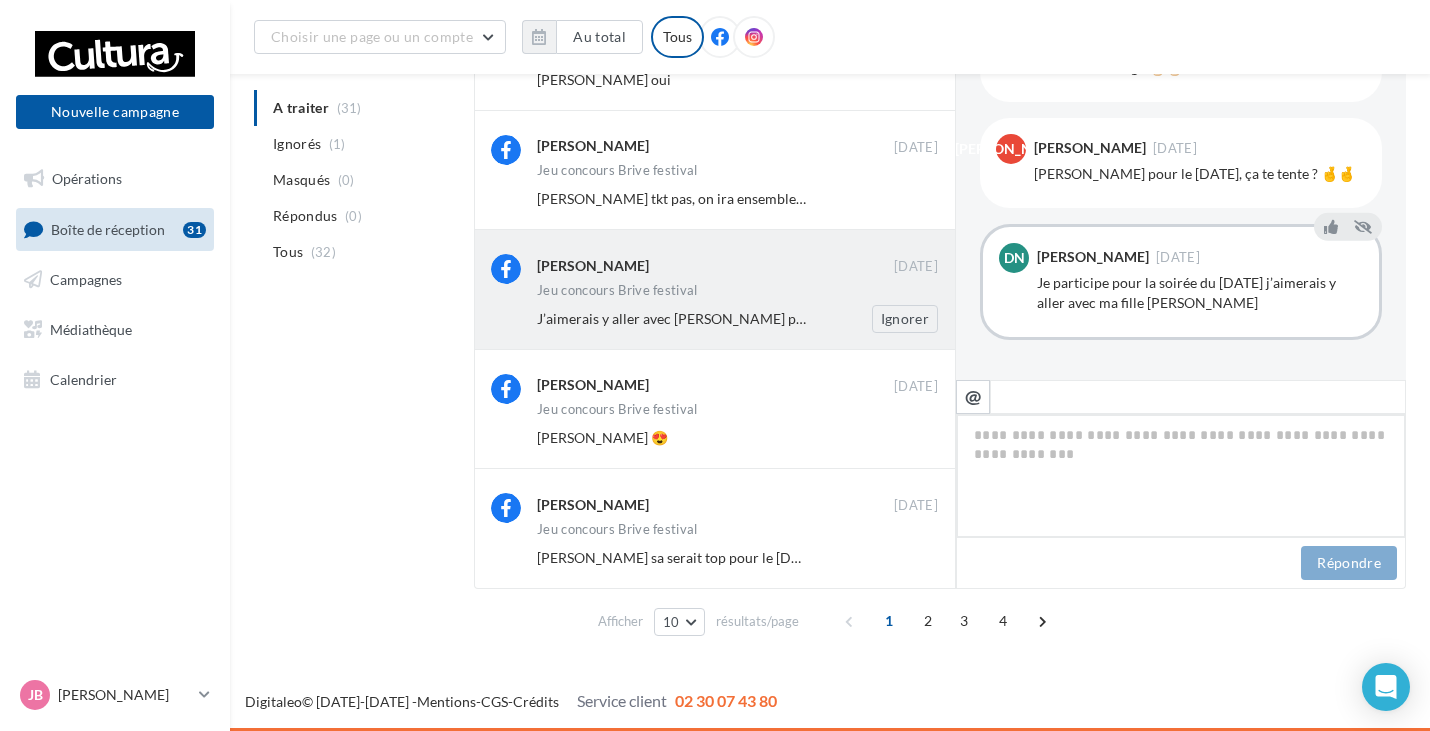 type 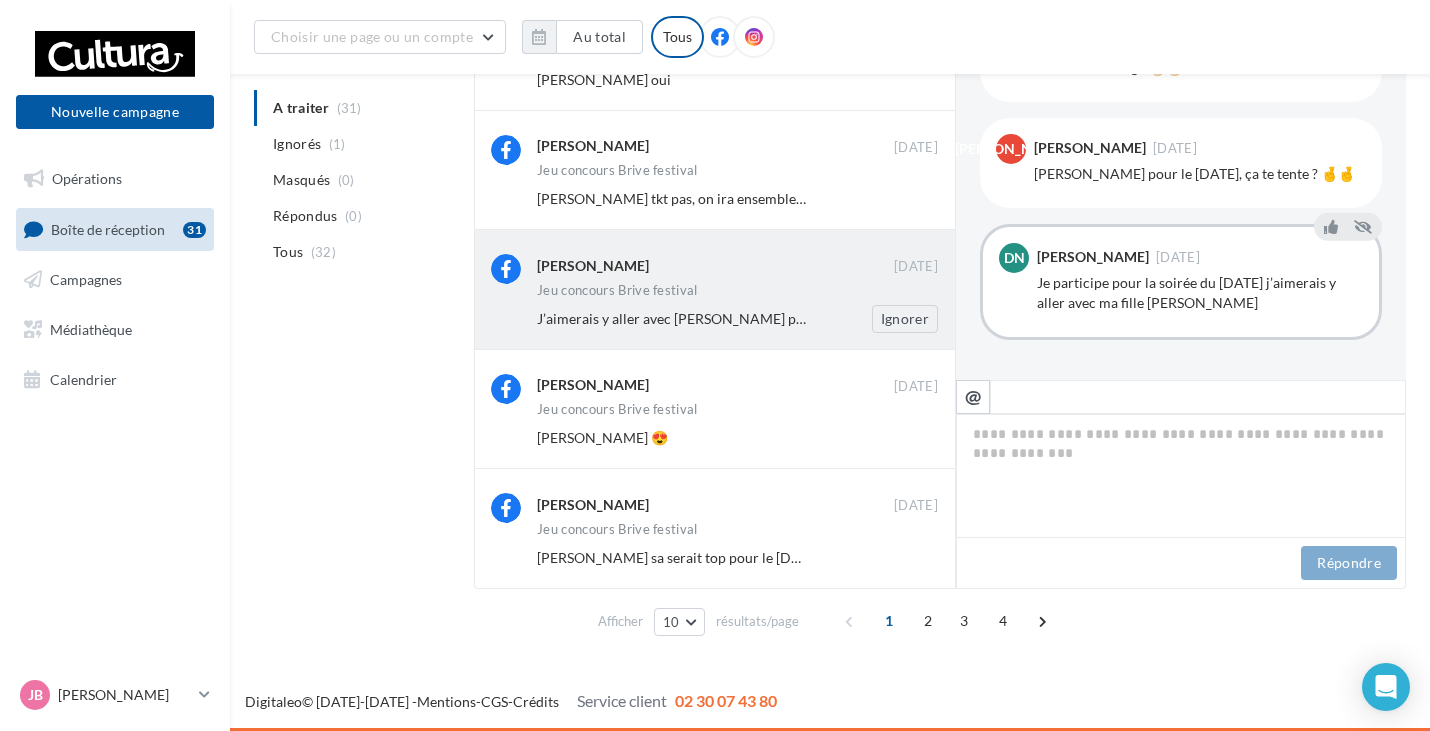 click on "Camille Latour" at bounding box center (715, 264) 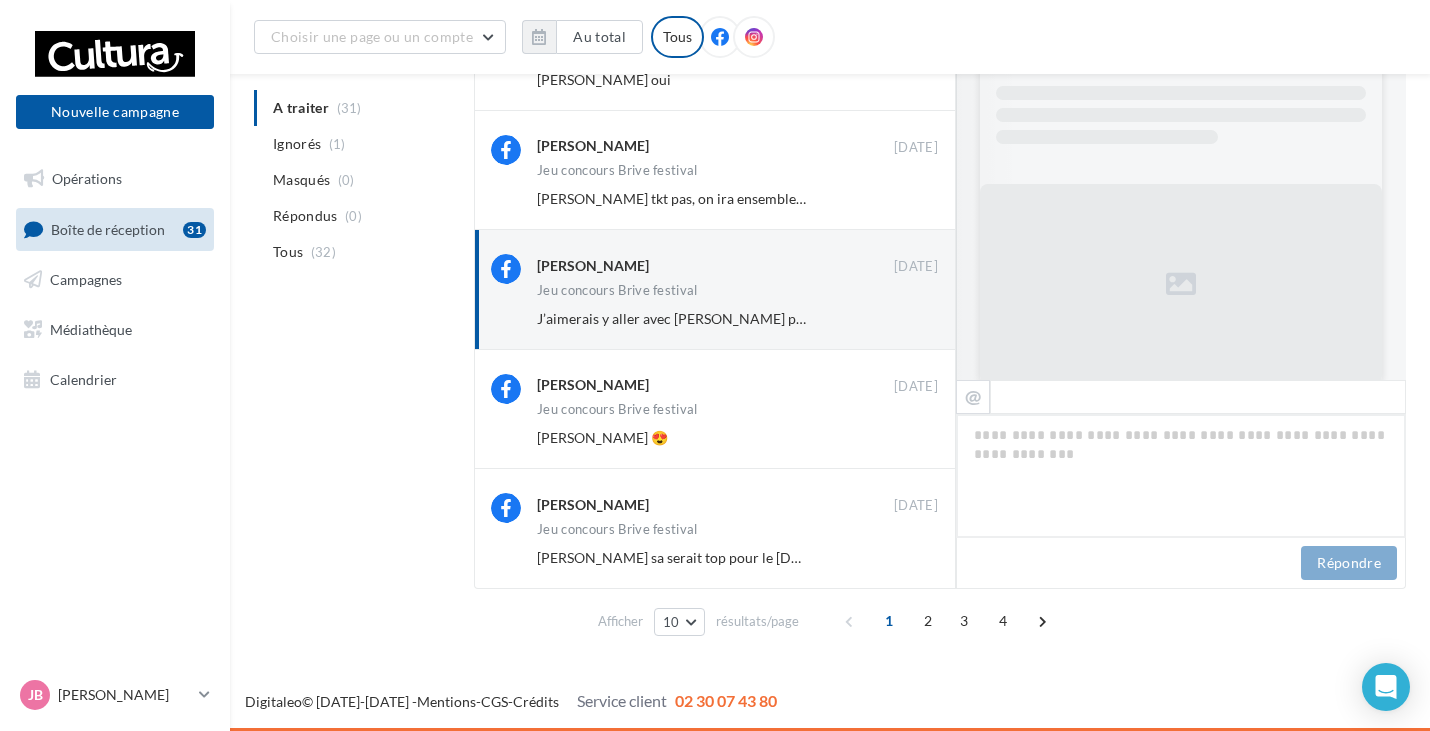scroll, scrollTop: 1322, scrollLeft: 0, axis: vertical 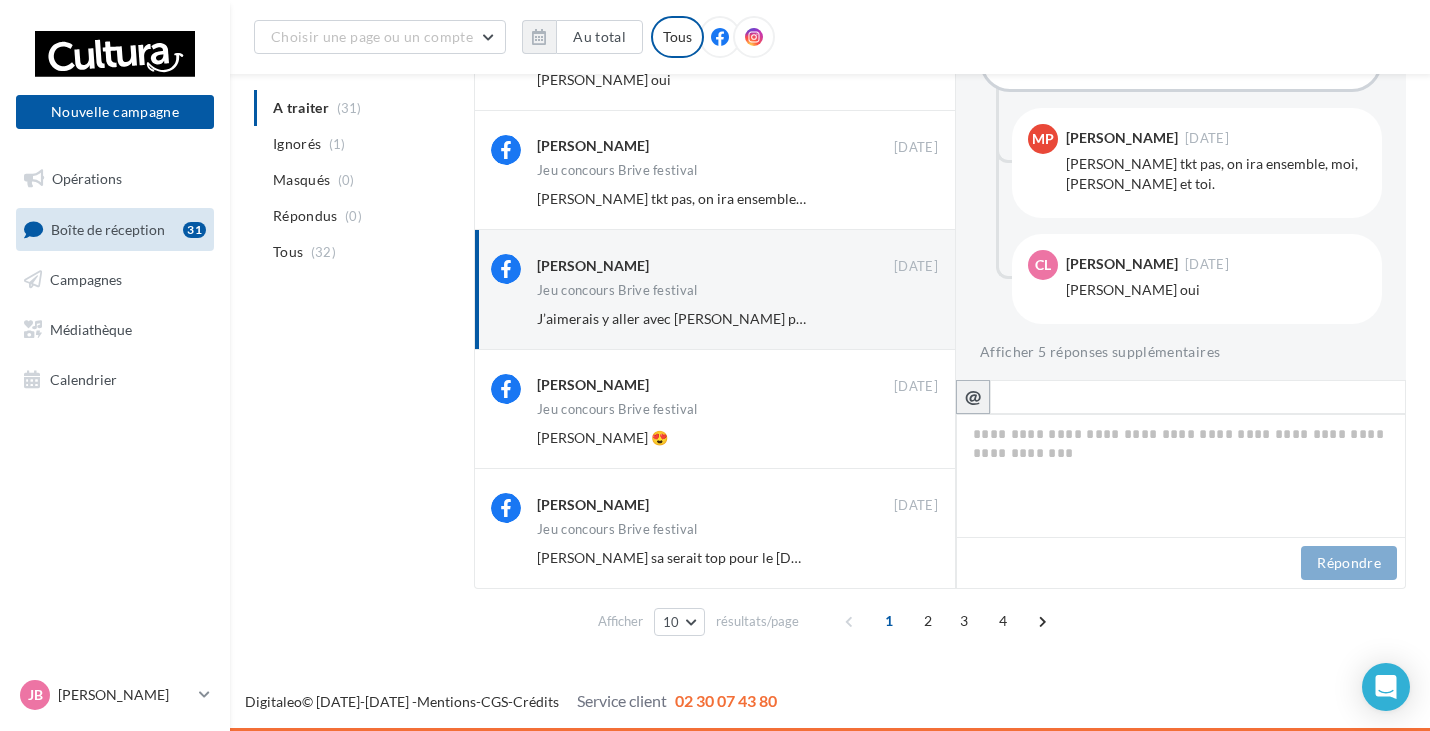 click on "@" at bounding box center (973, 396) 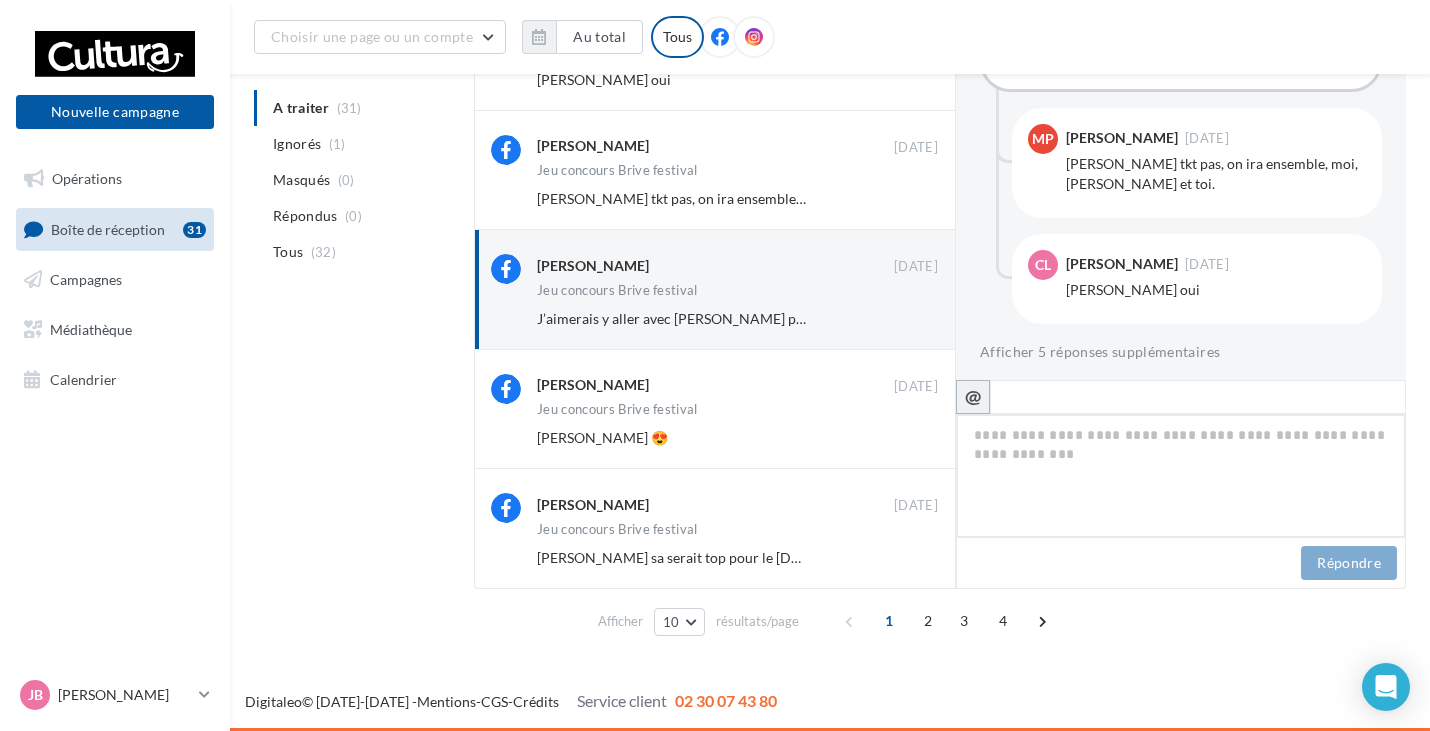type on "**********" 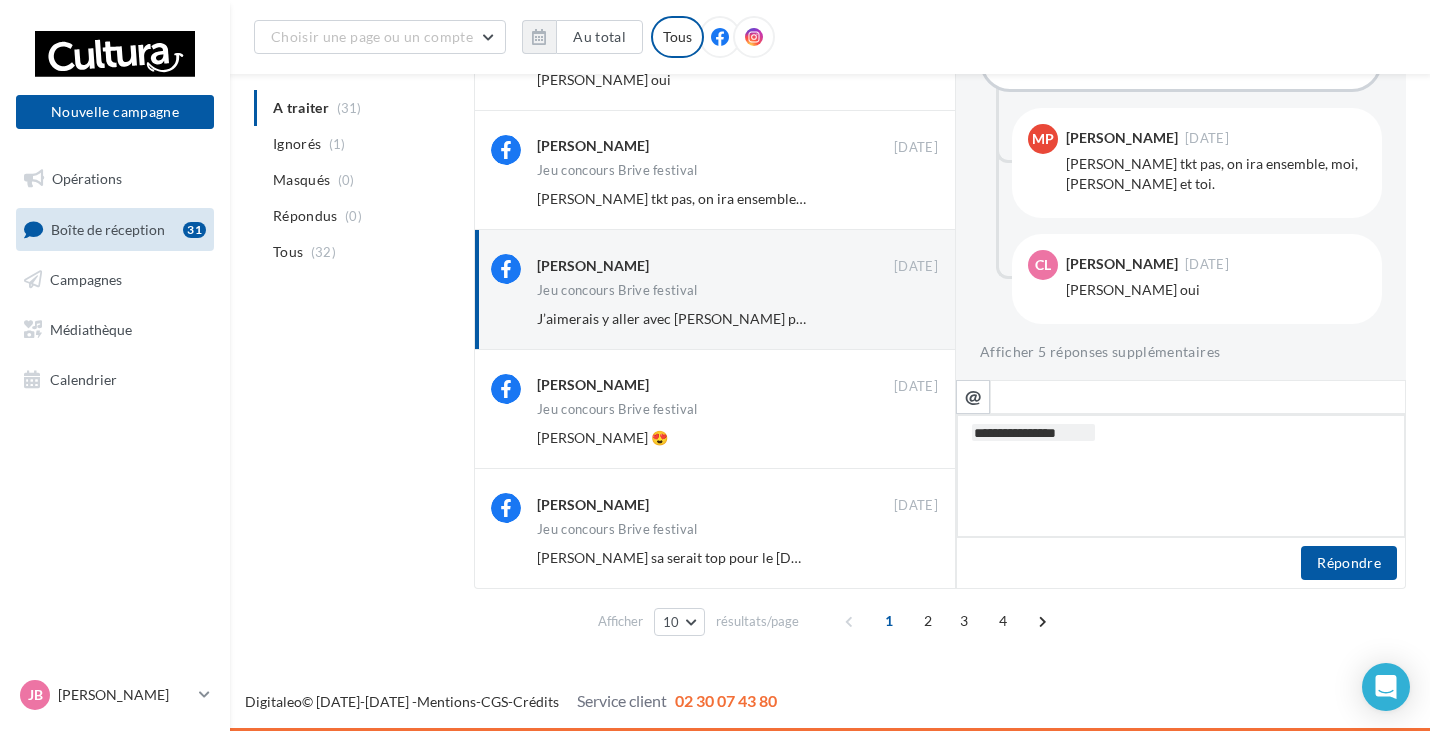 type on "**********" 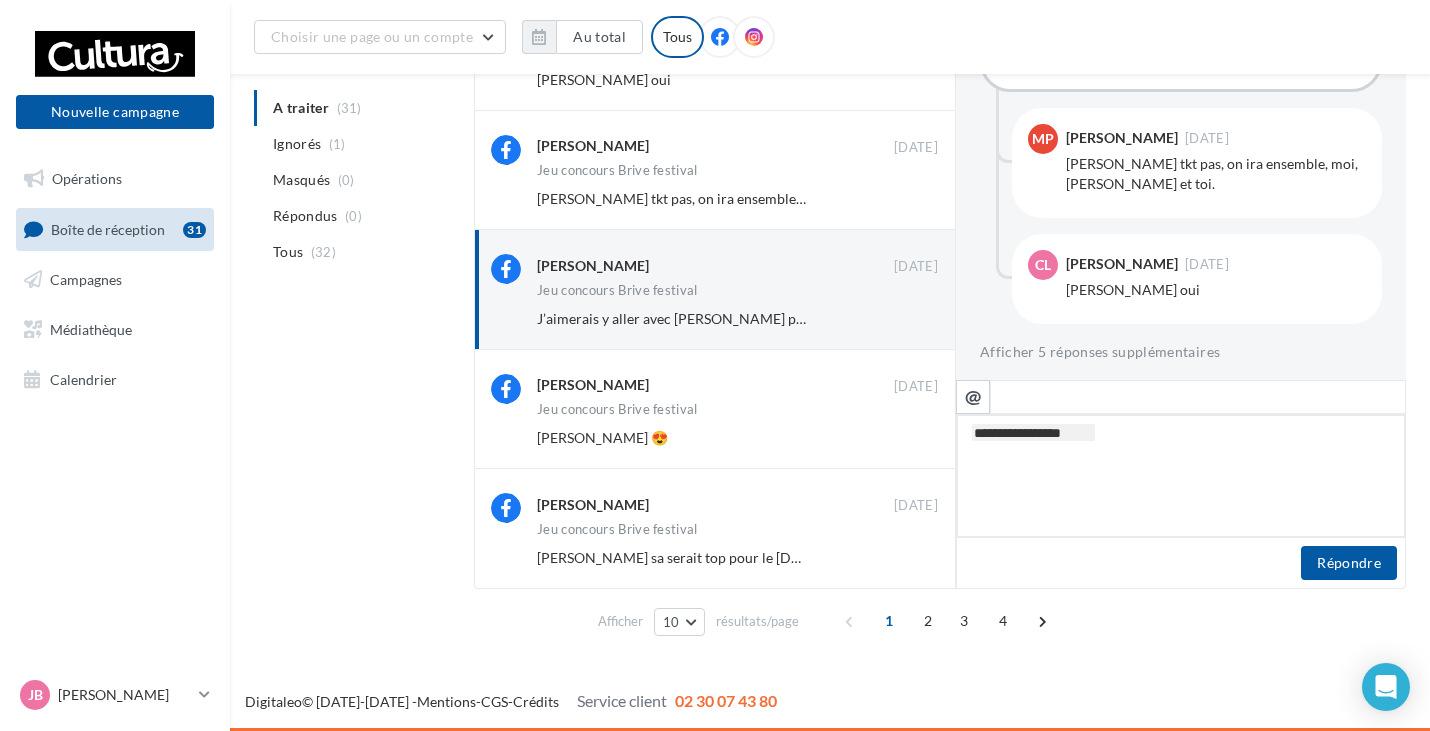 type on "**********" 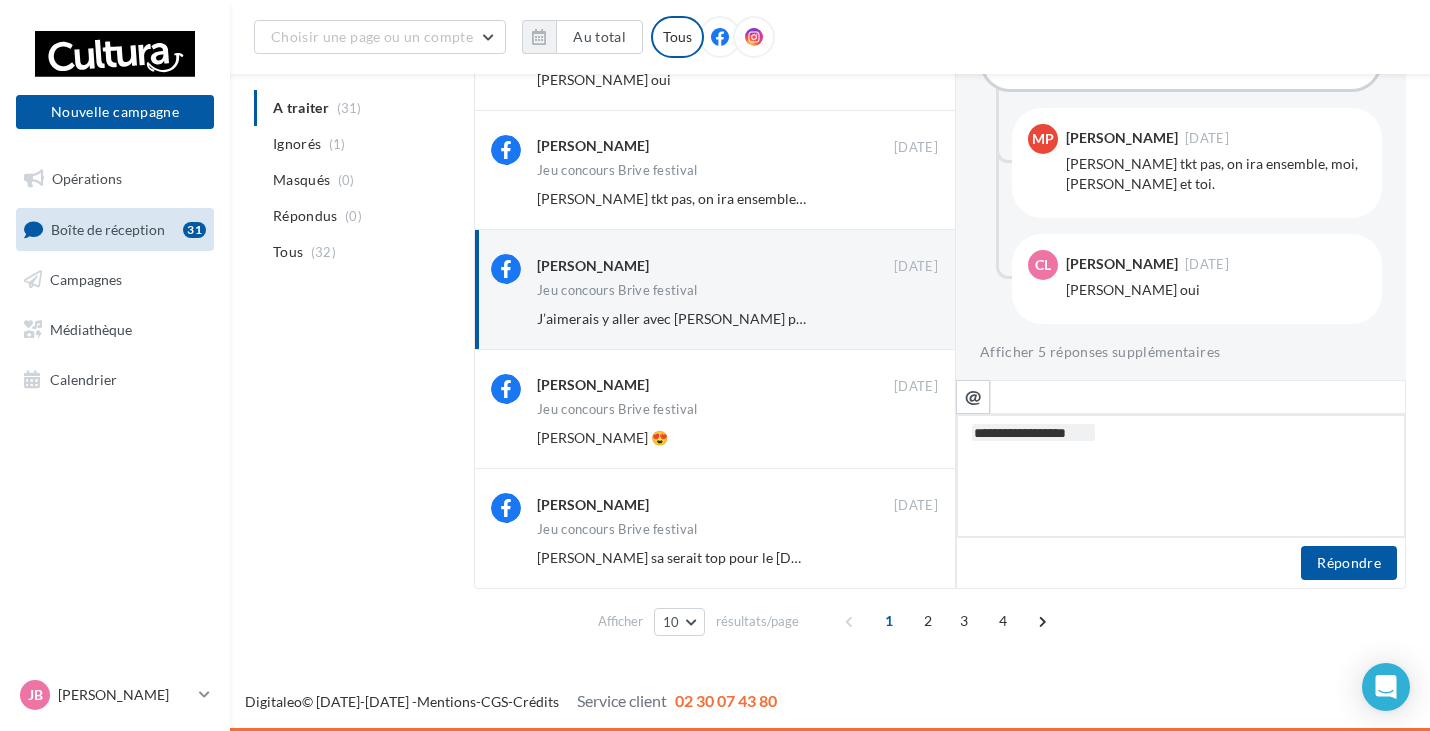 type on "**********" 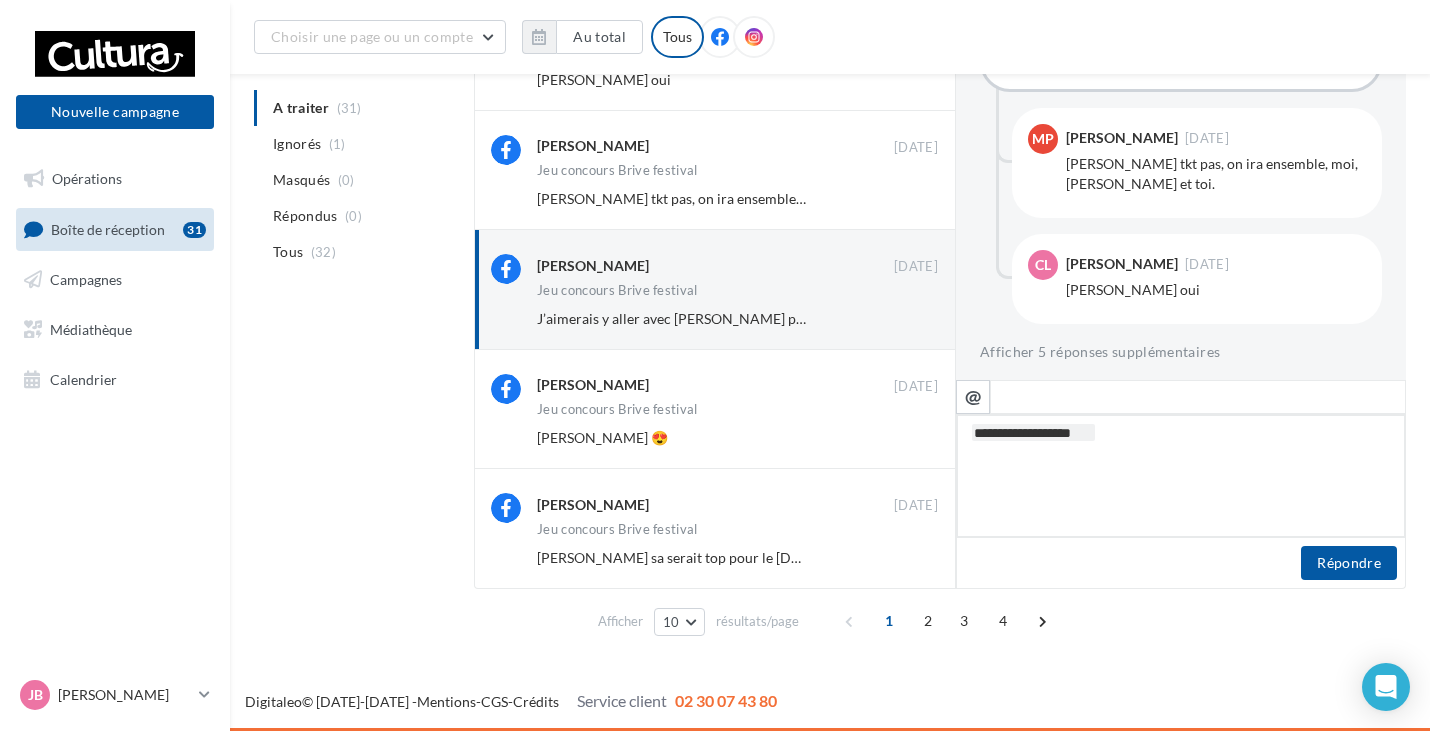 type on "**********" 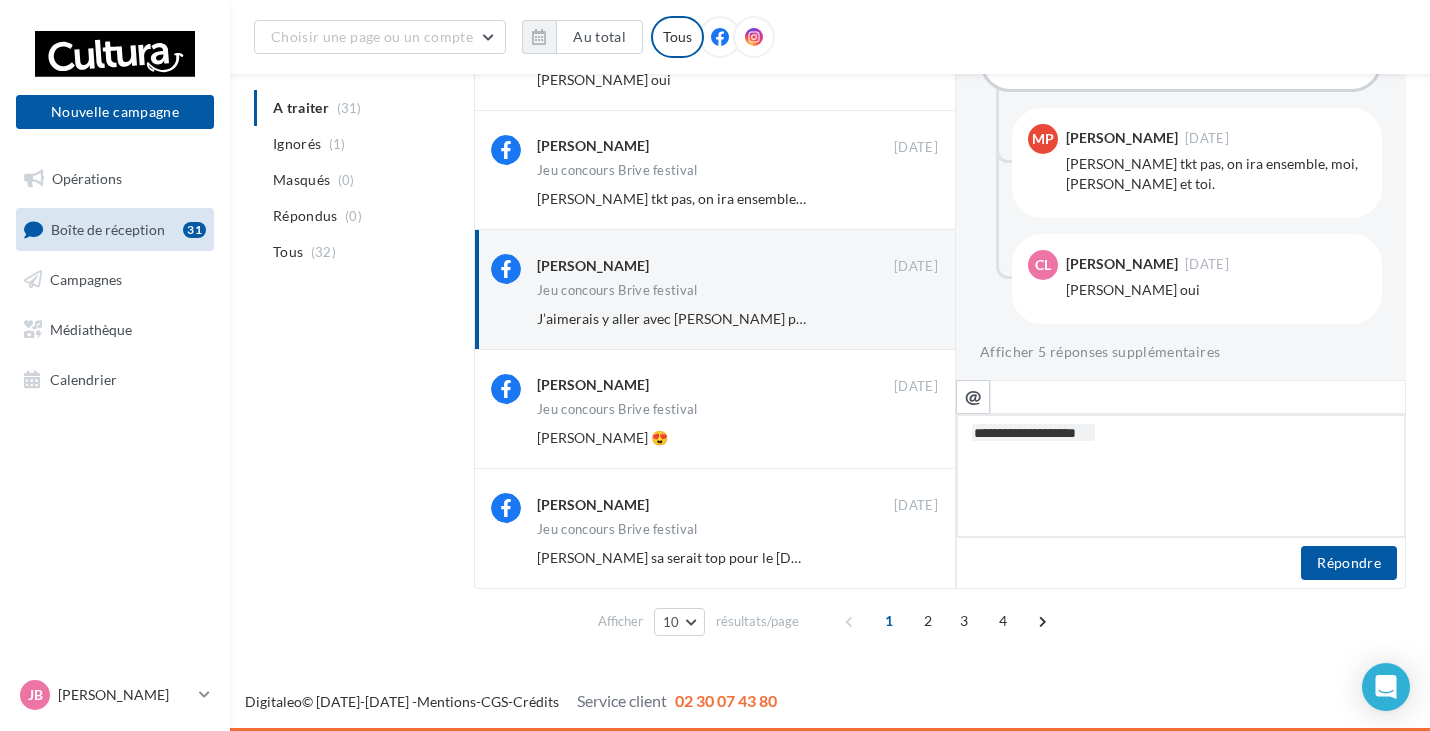type on "**********" 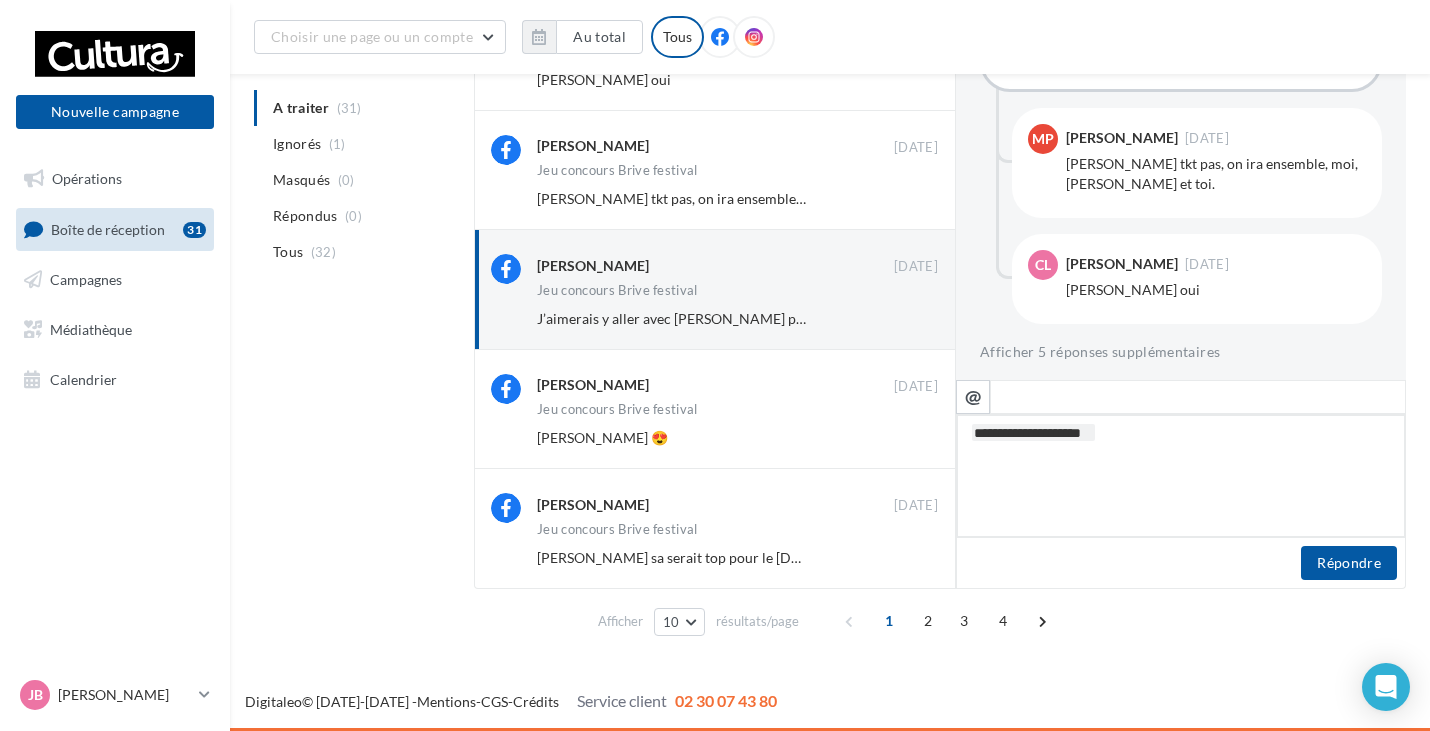 type on "**********" 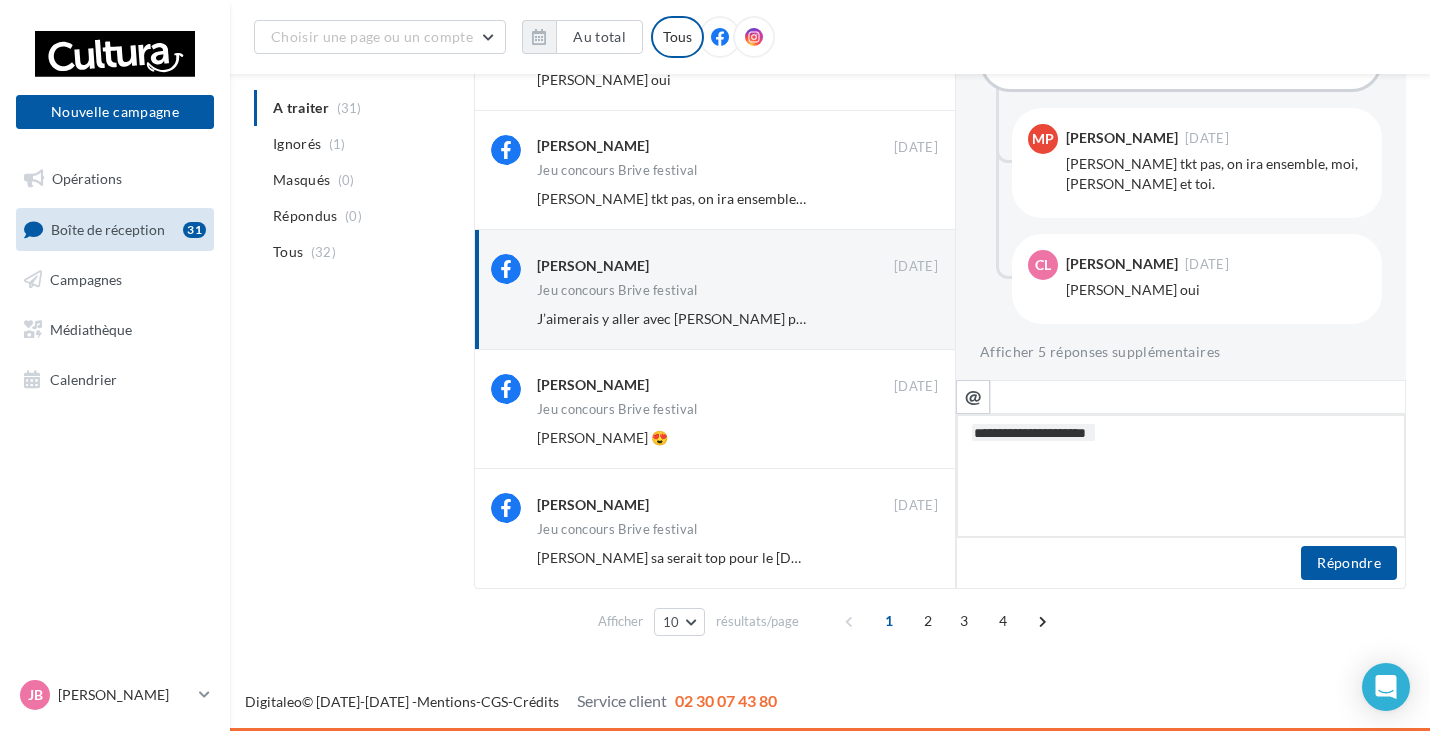 type on "**********" 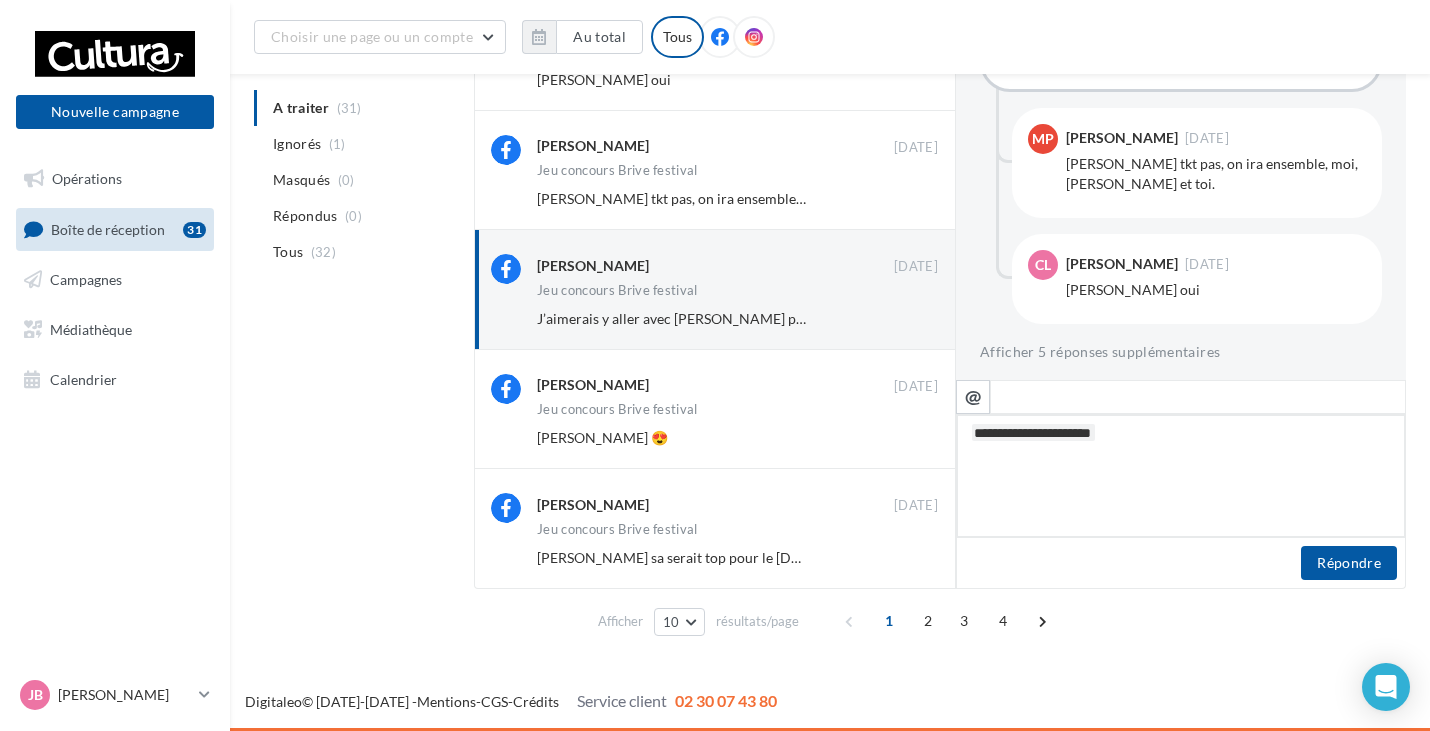 type on "**********" 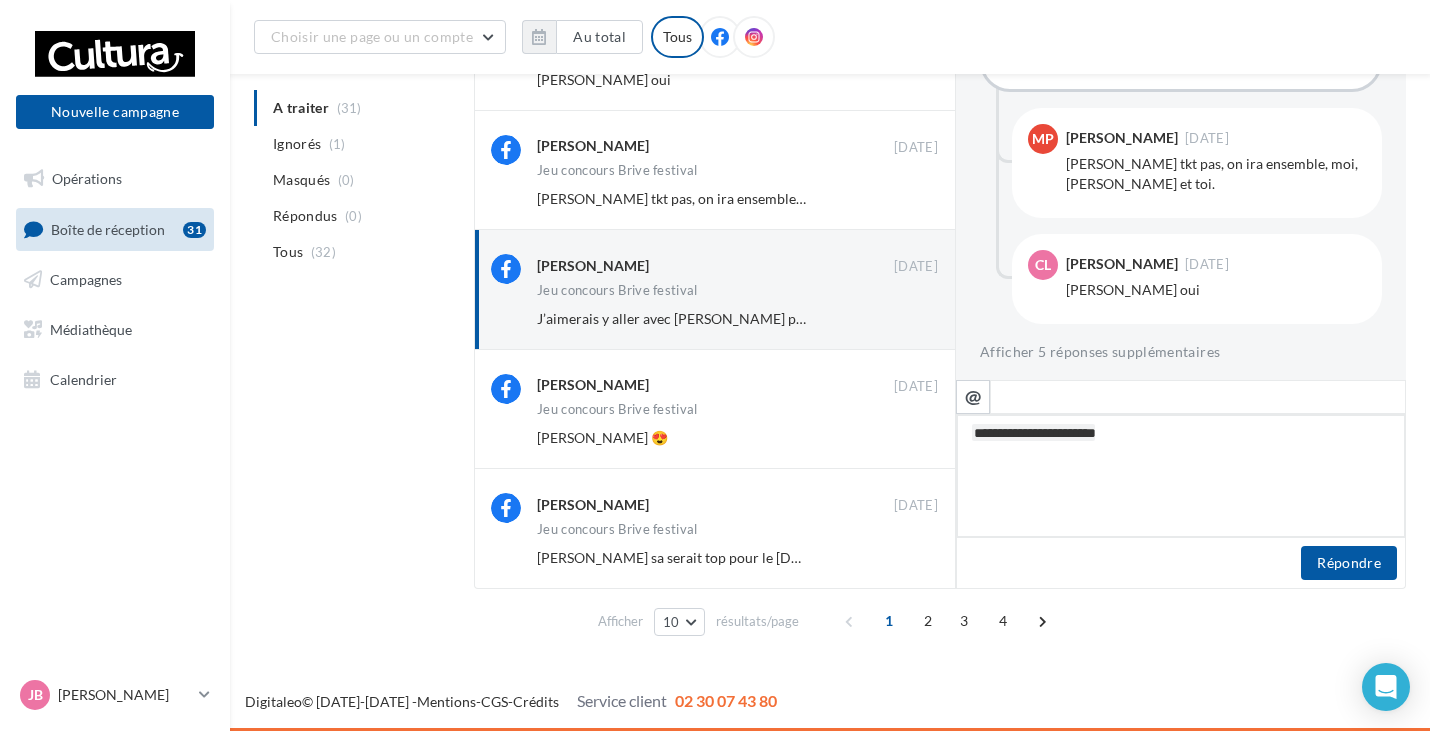 type on "**********" 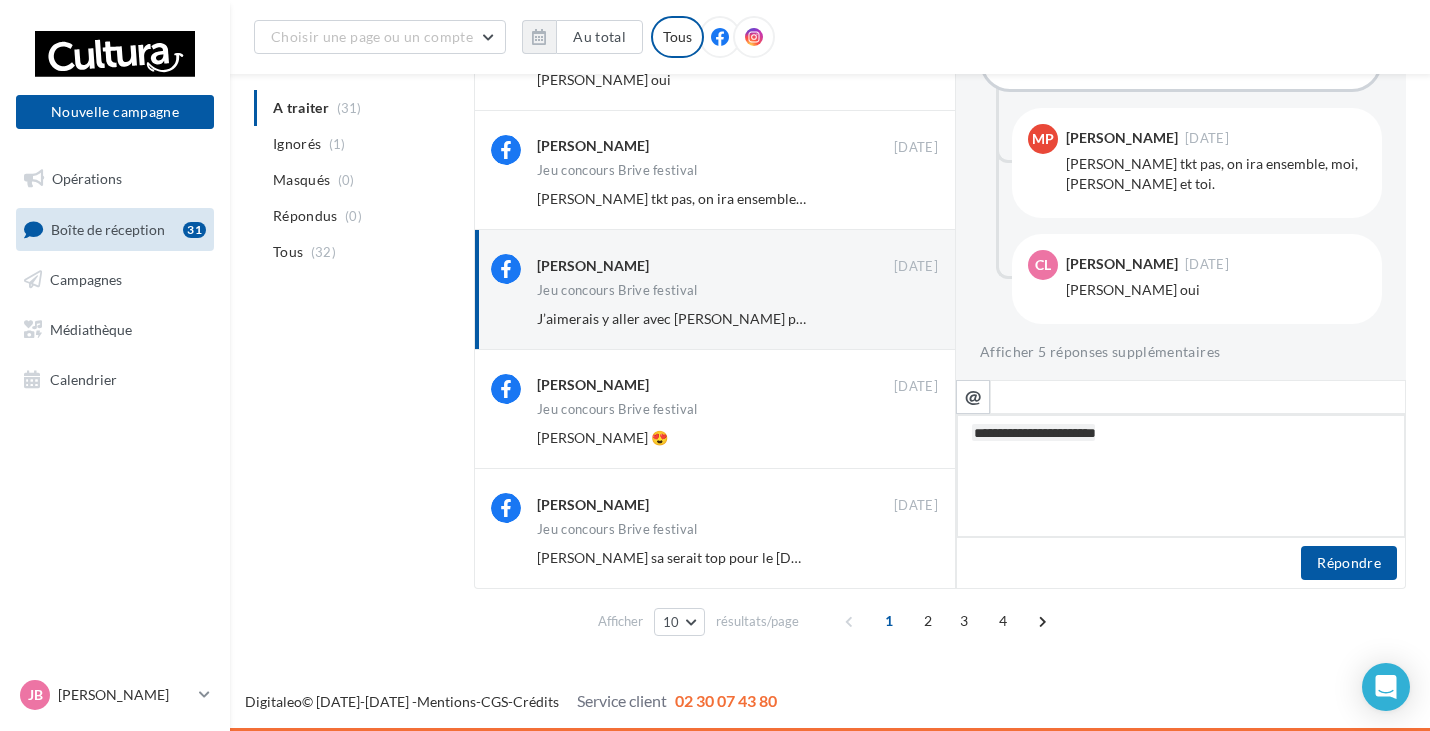 type on "**********" 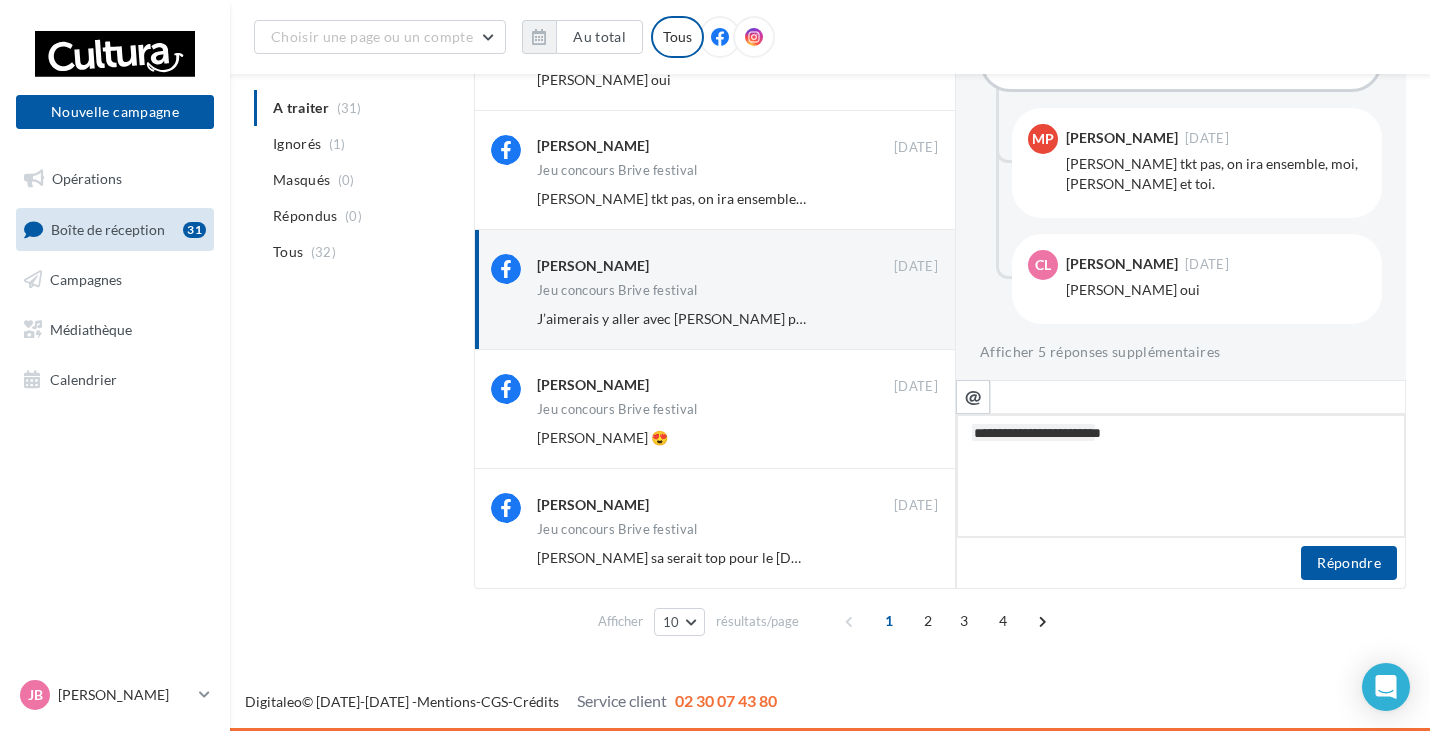 type on "**********" 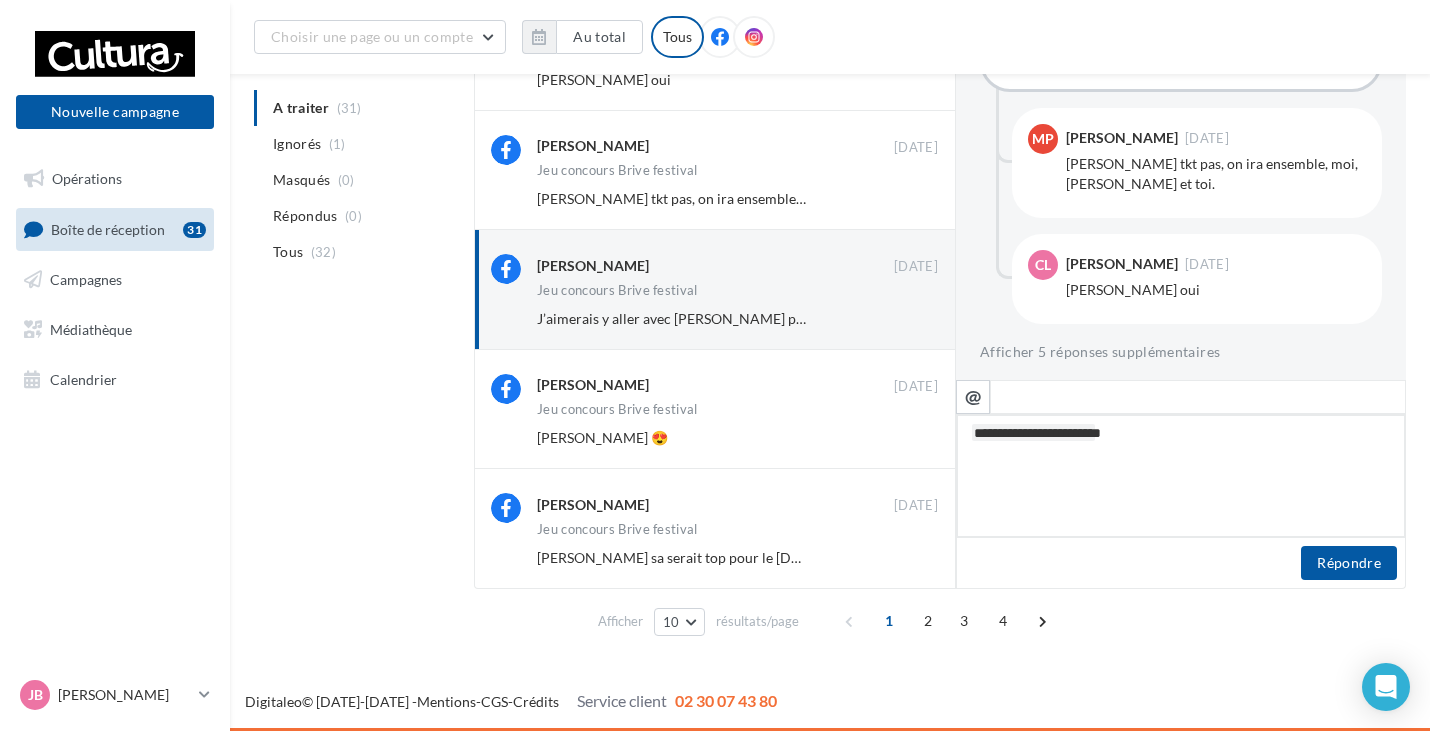 type on "**********" 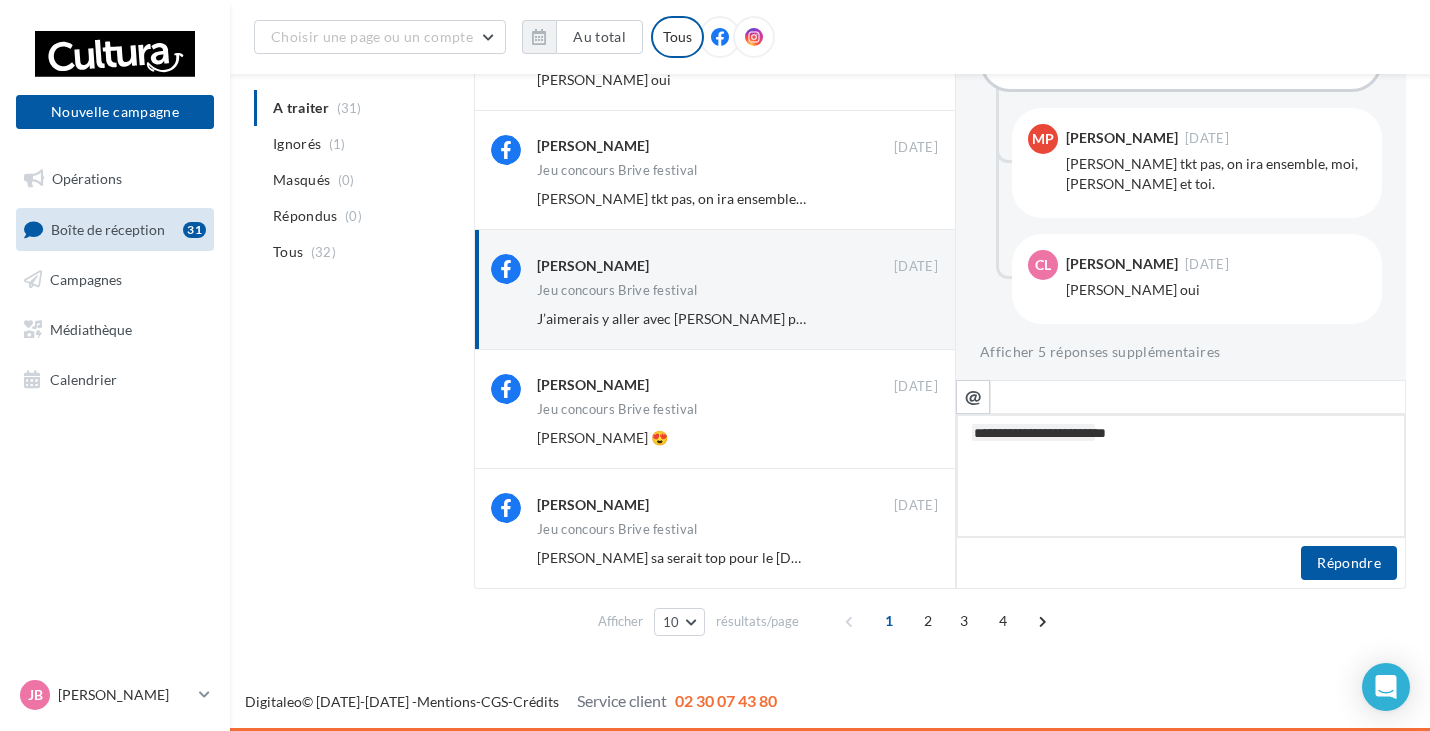 type on "**********" 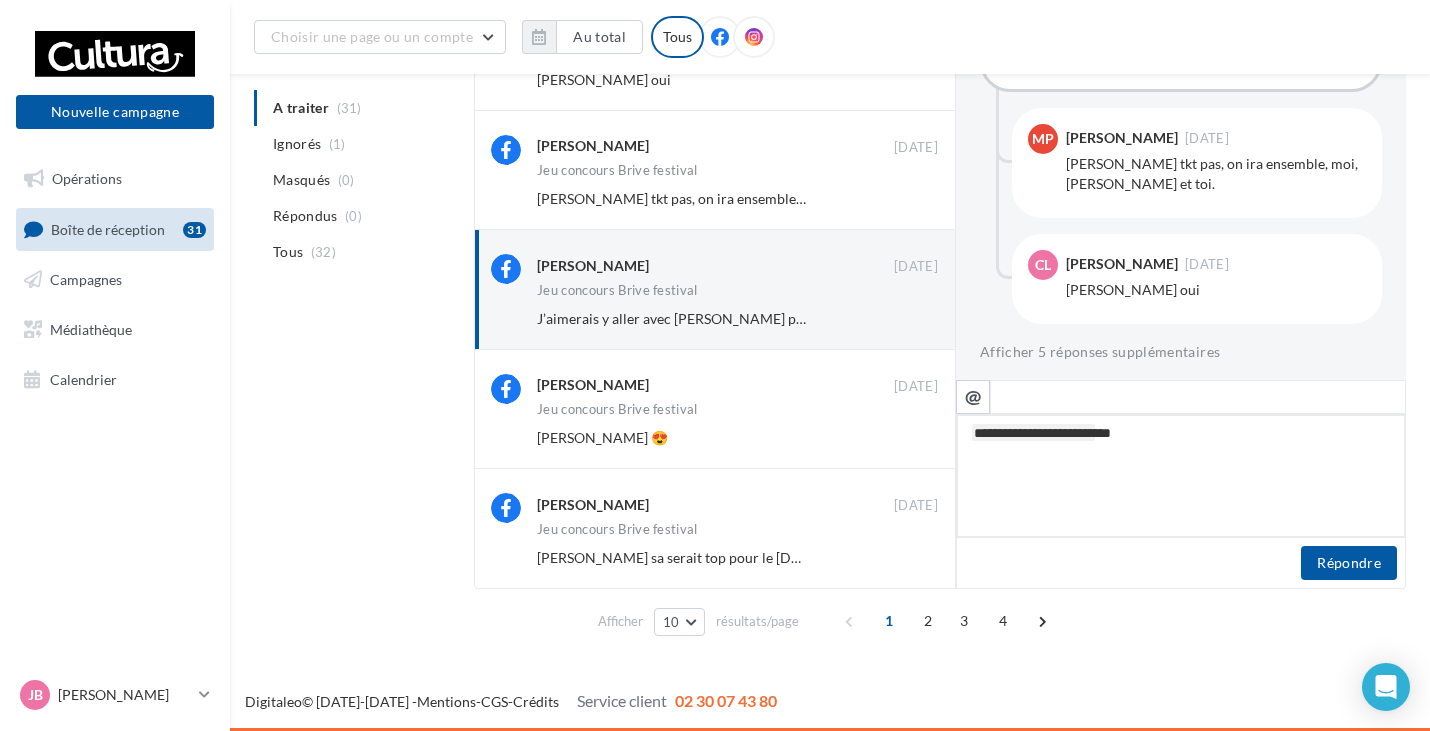 type on "**********" 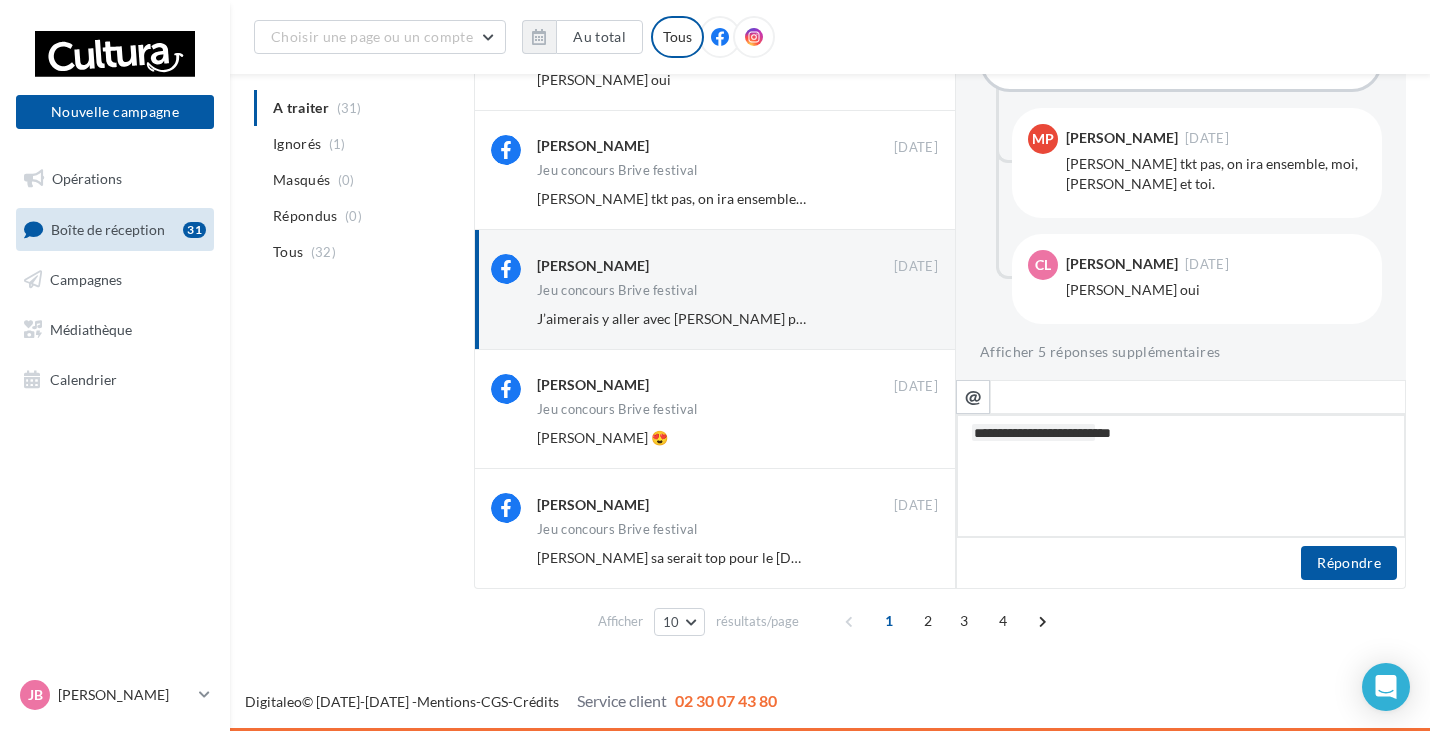 type on "**********" 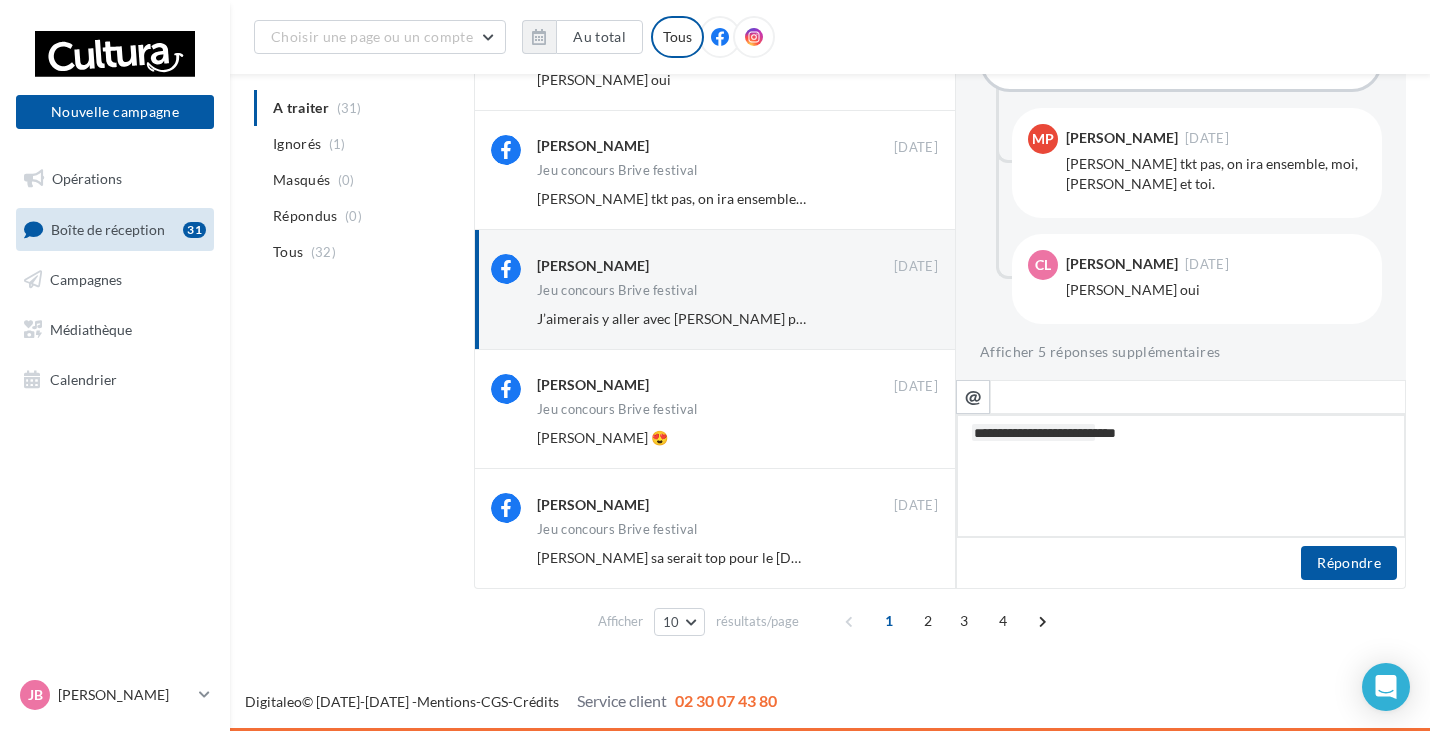 type on "**********" 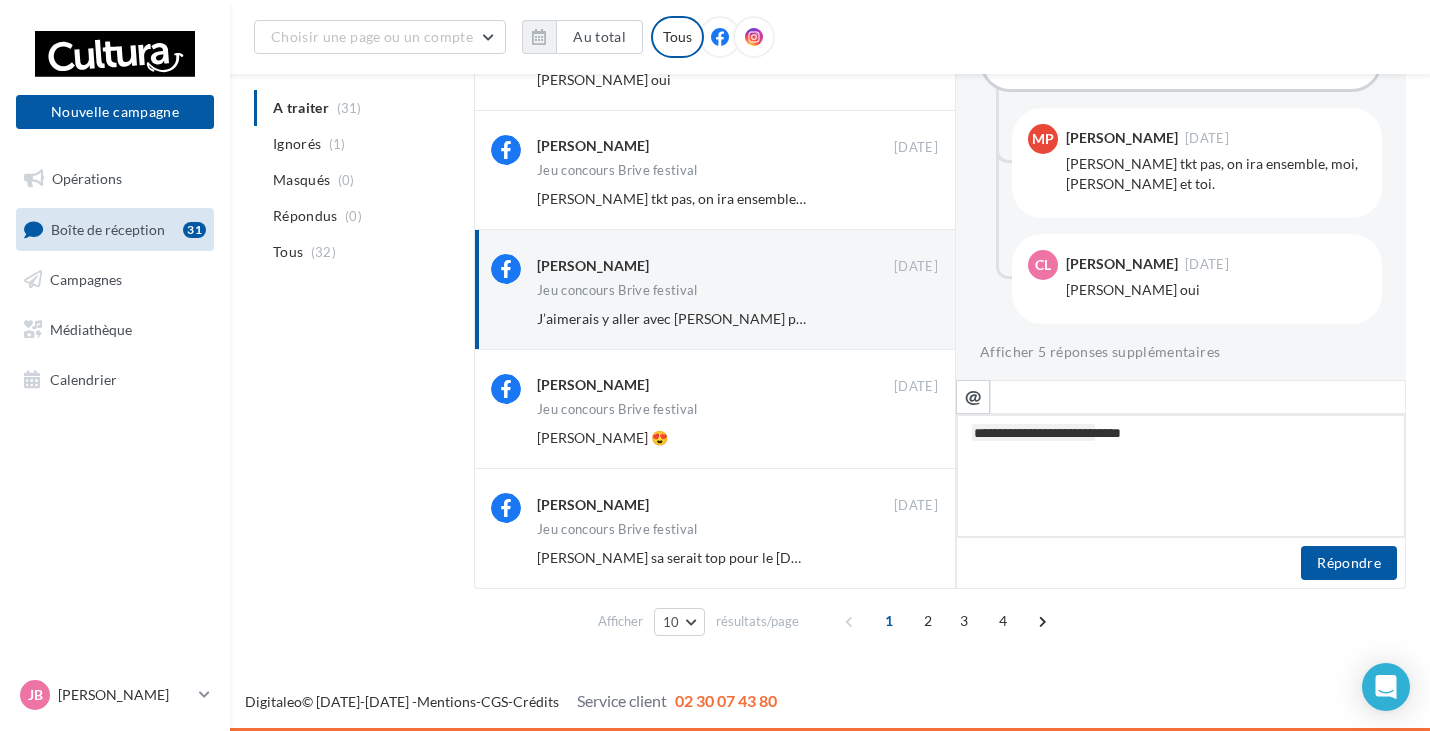 type on "**********" 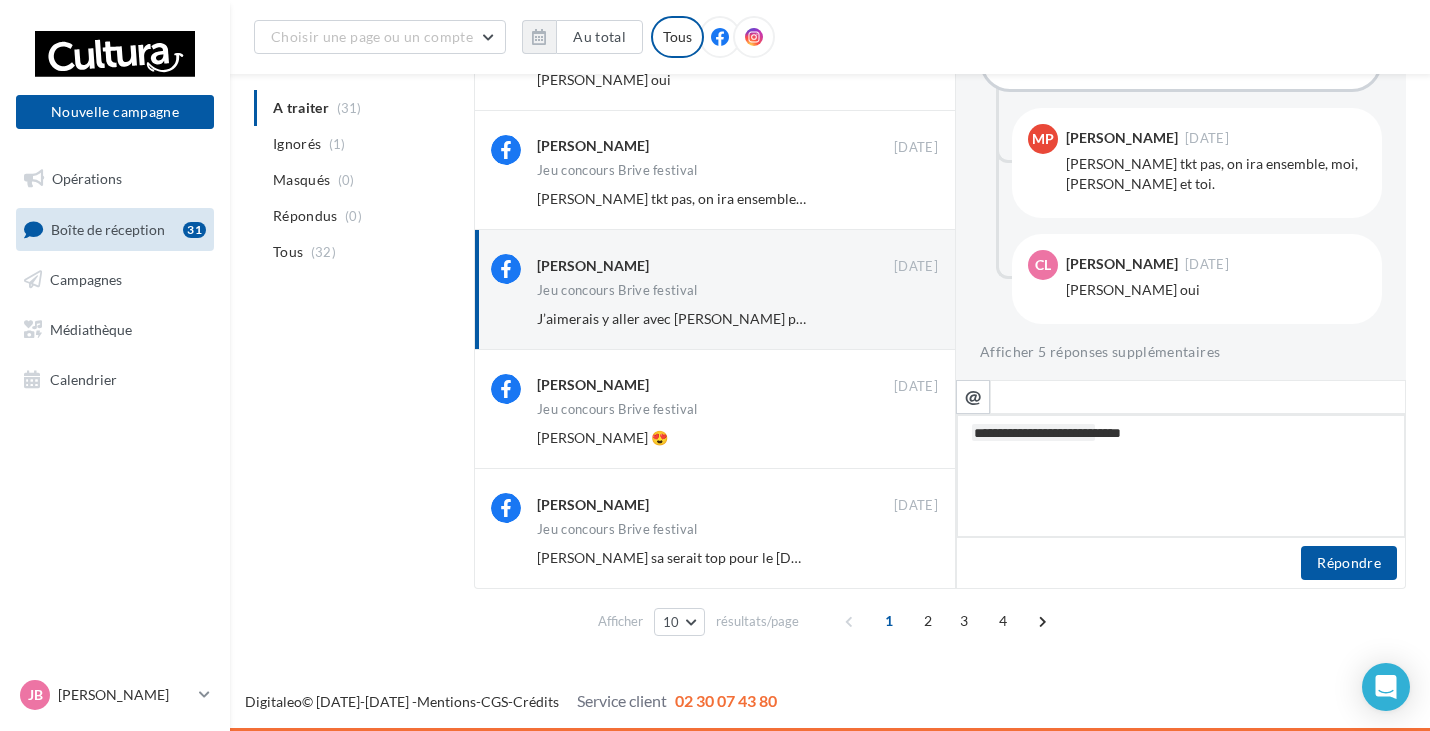 type on "**********" 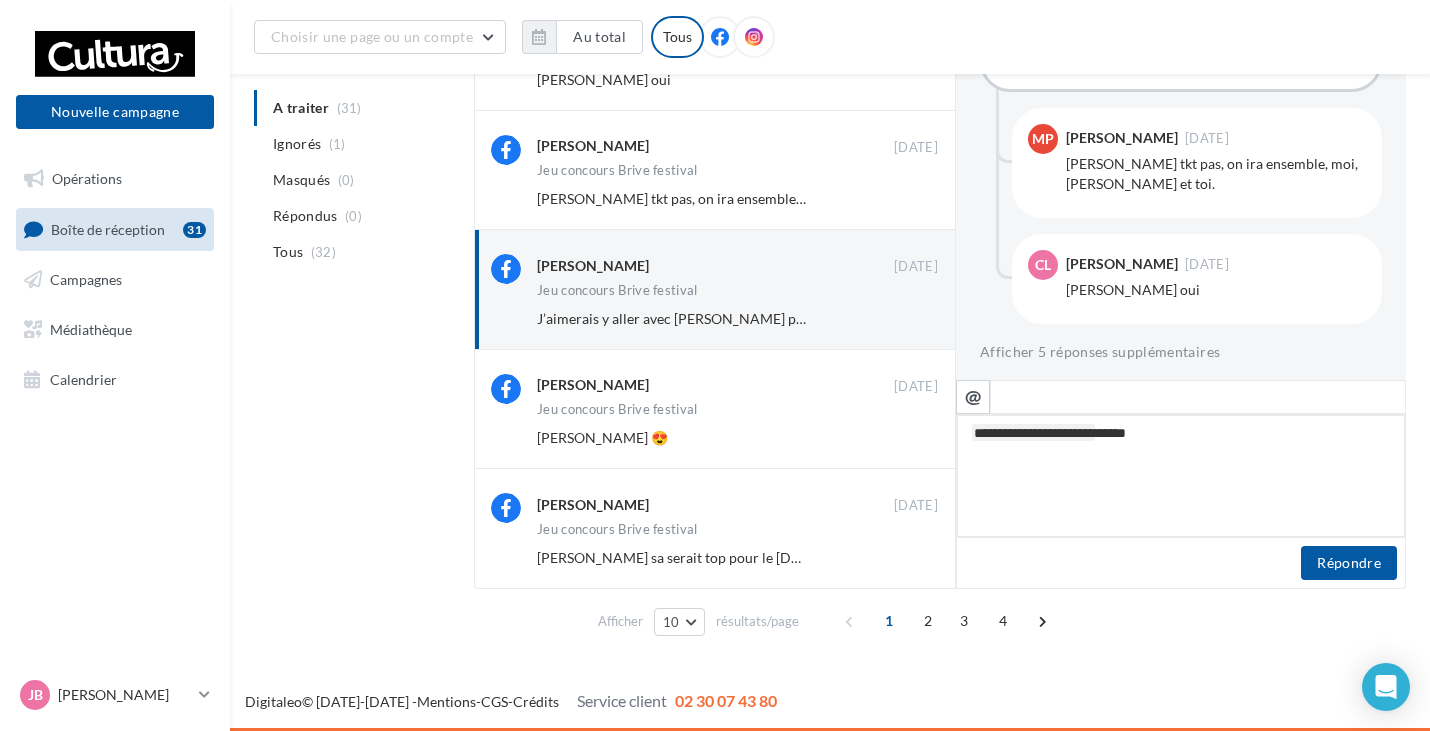 type on "**********" 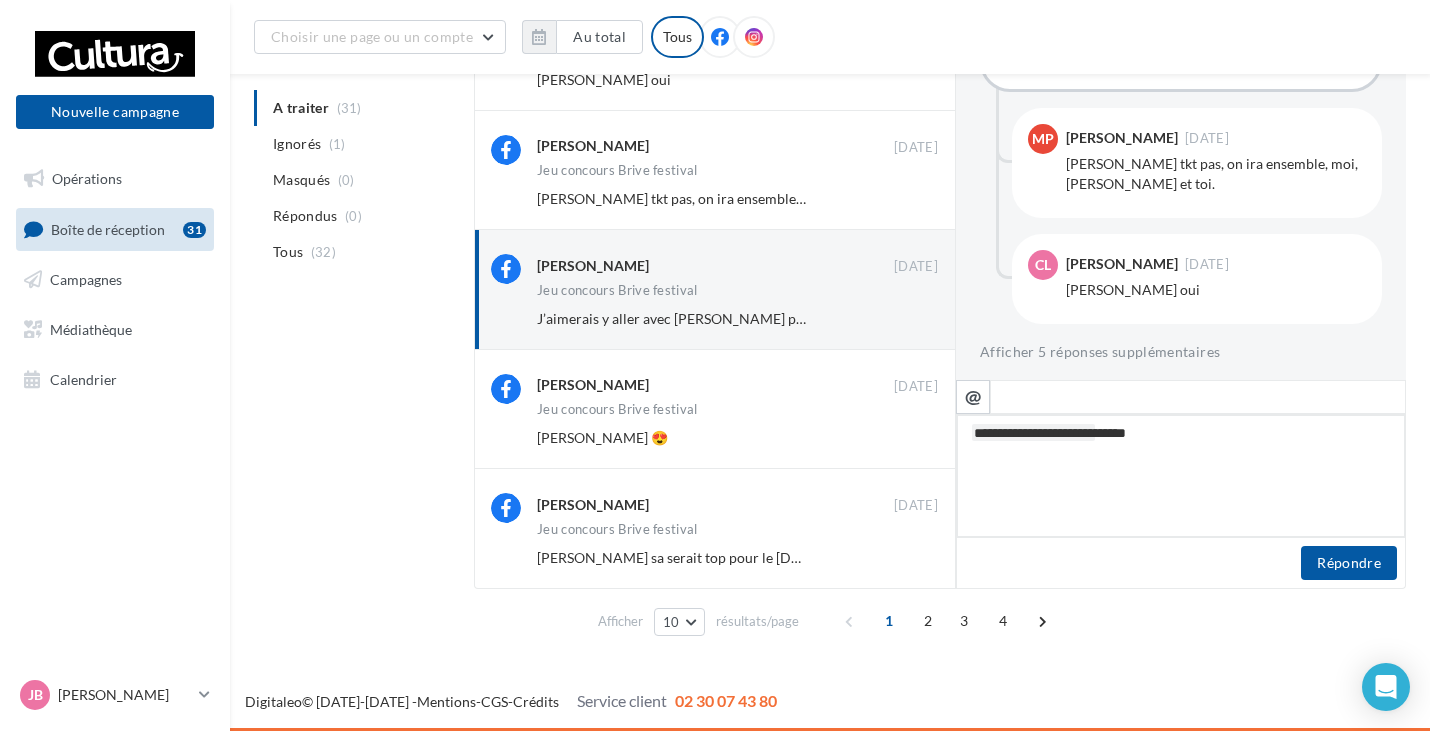 type on "**********" 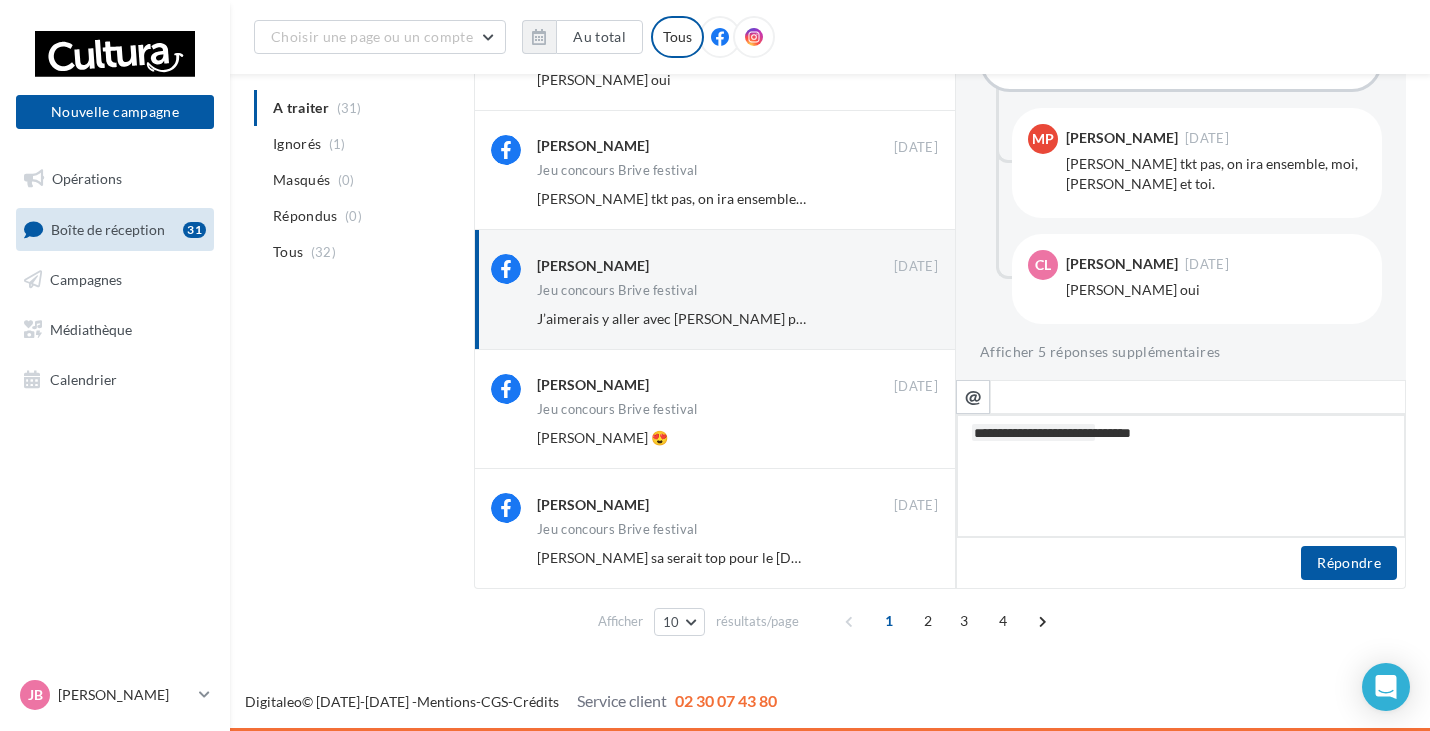 type on "**********" 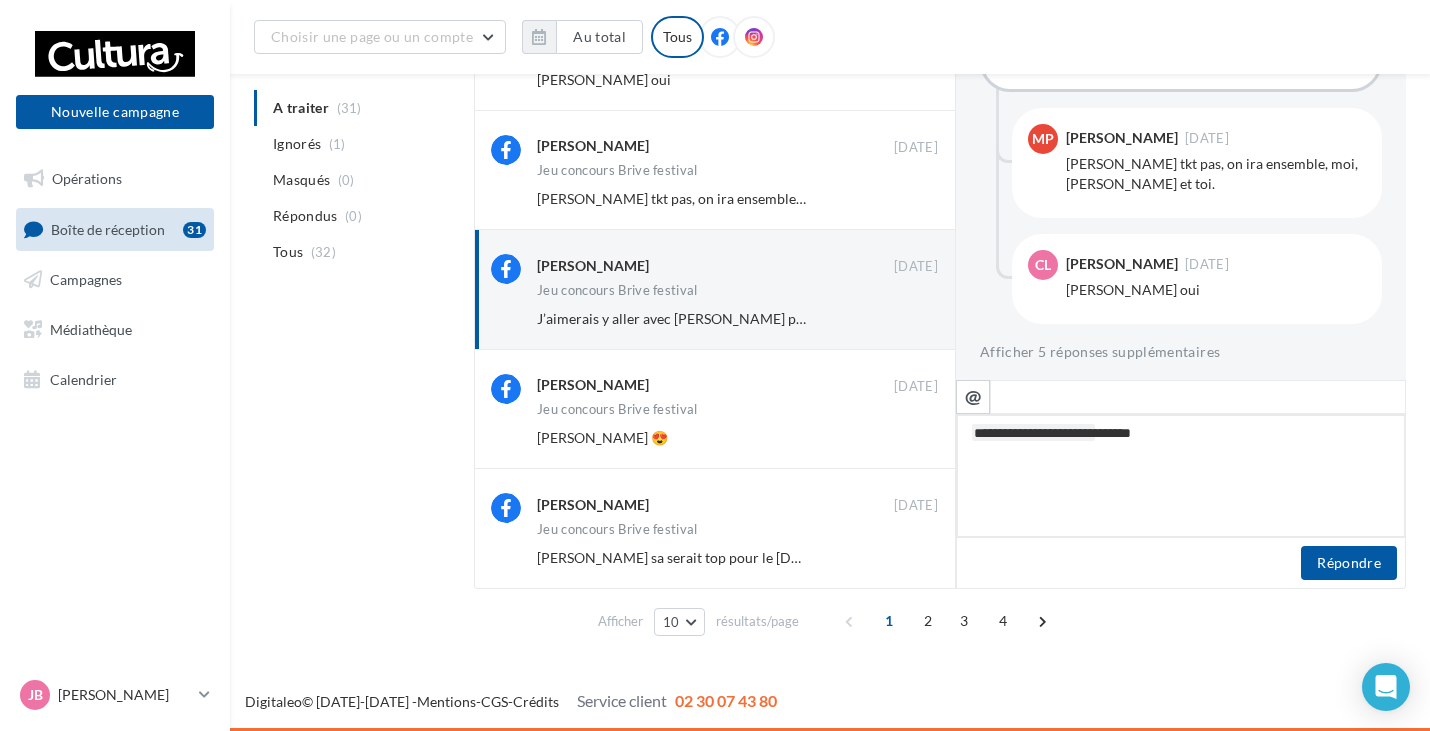 type on "**********" 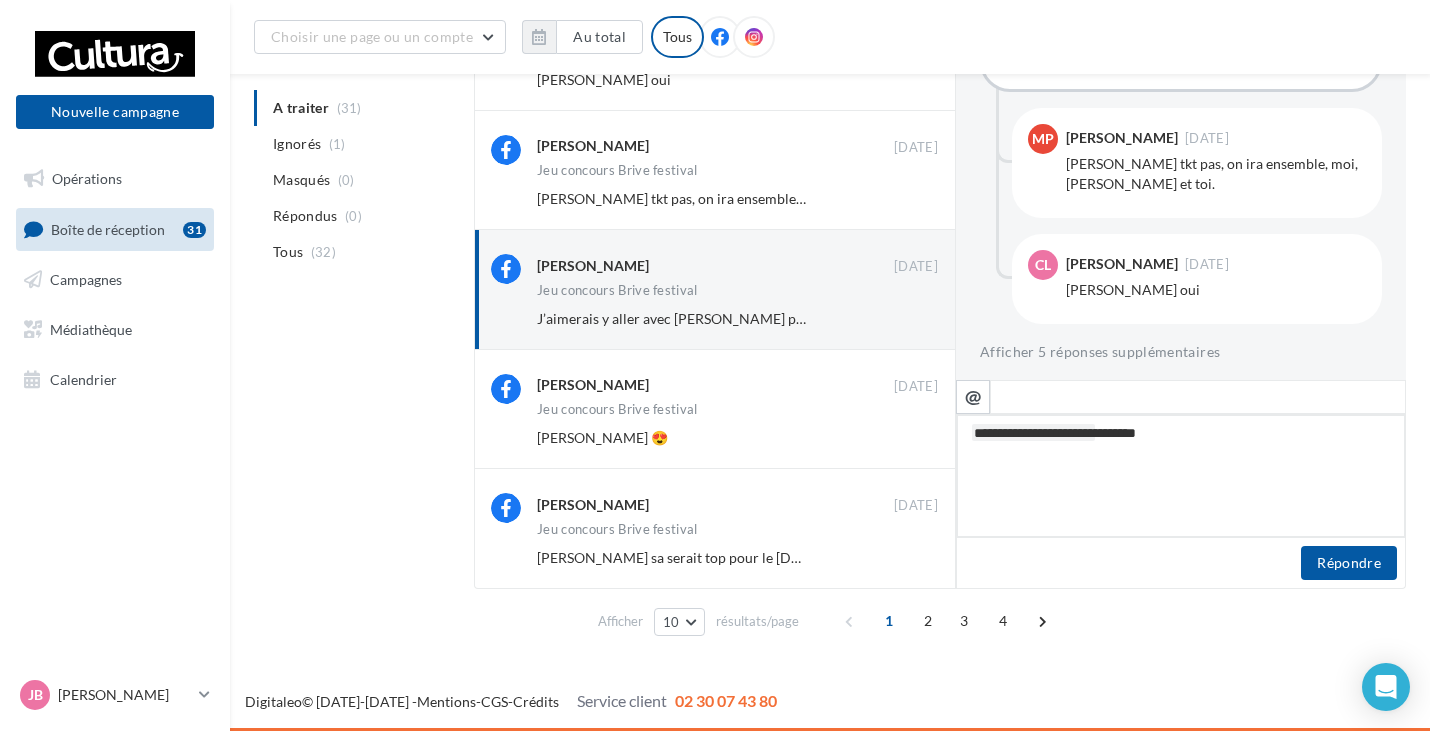 type on "**********" 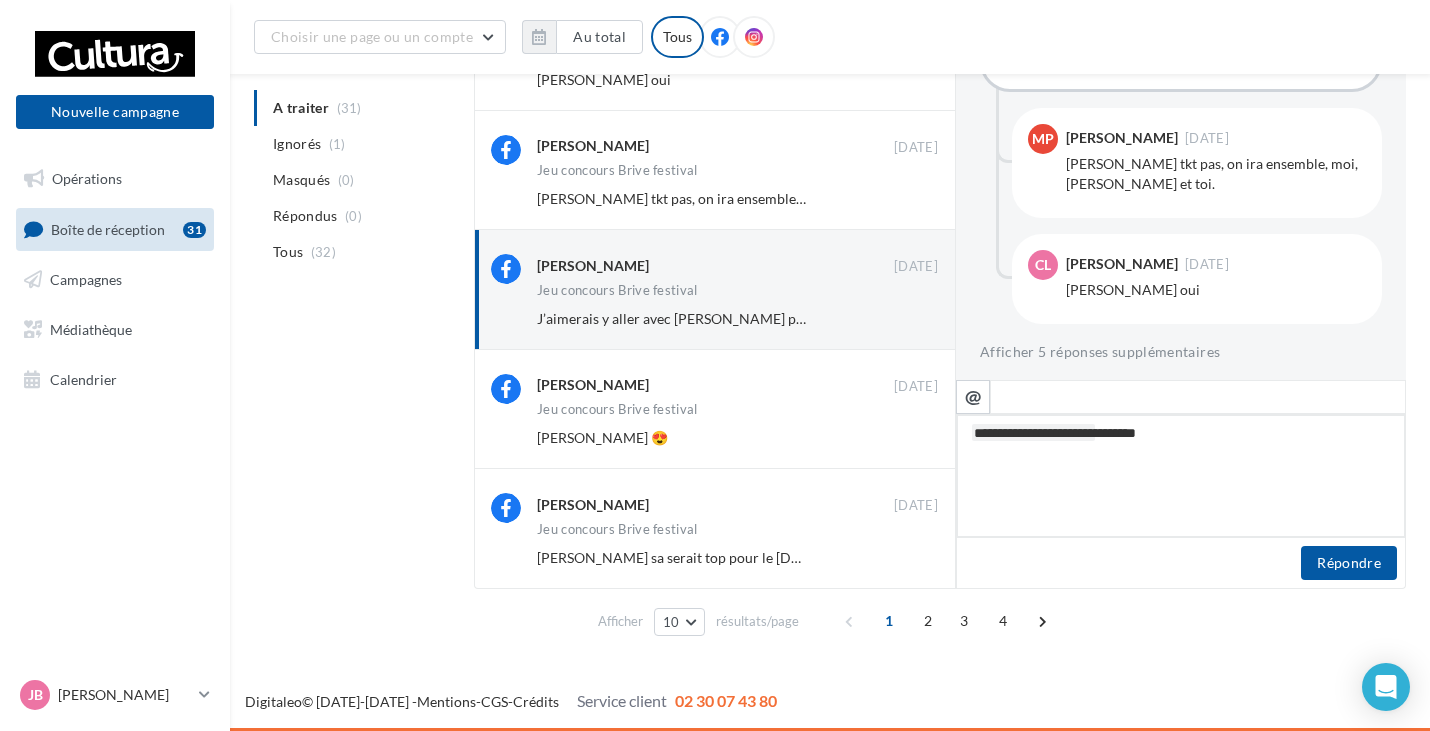 type on "**********" 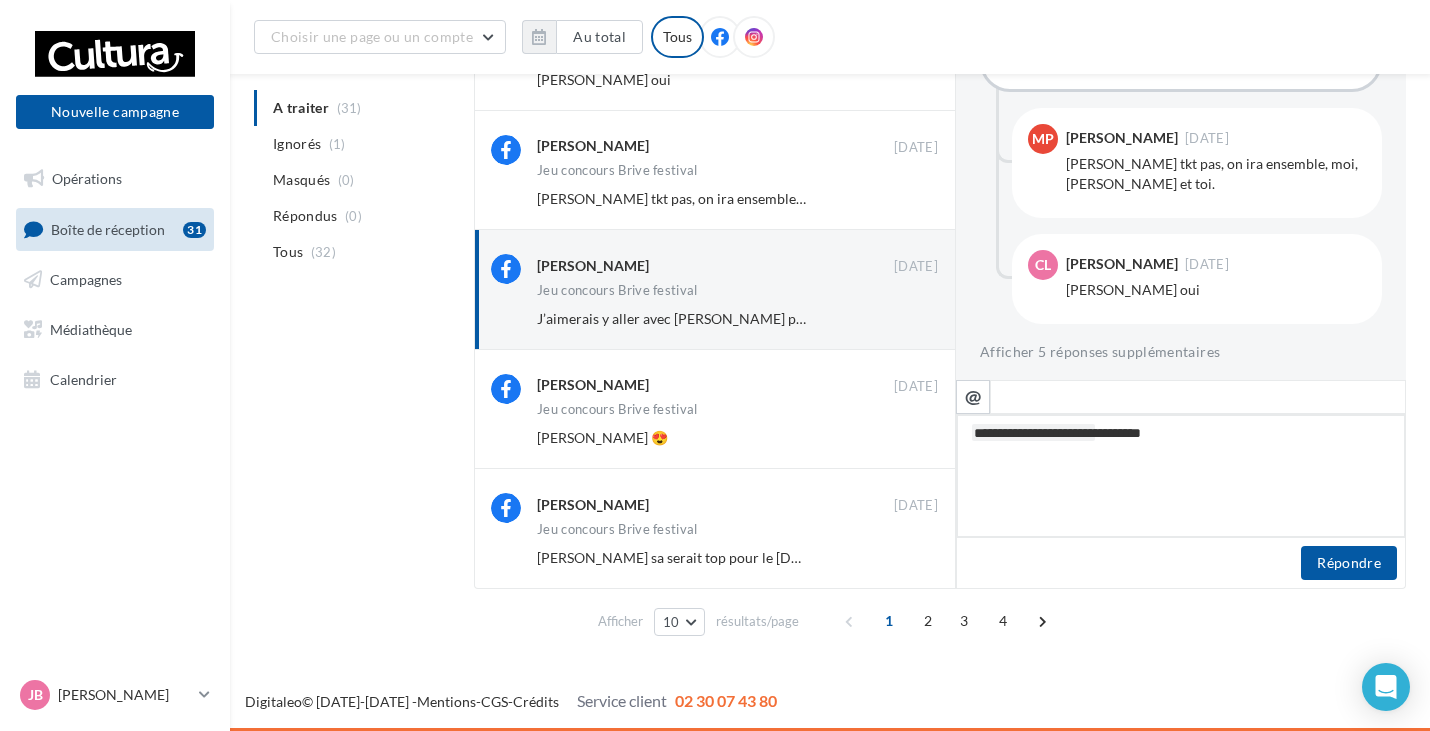 type on "**********" 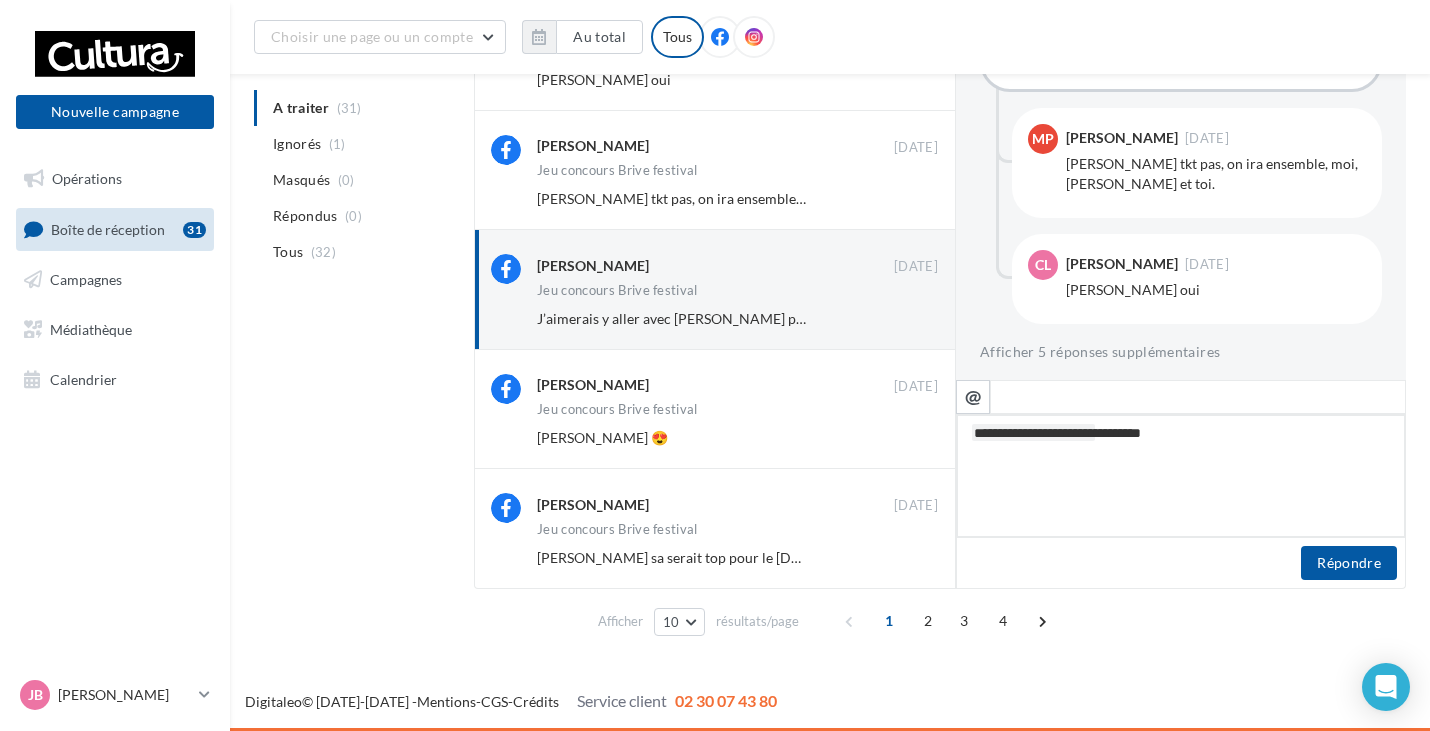 type on "**********" 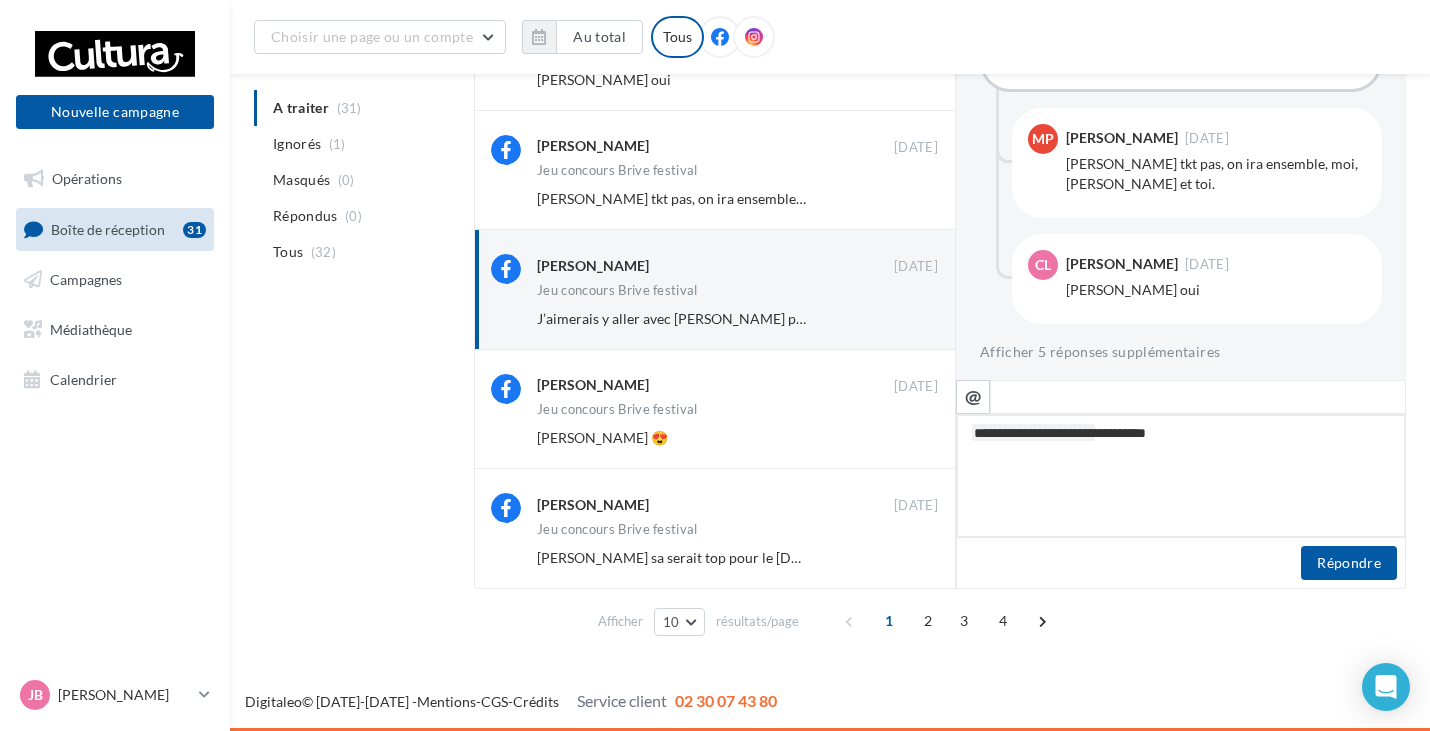 type on "**********" 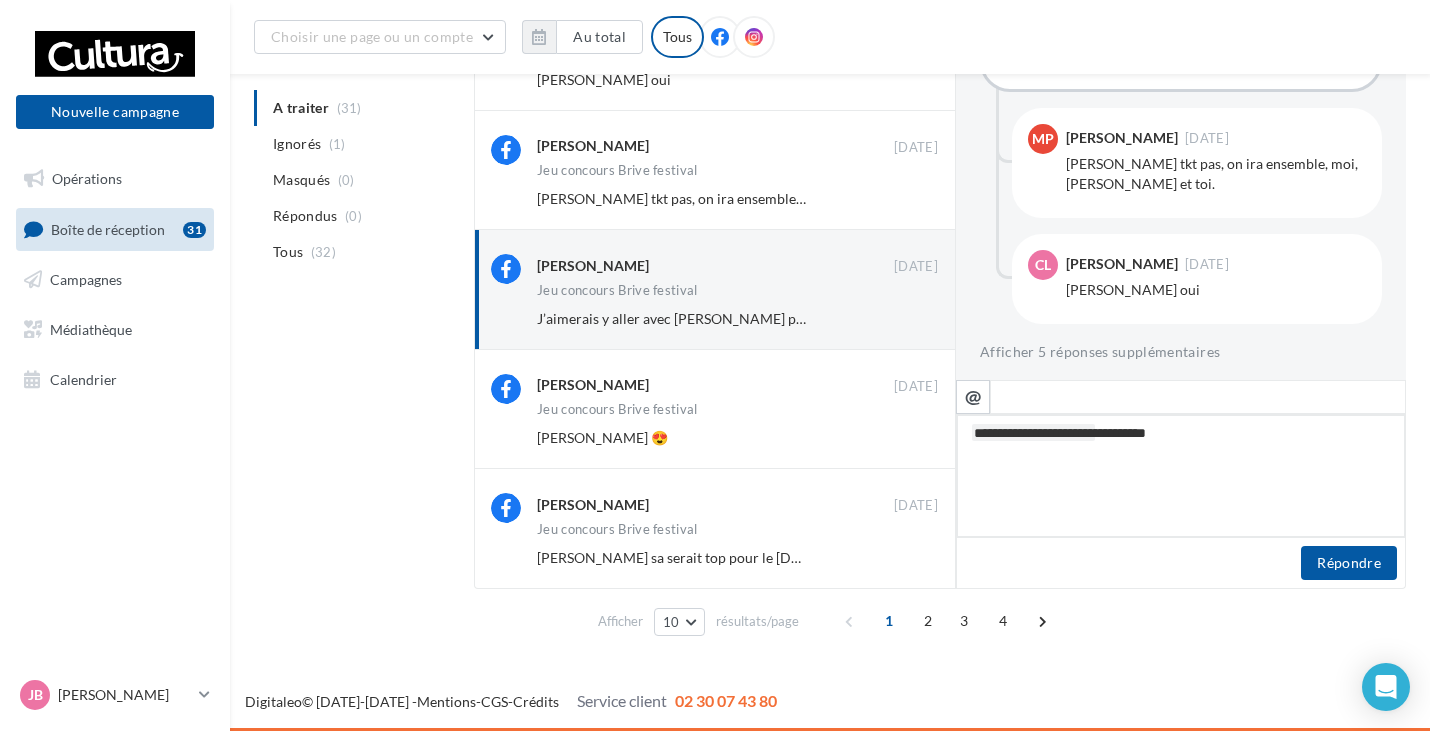 type on "**********" 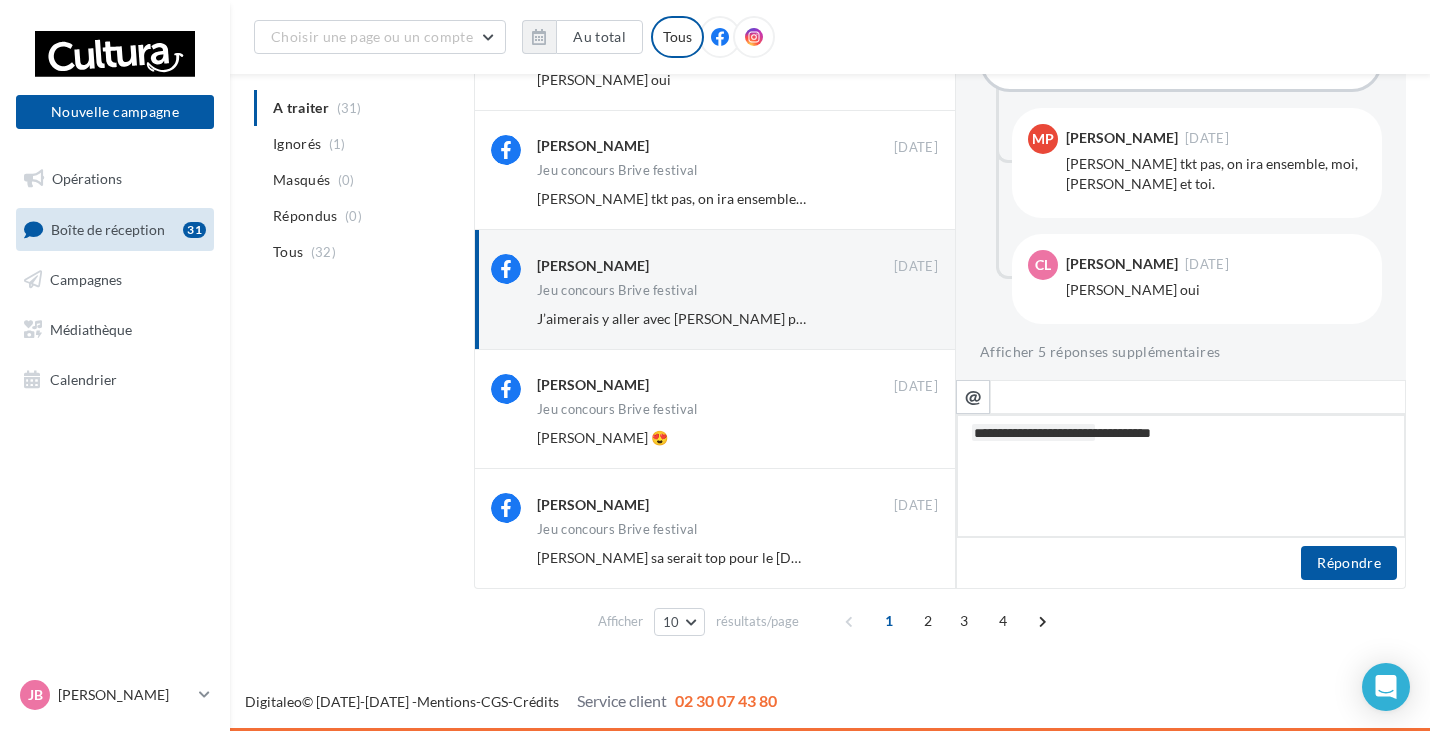type on "**********" 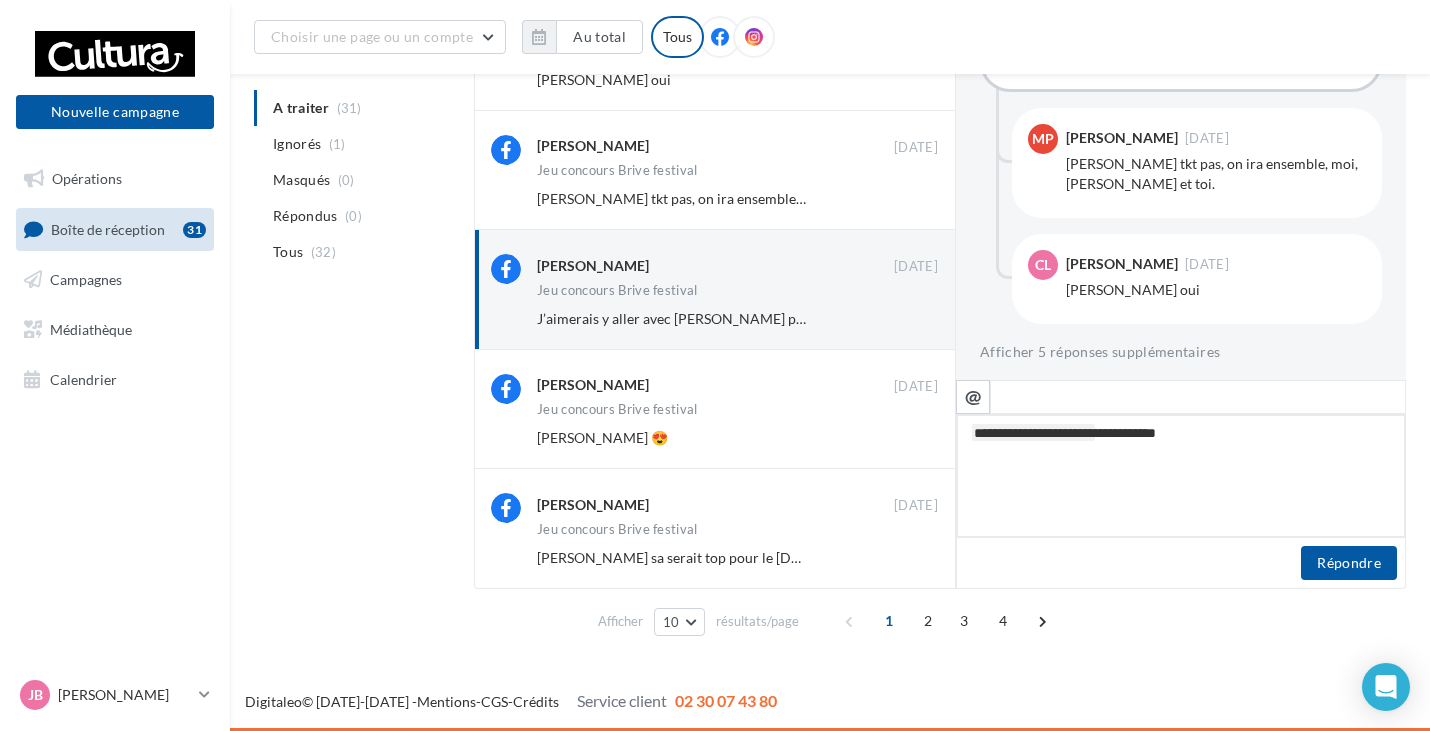 type on "**********" 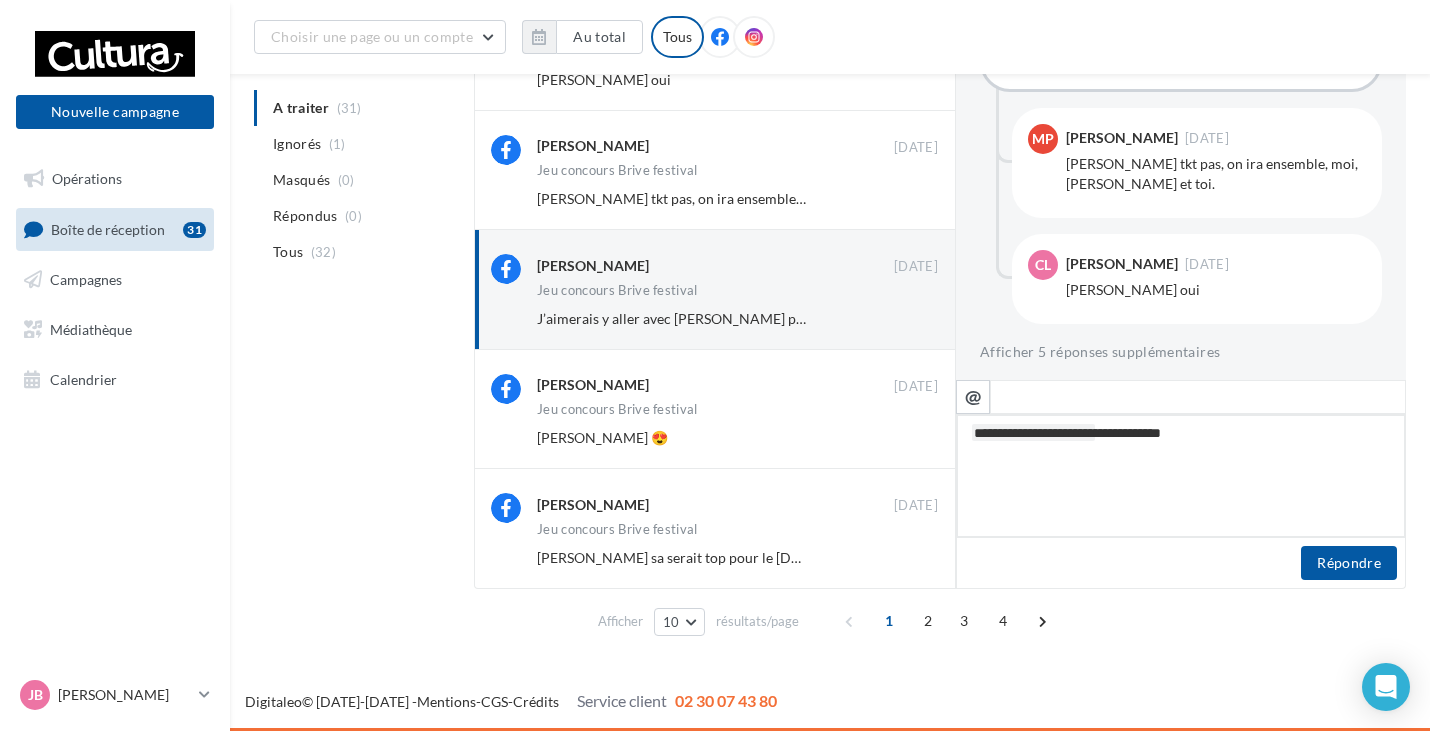 type on "**********" 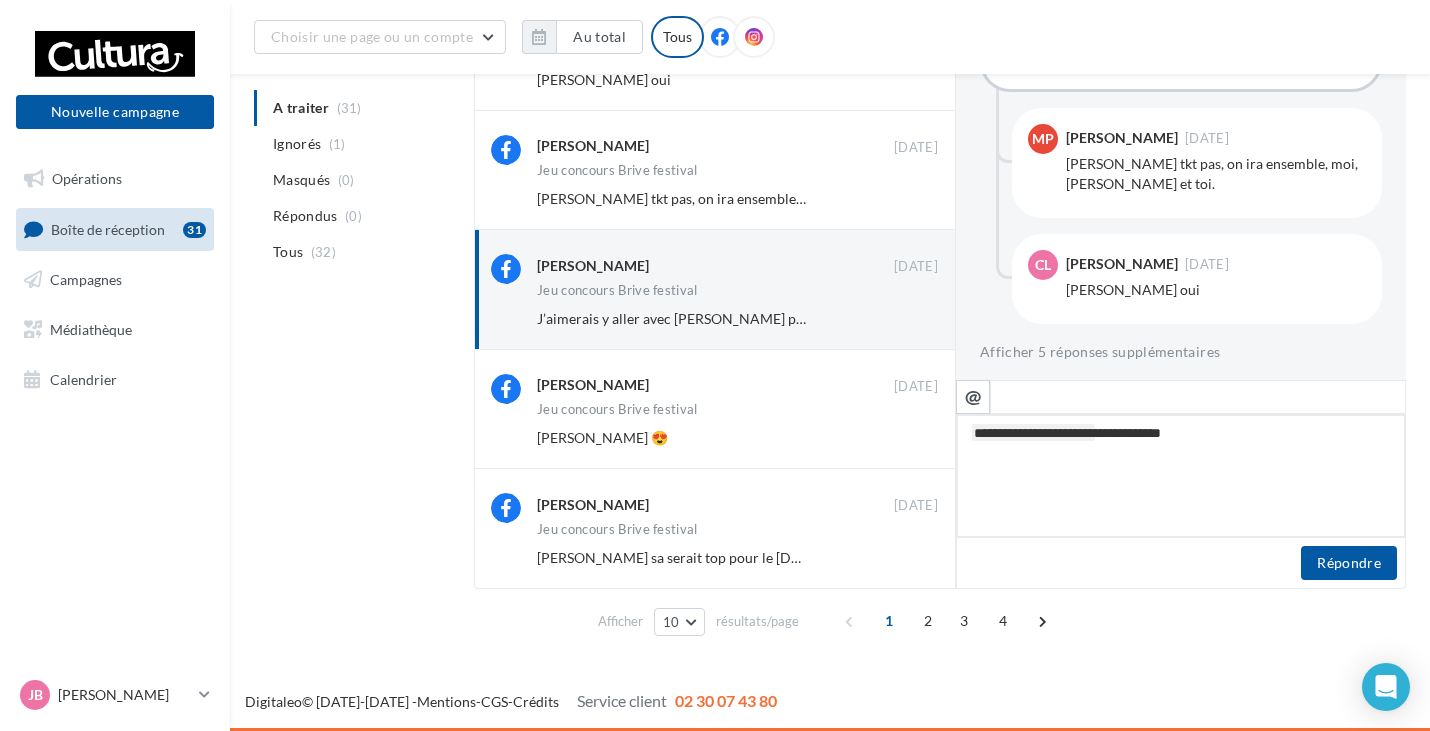 type on "**********" 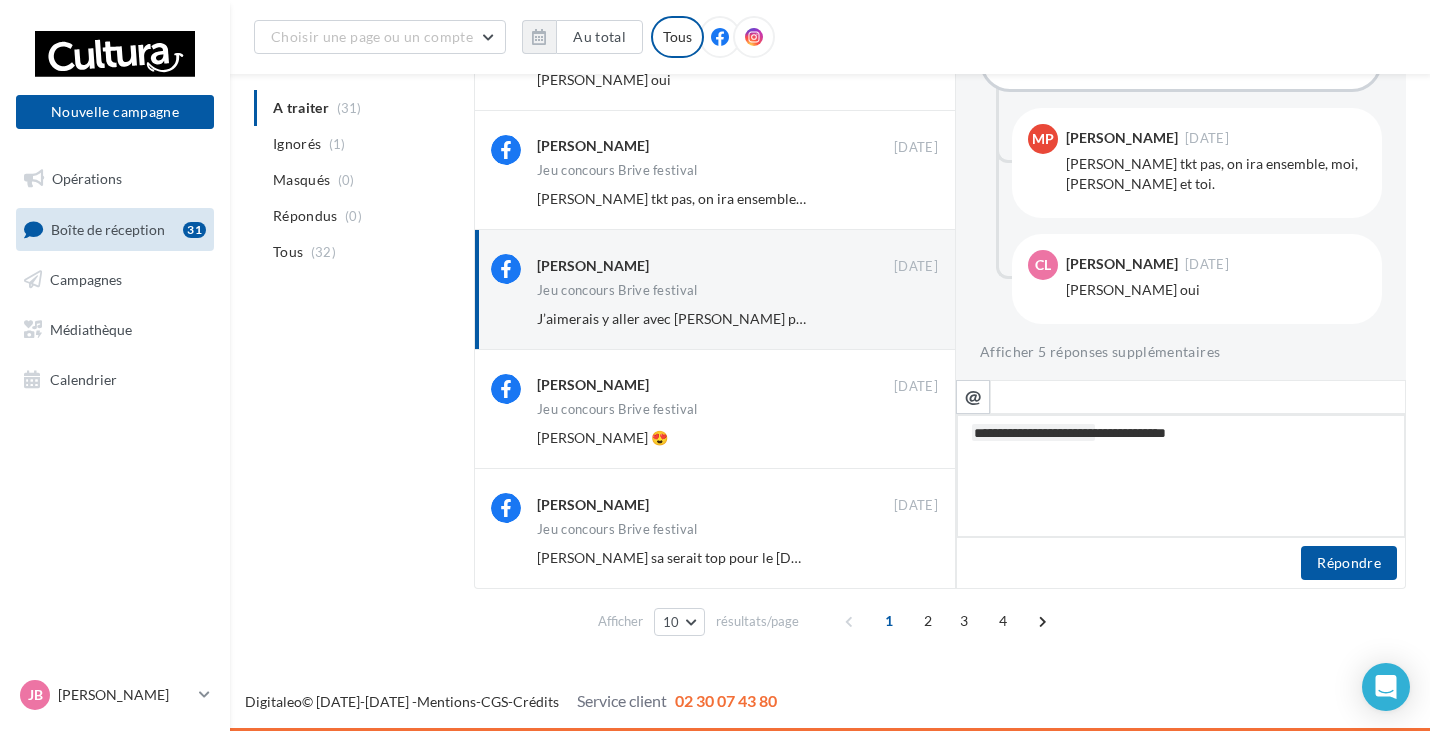type on "**********" 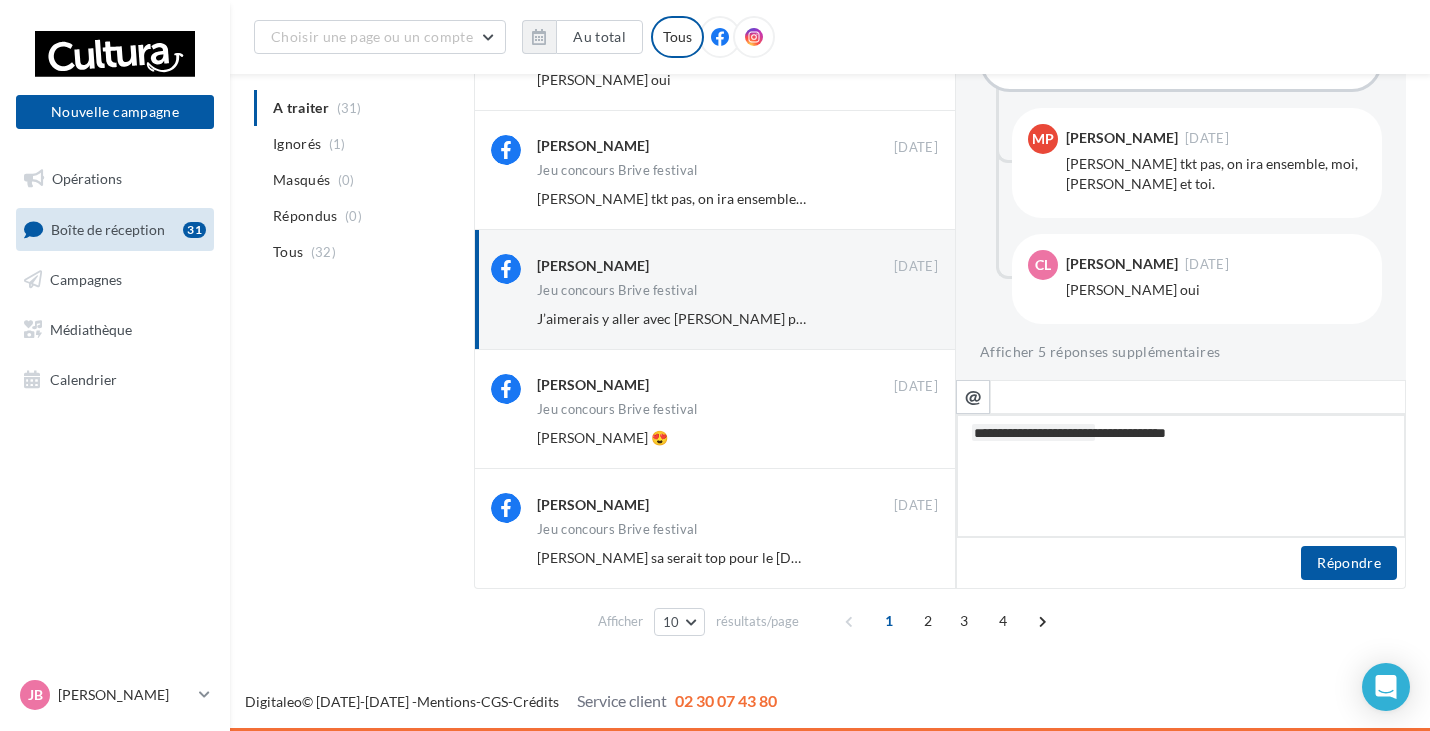 type on "**********" 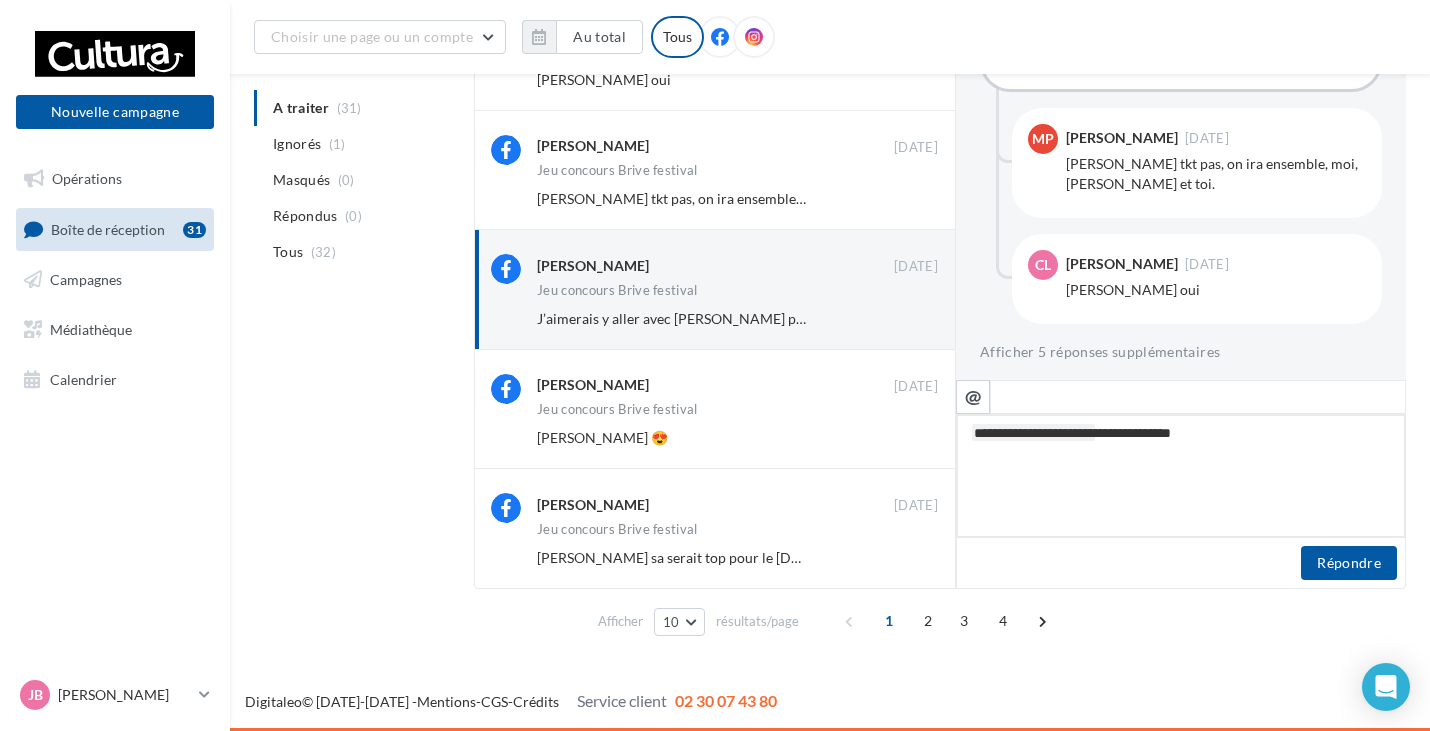 type on "**********" 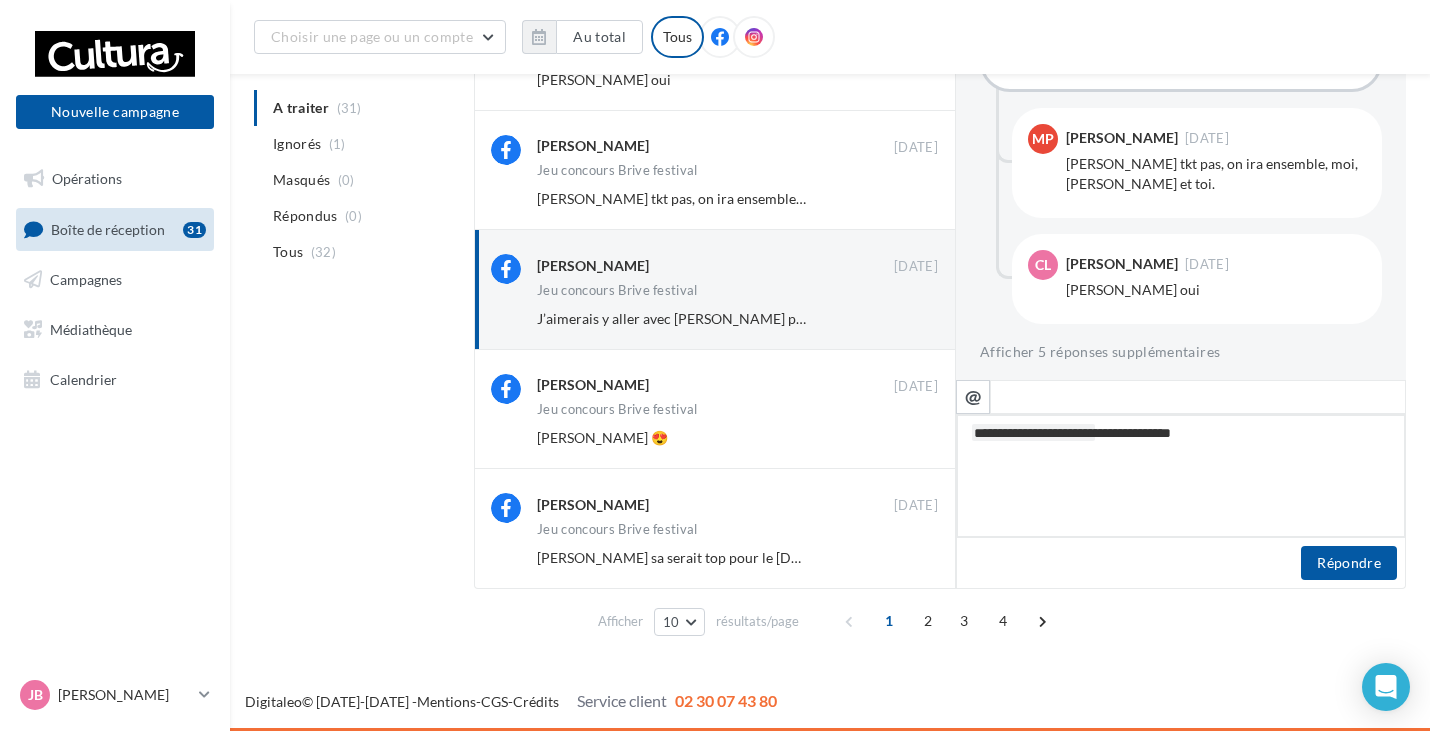 type on "**********" 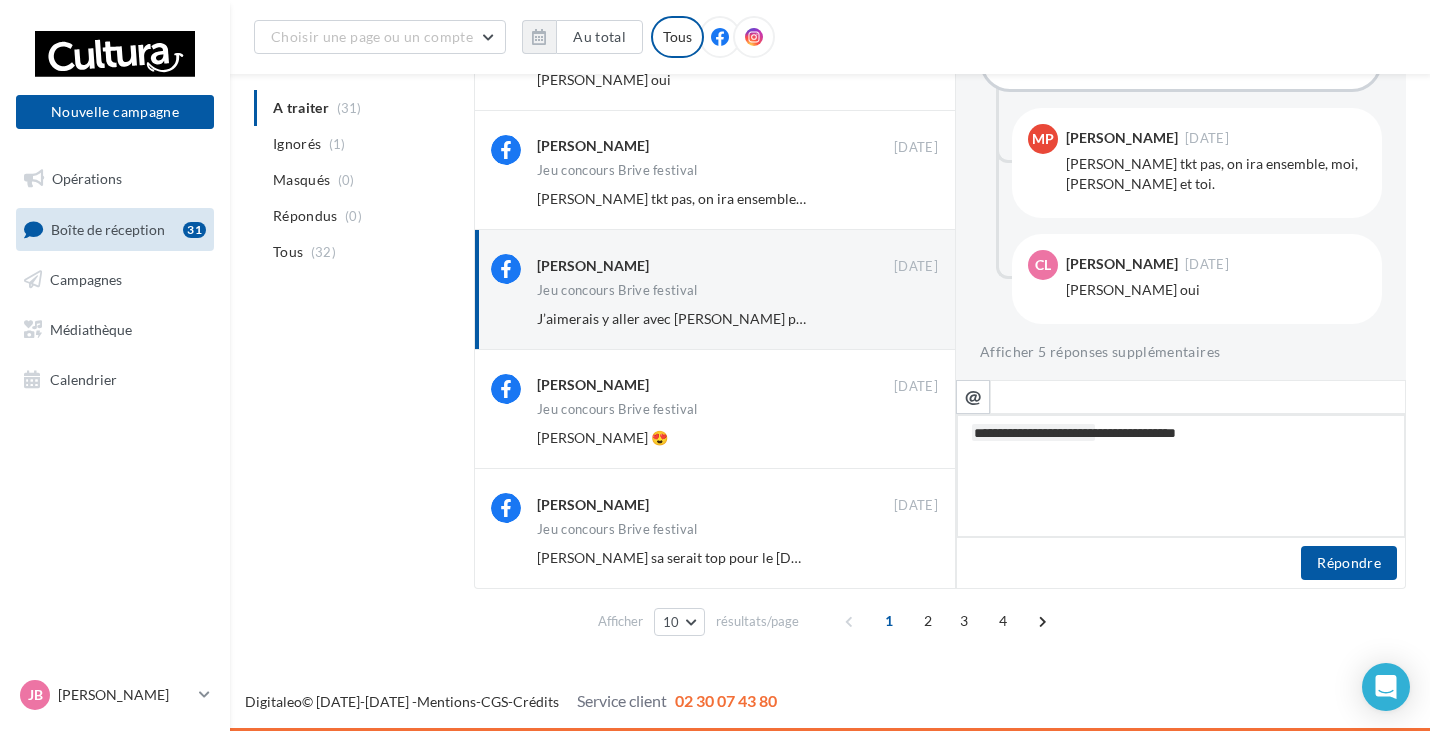 type on "**********" 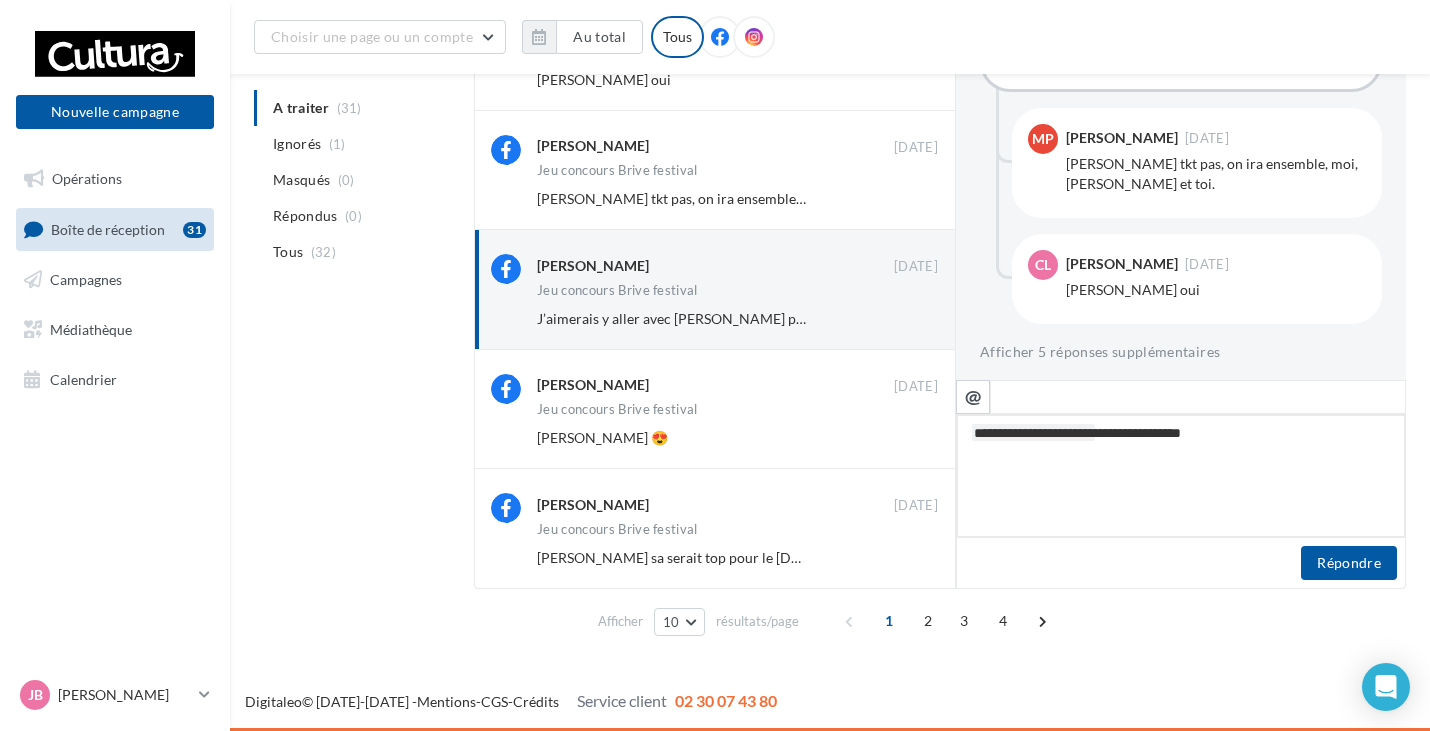 type on "**********" 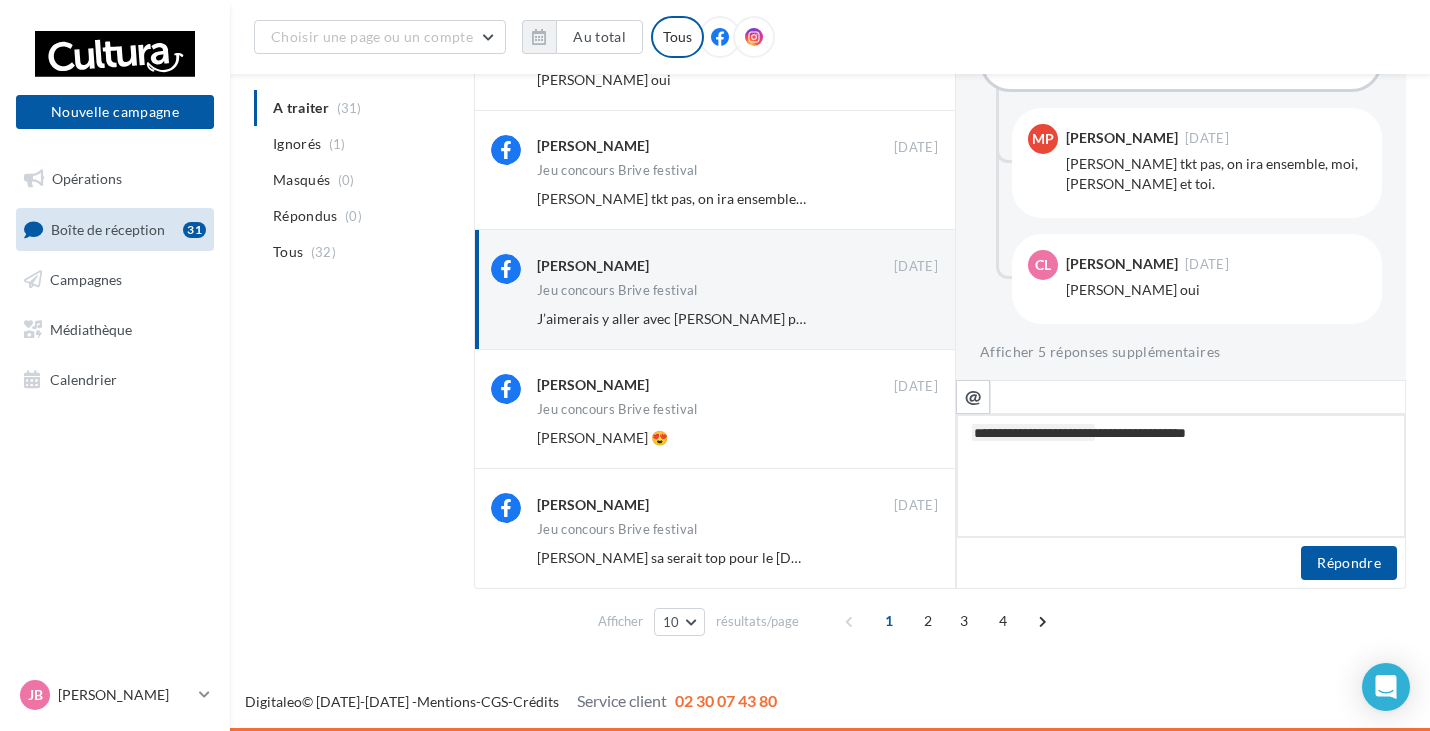 type on "**********" 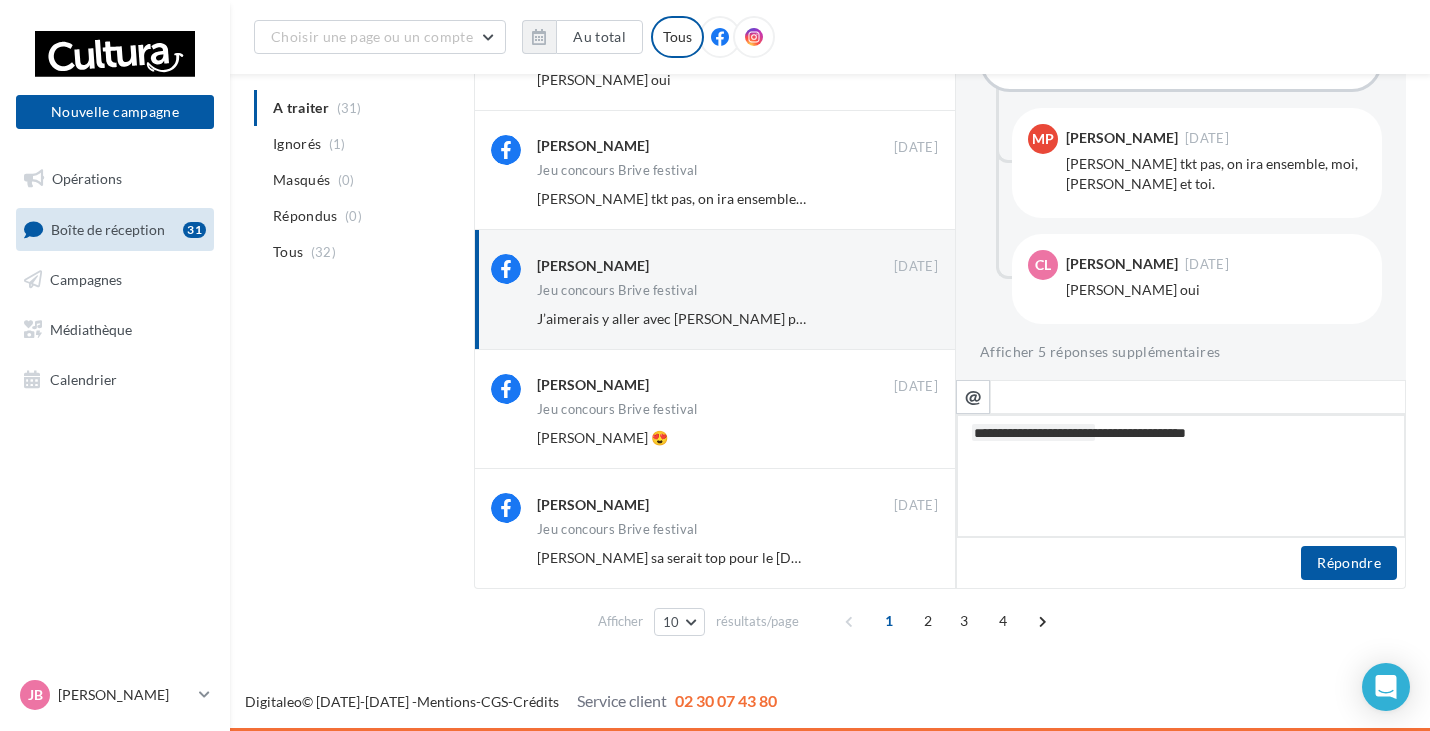 type on "**********" 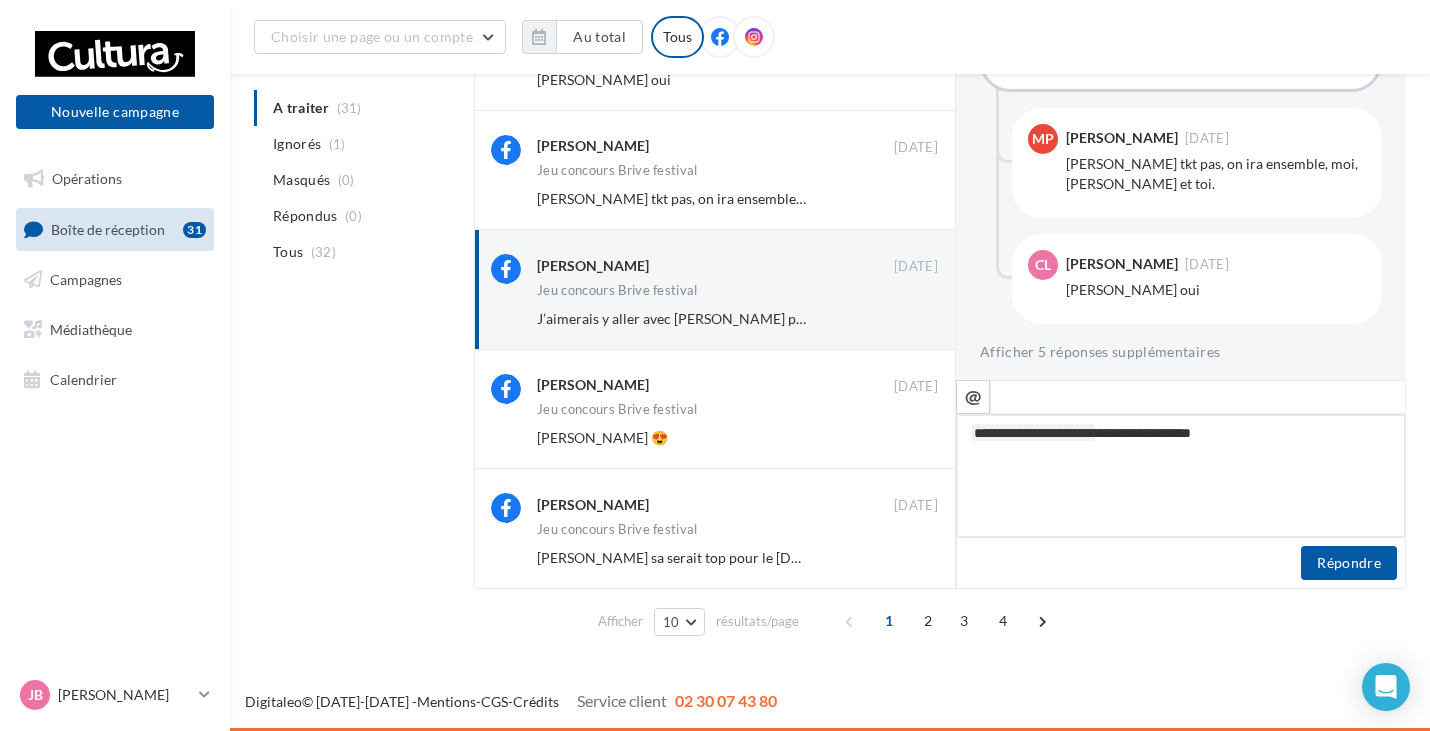 type on "**********" 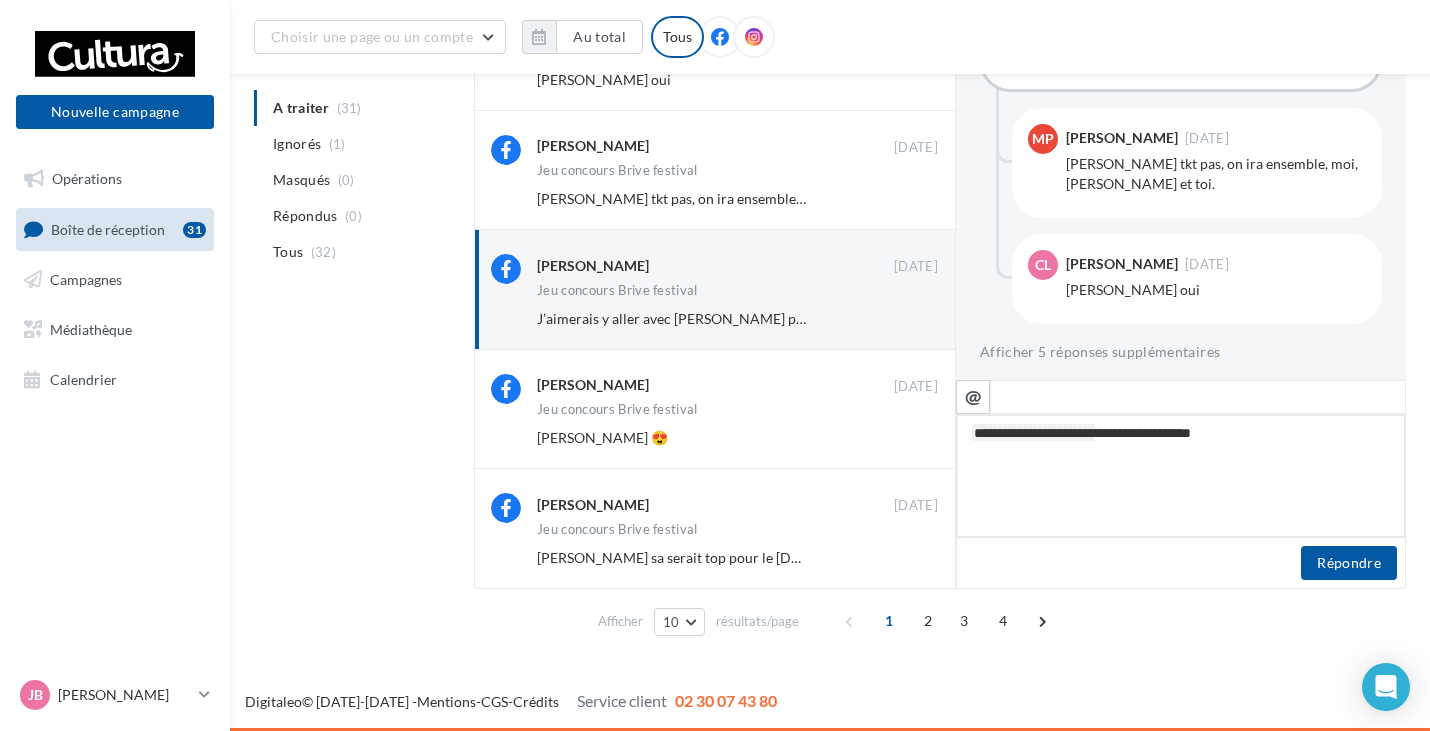 type on "**********" 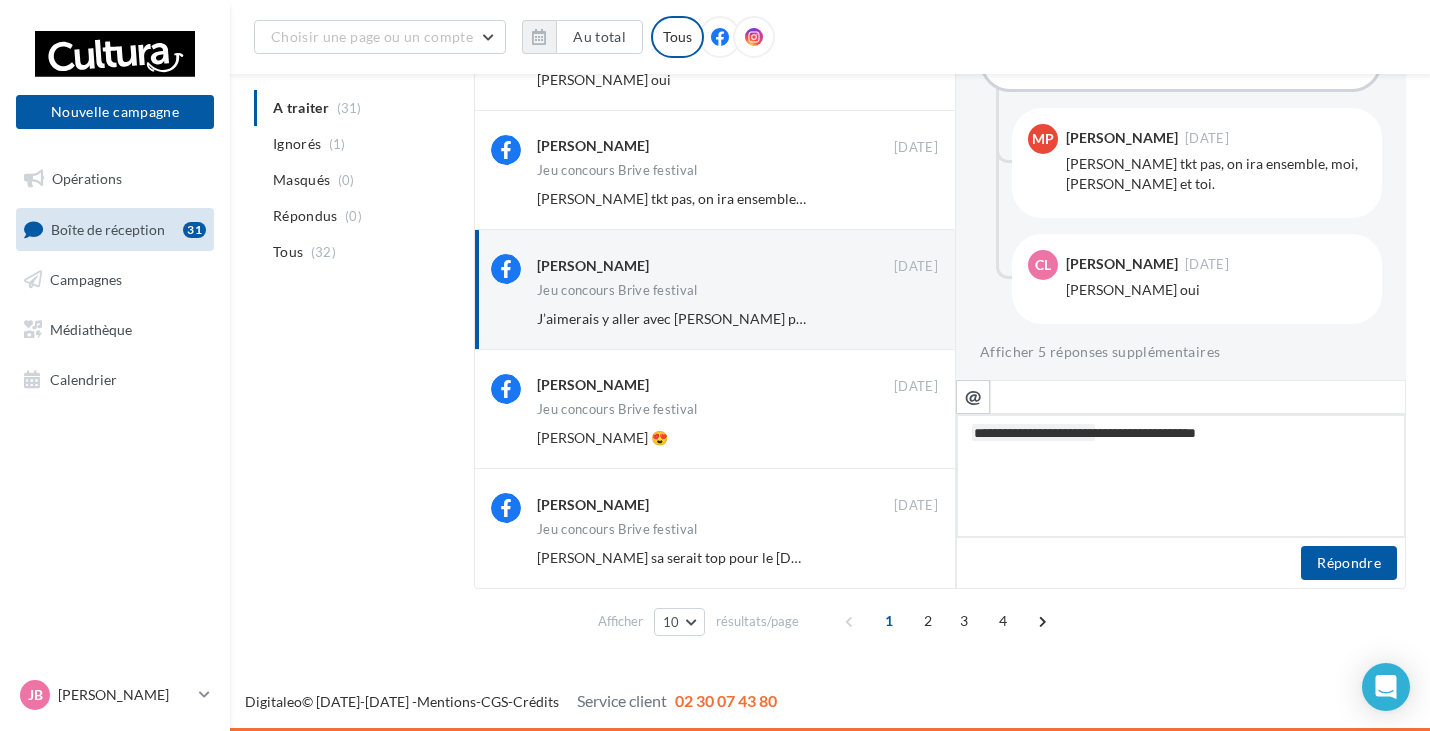 type on "**********" 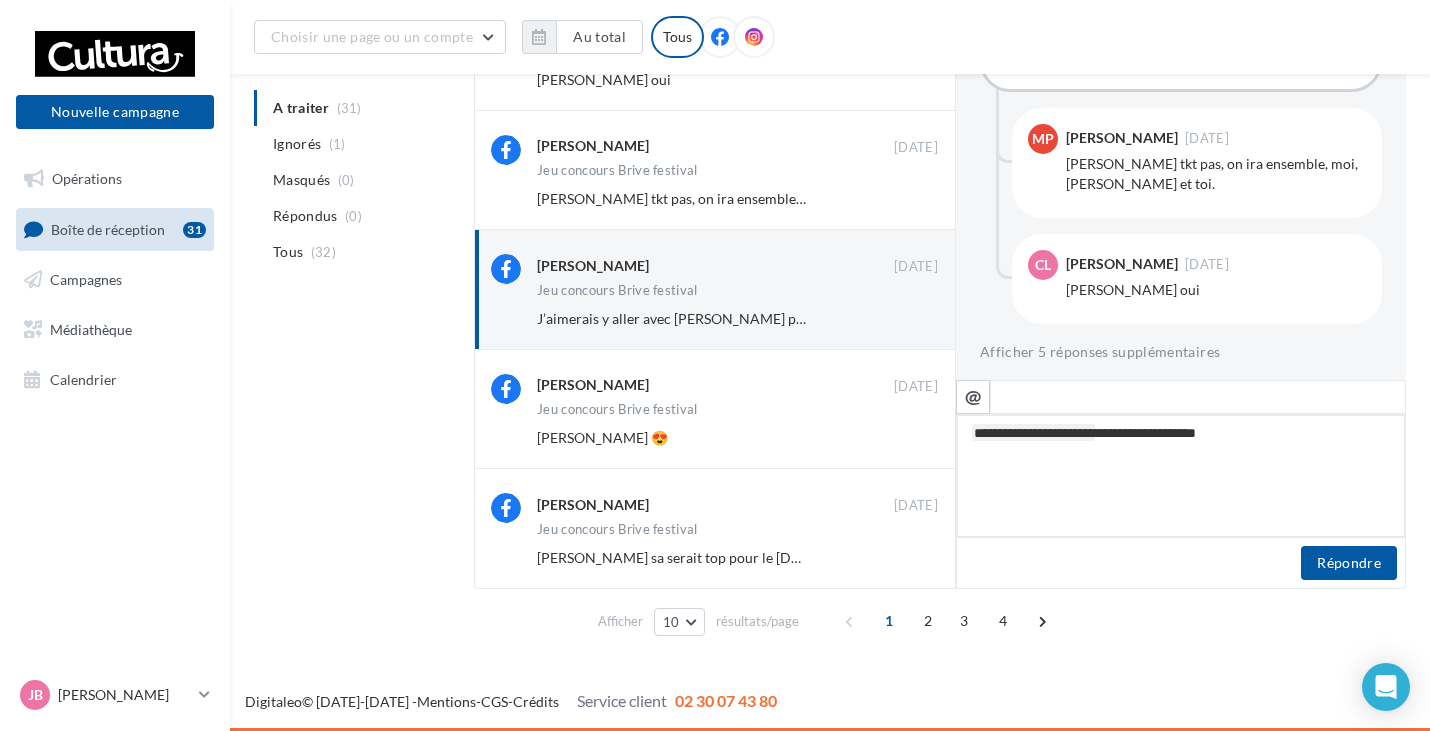 type on "**********" 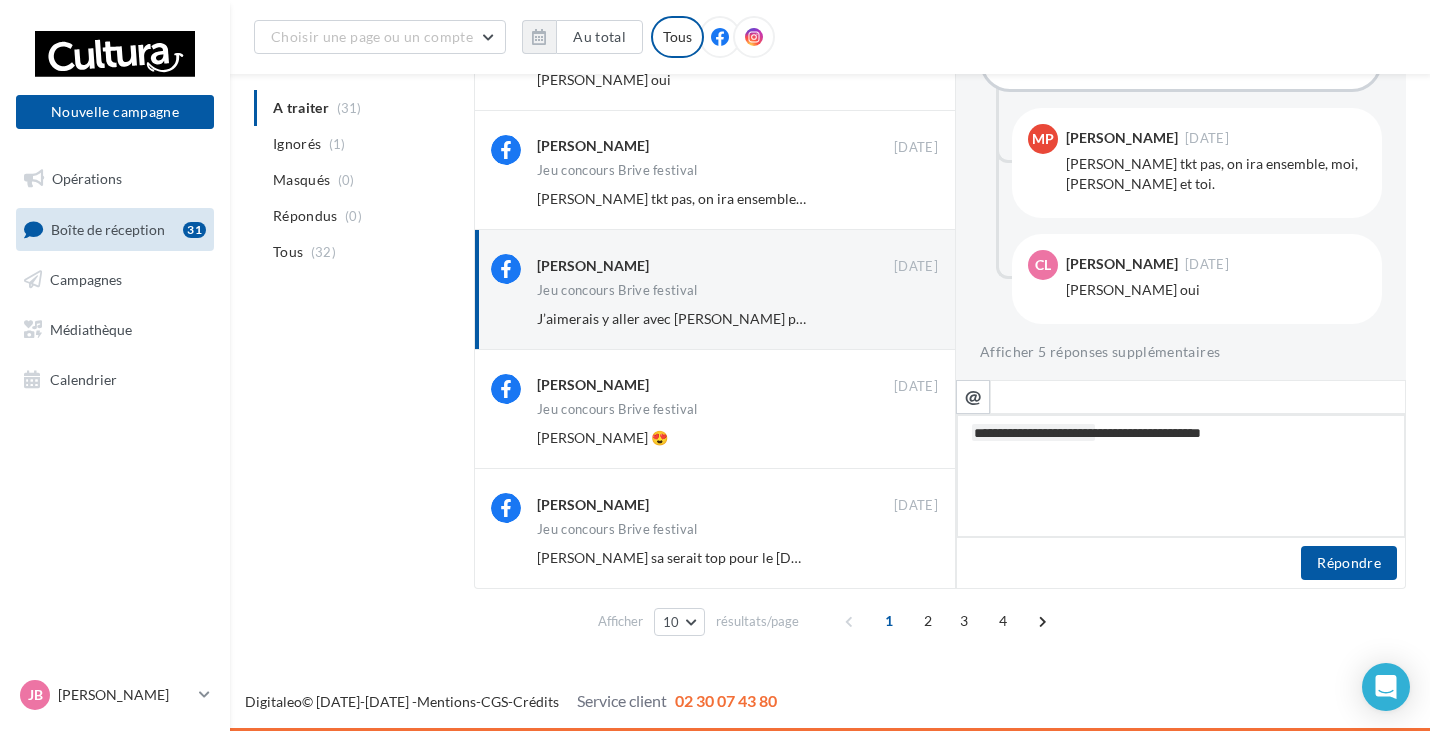 type on "**********" 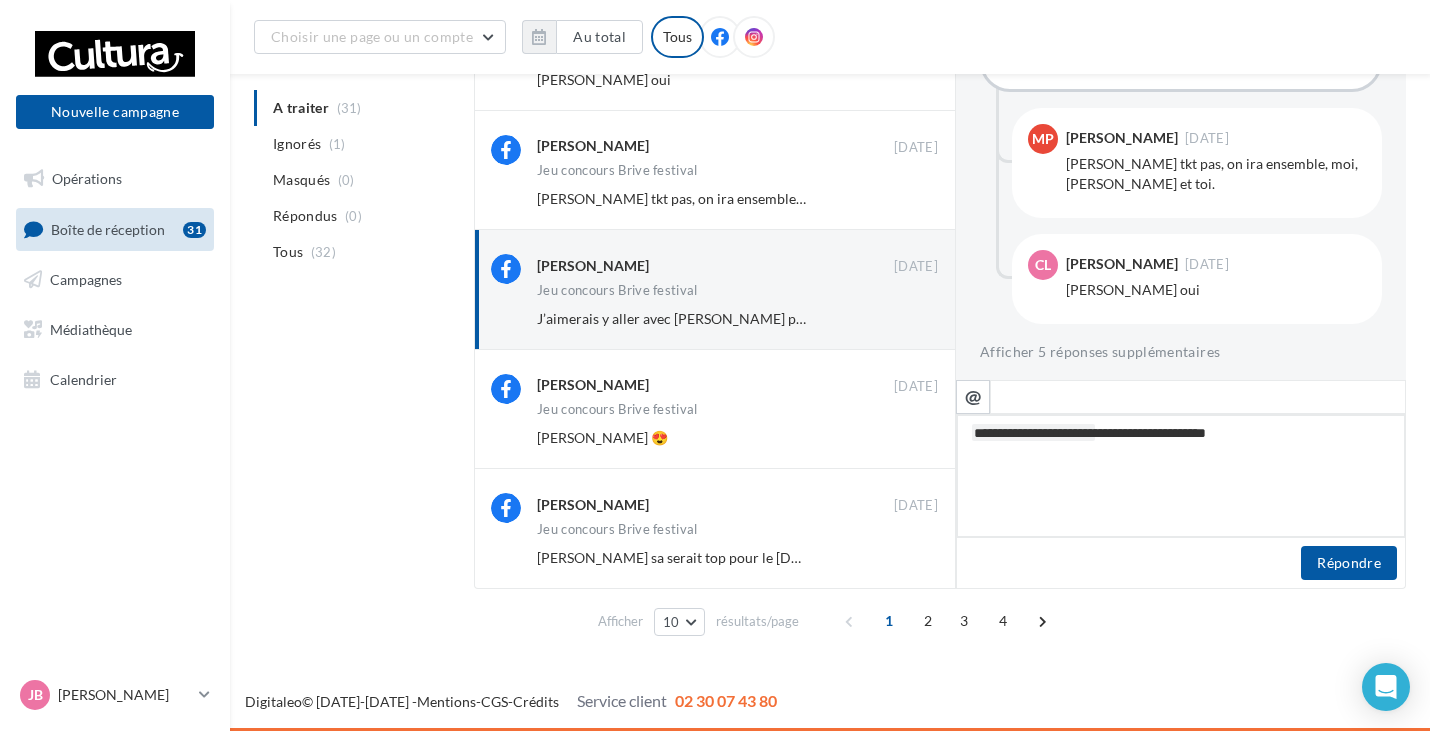 type on "**********" 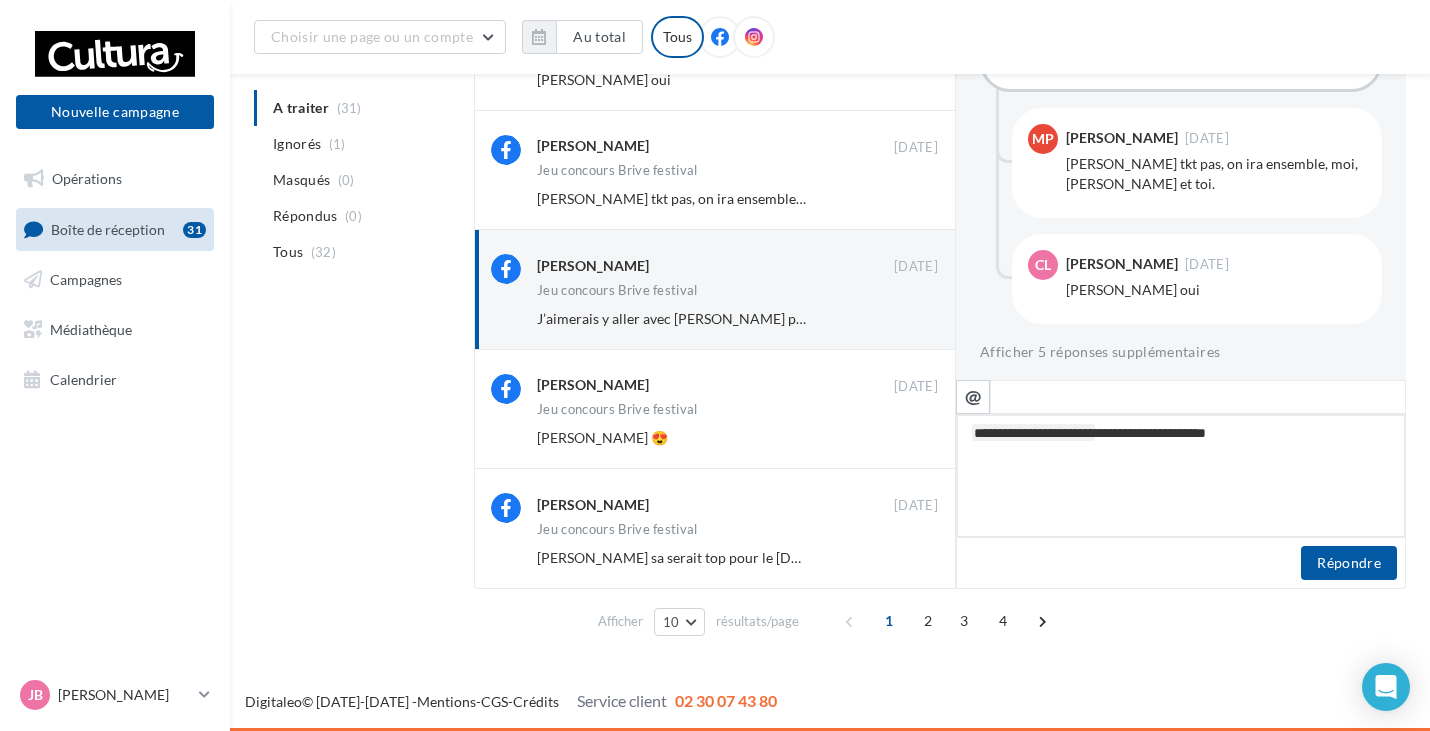 type on "**********" 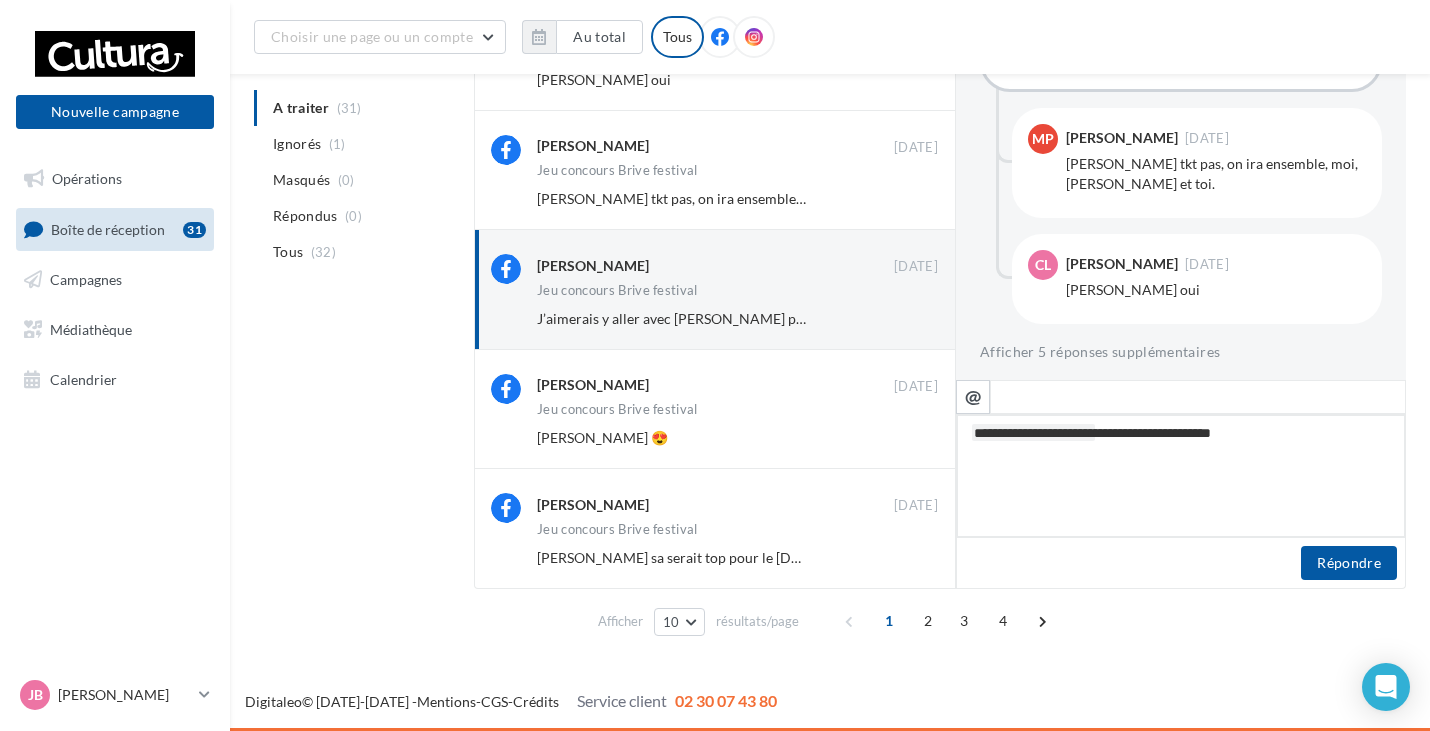 type on "**********" 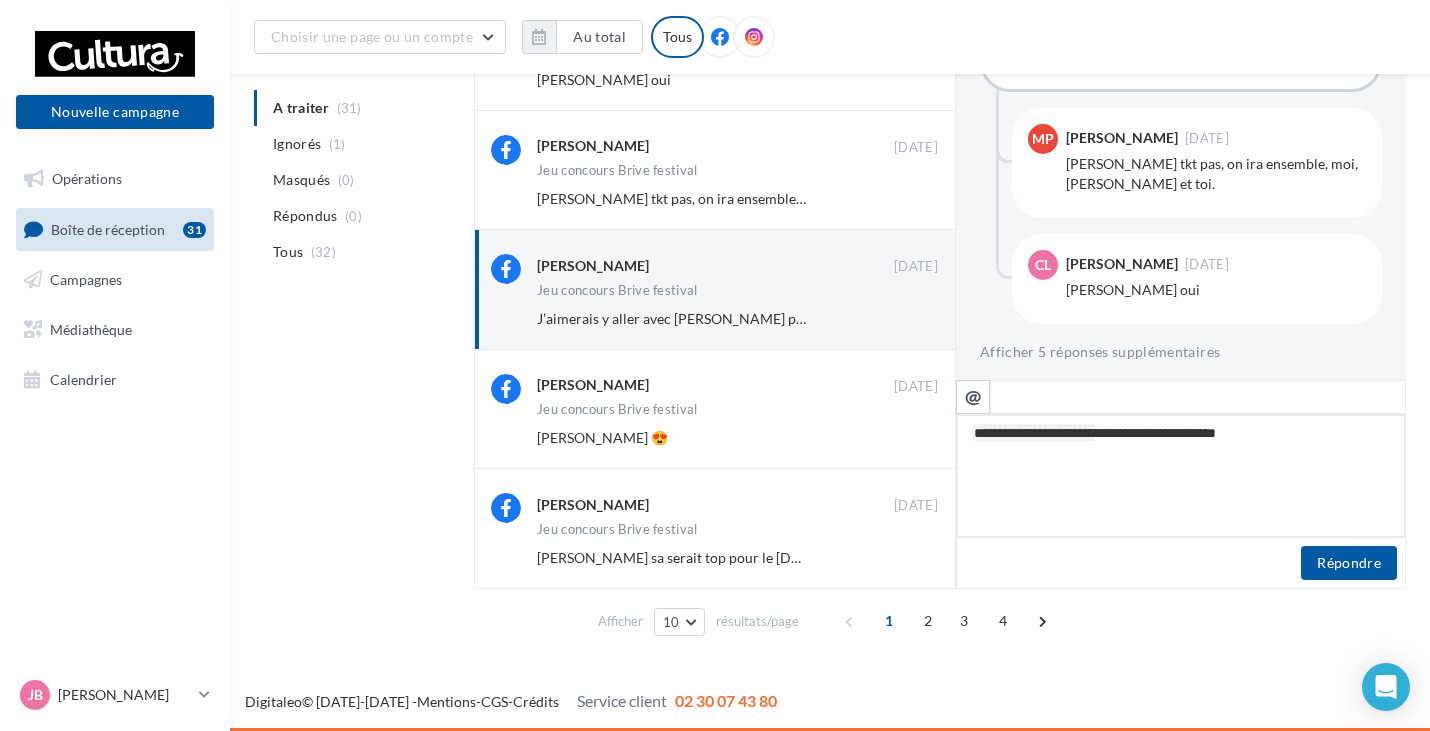 type on "**********" 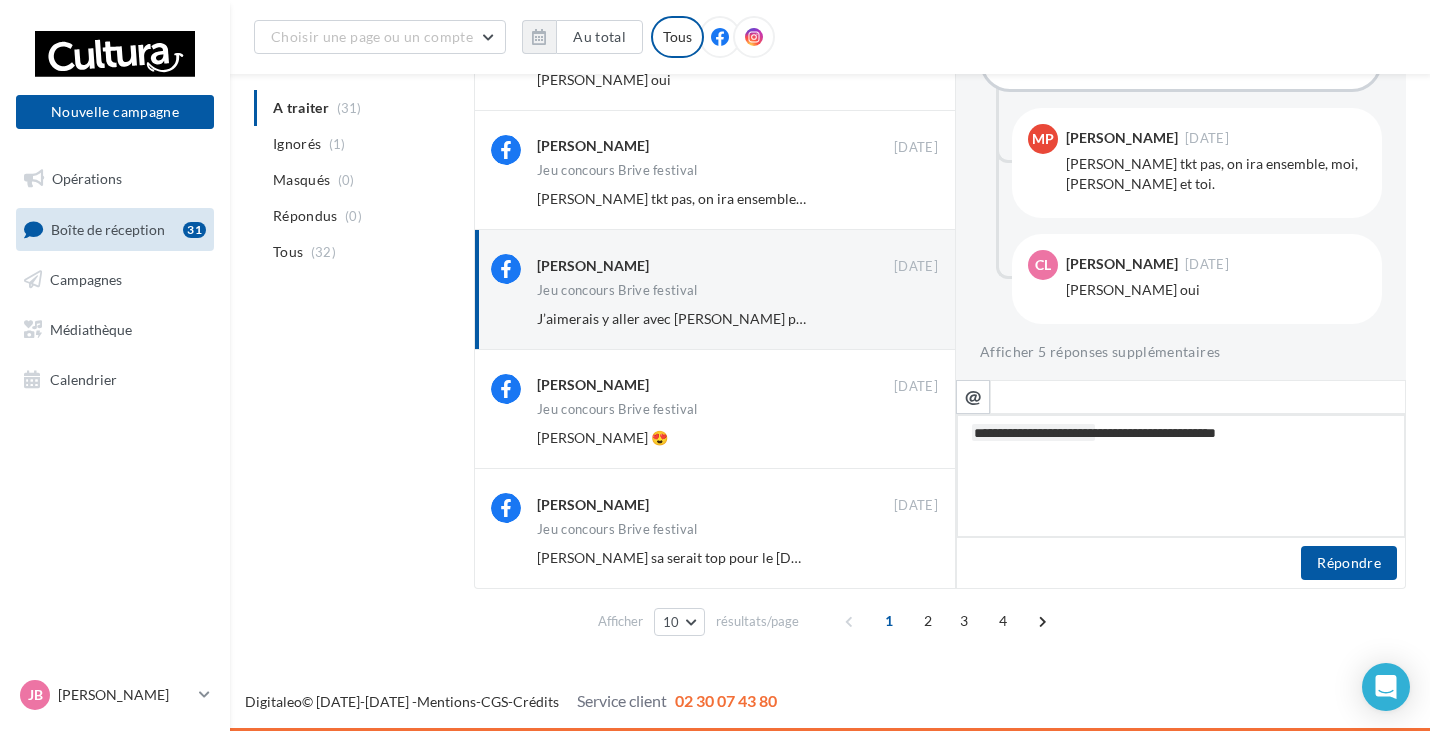 type on "**********" 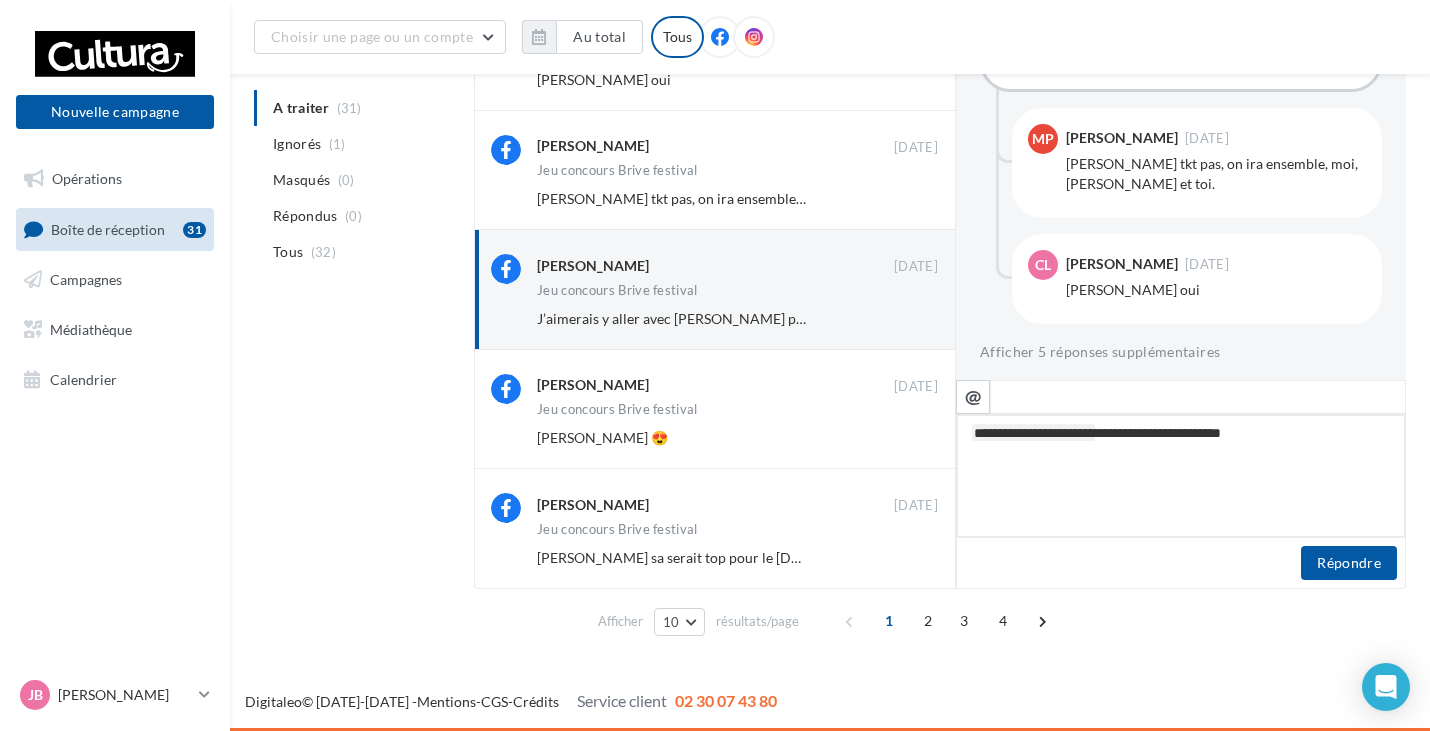type on "**********" 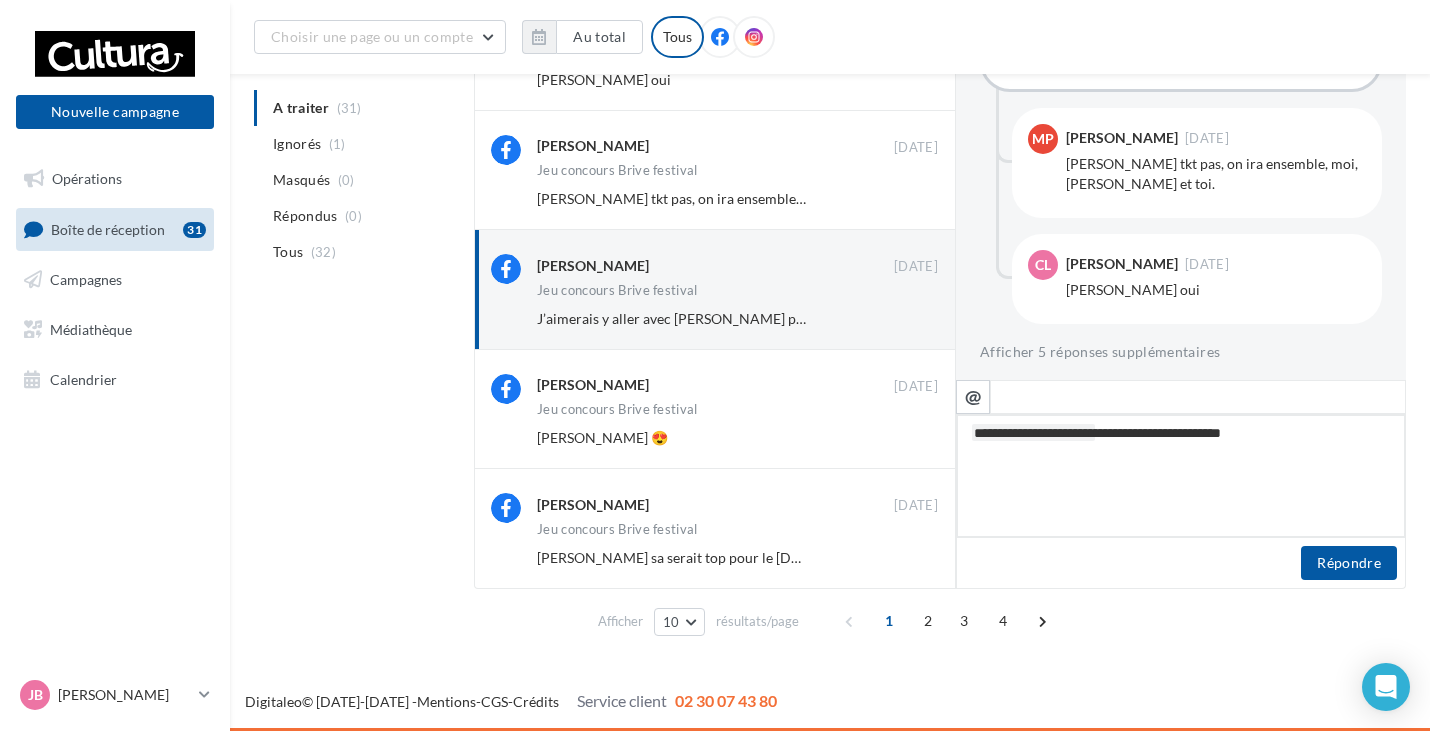 type on "**********" 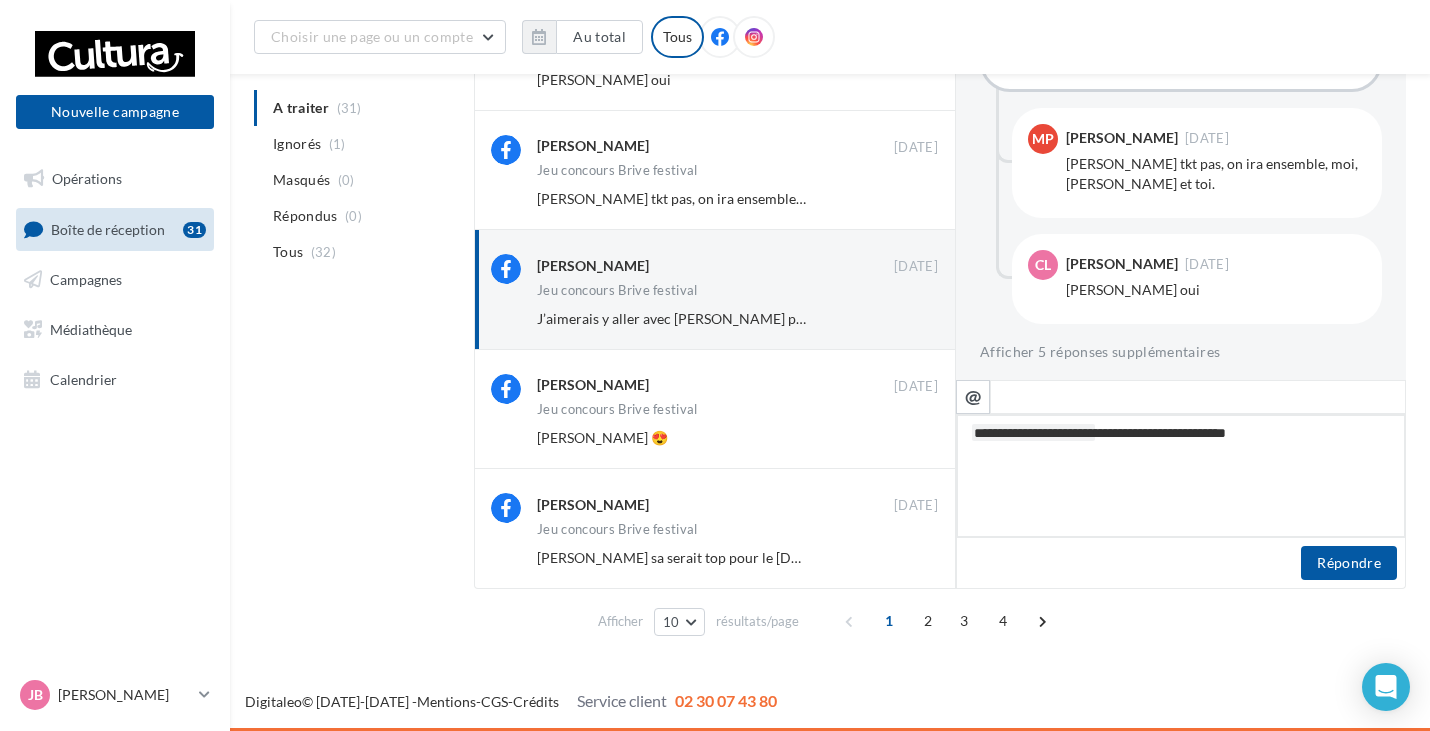 type on "**********" 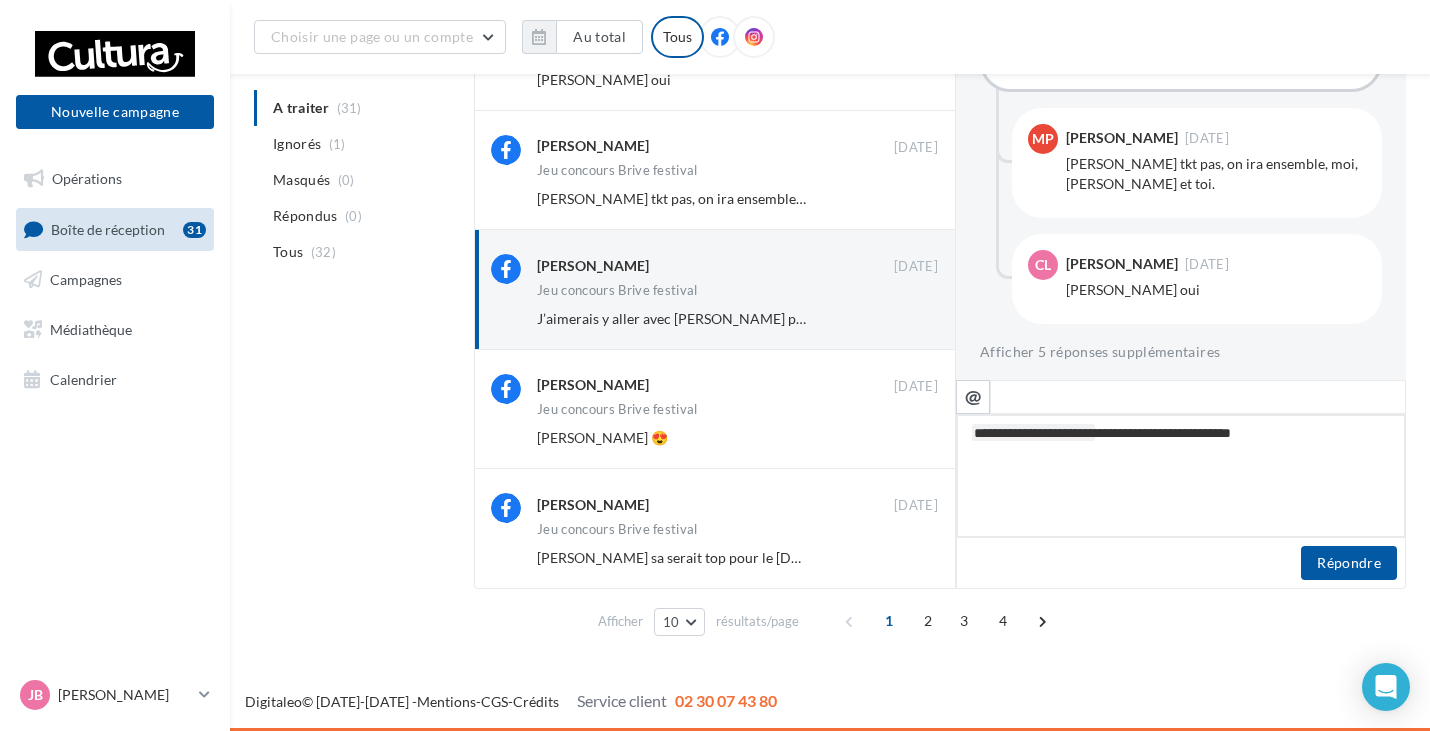 type on "**********" 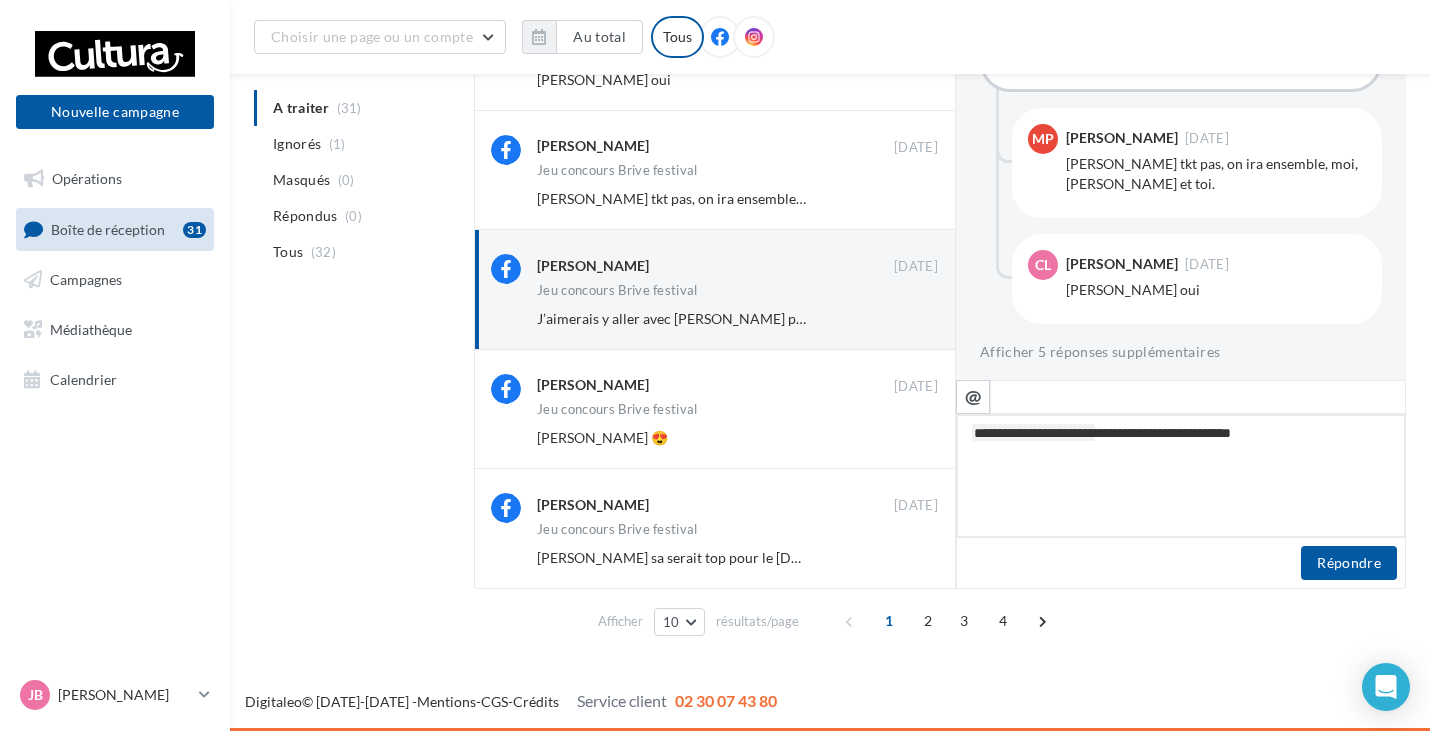 type on "**********" 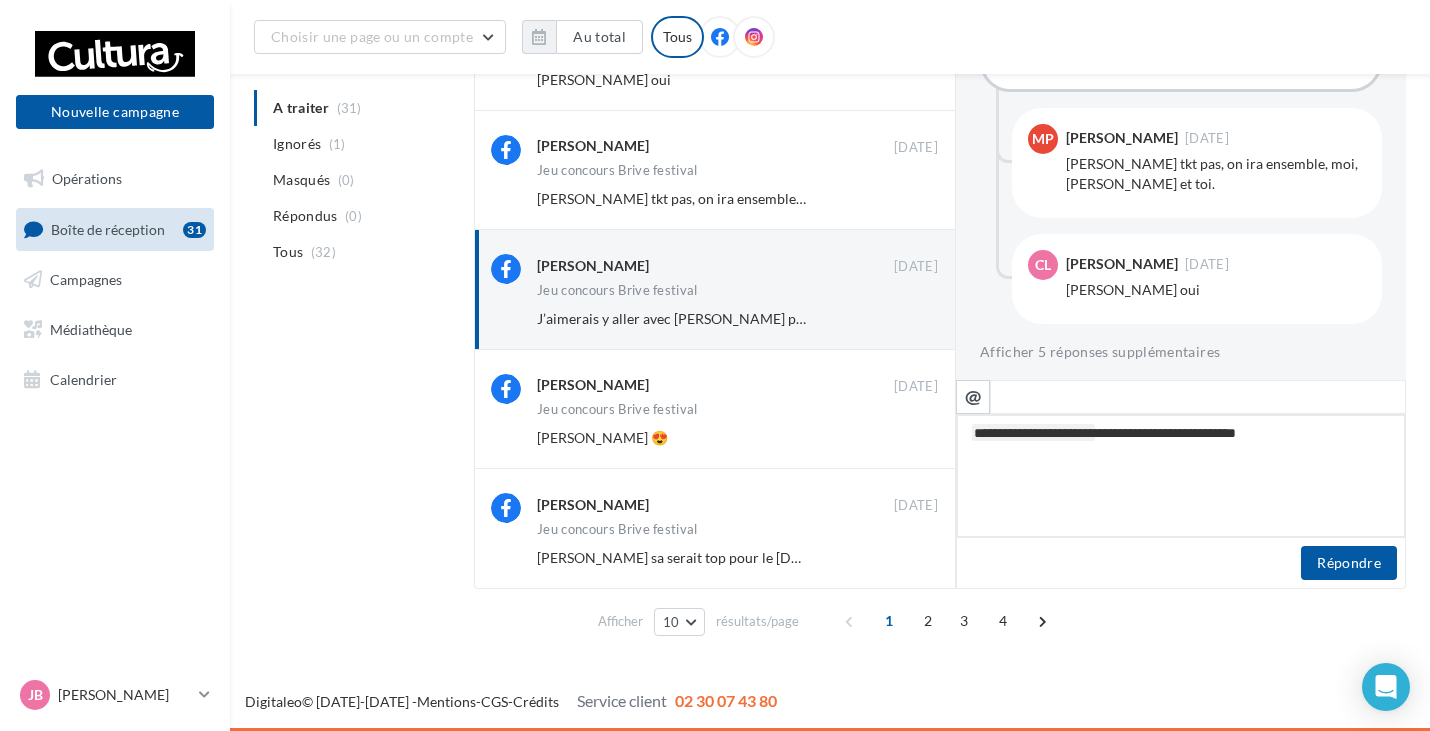 type on "**********" 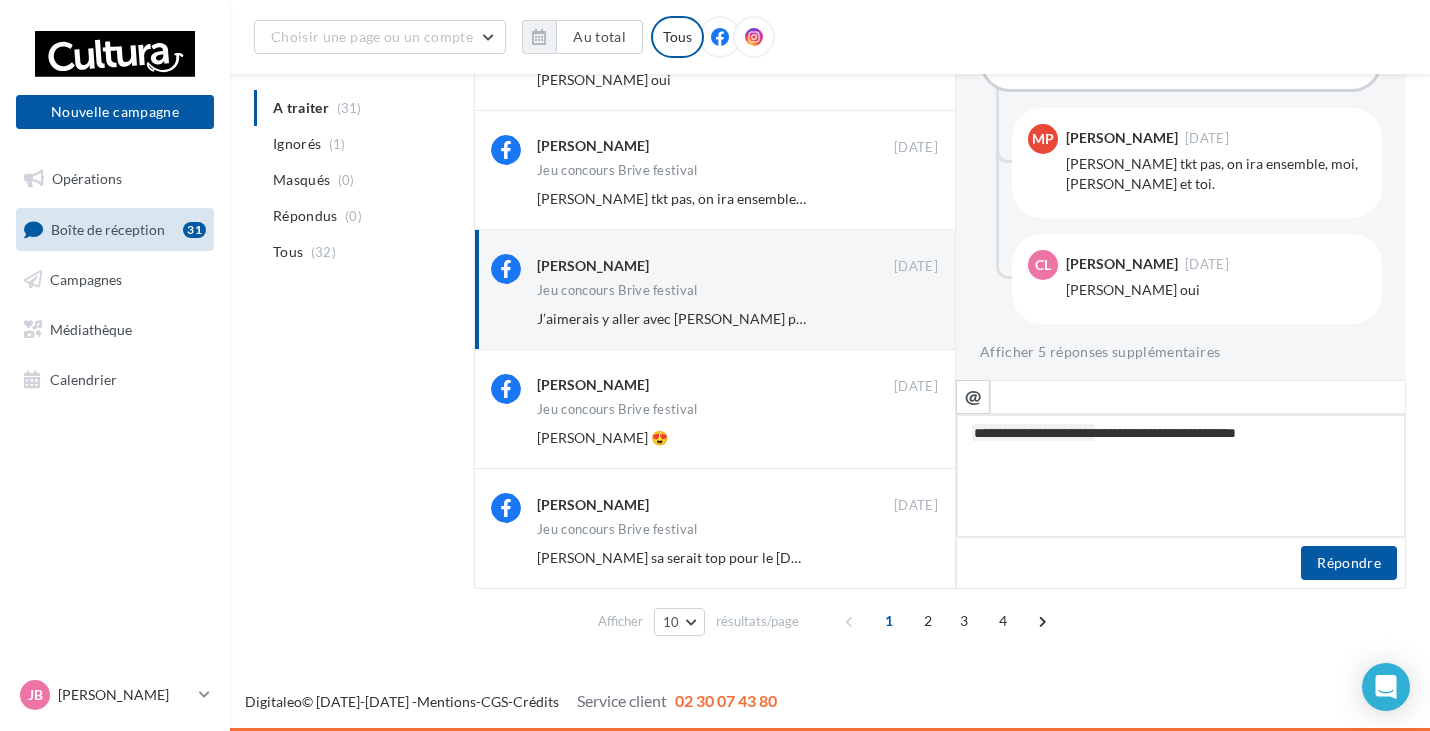 type on "**********" 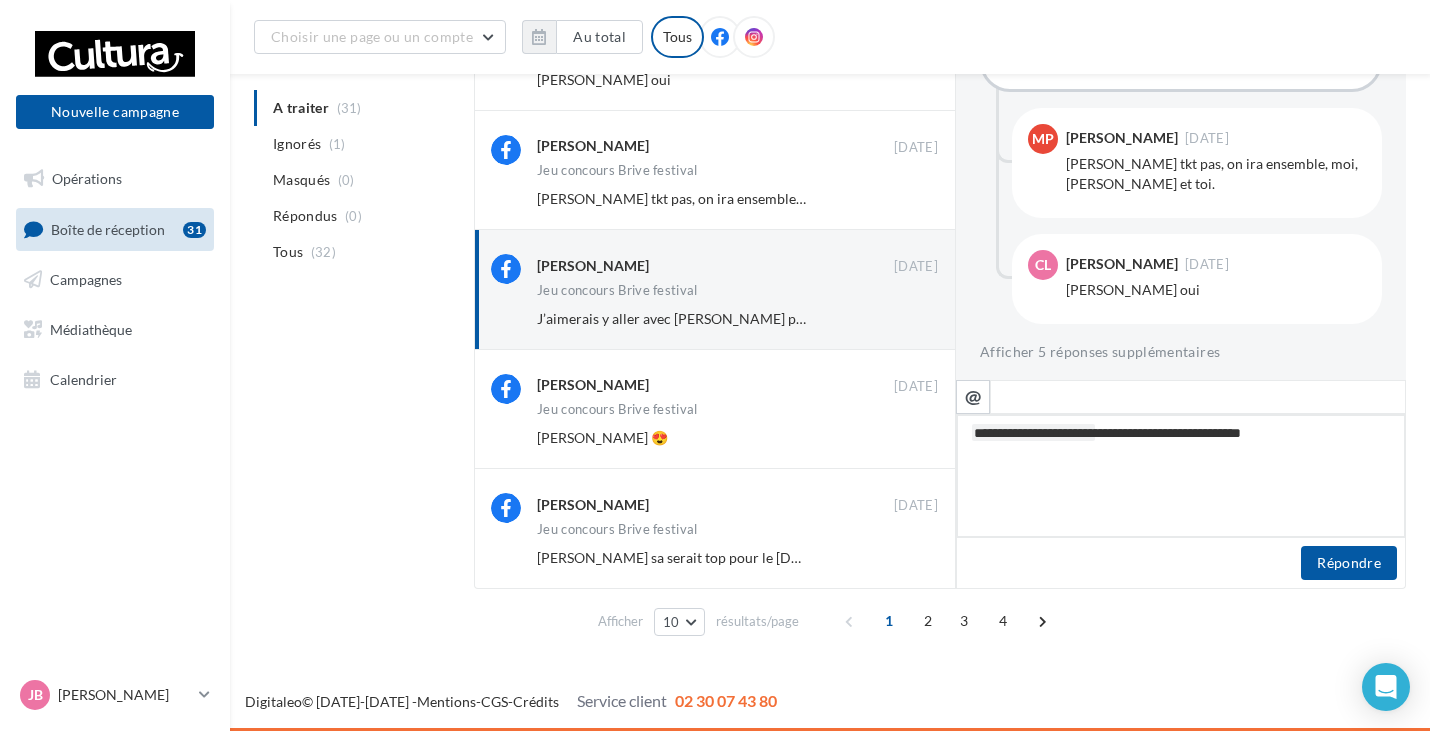 type on "**********" 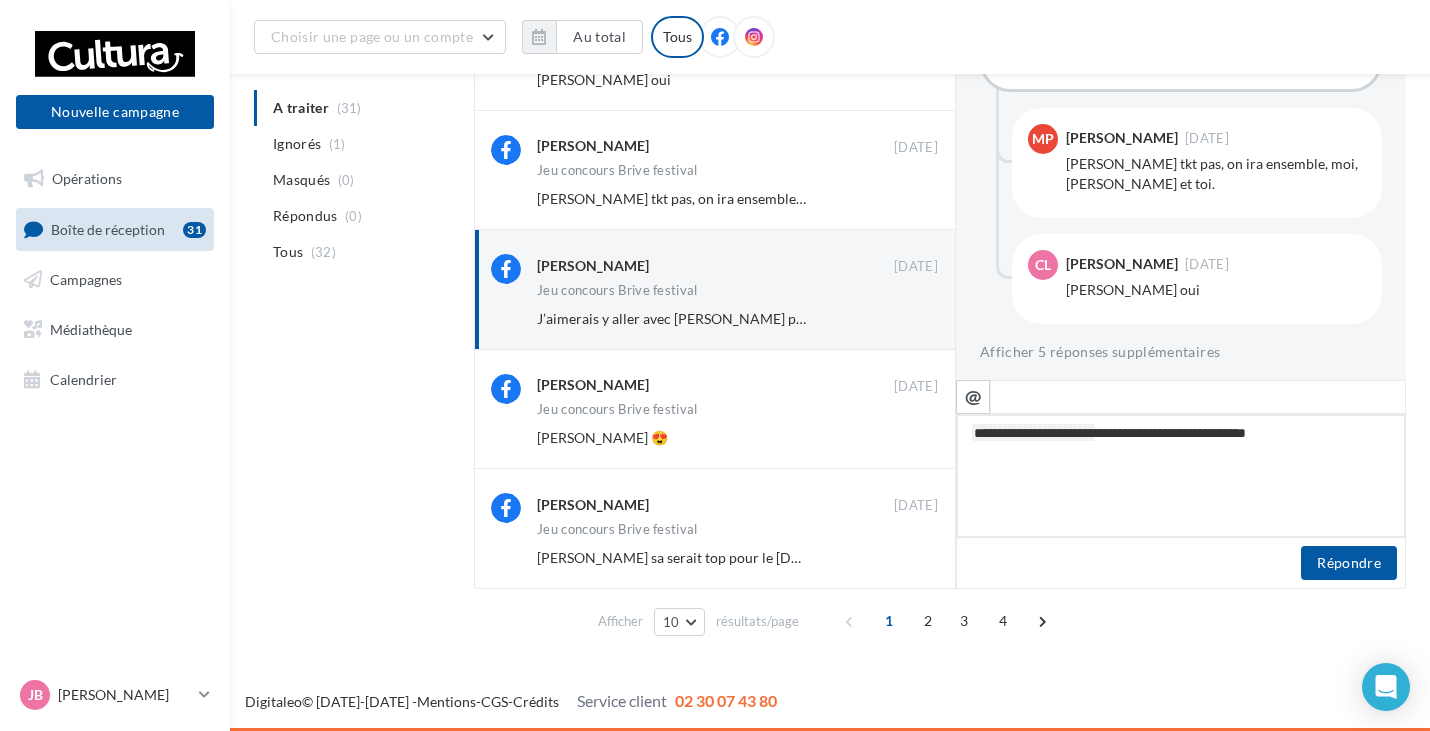 type on "**********" 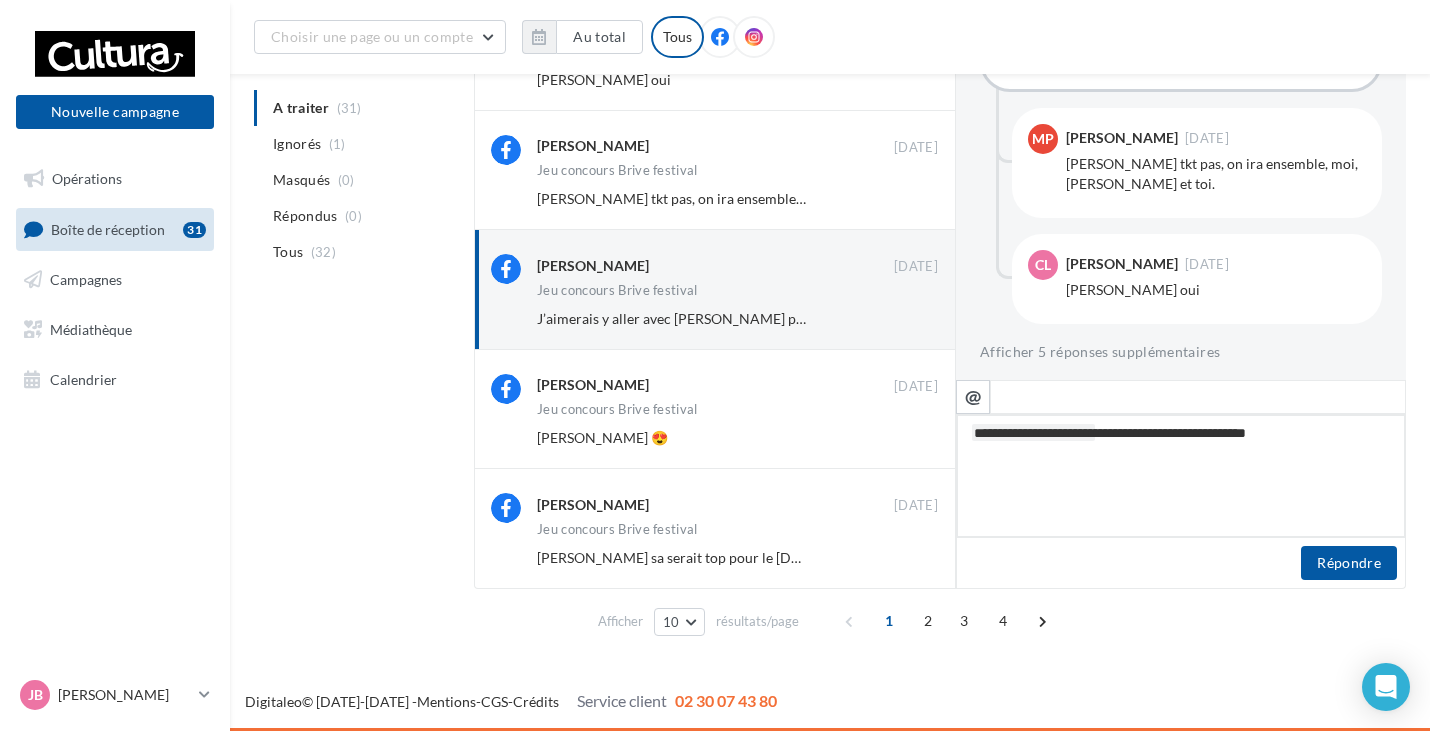 type on "**********" 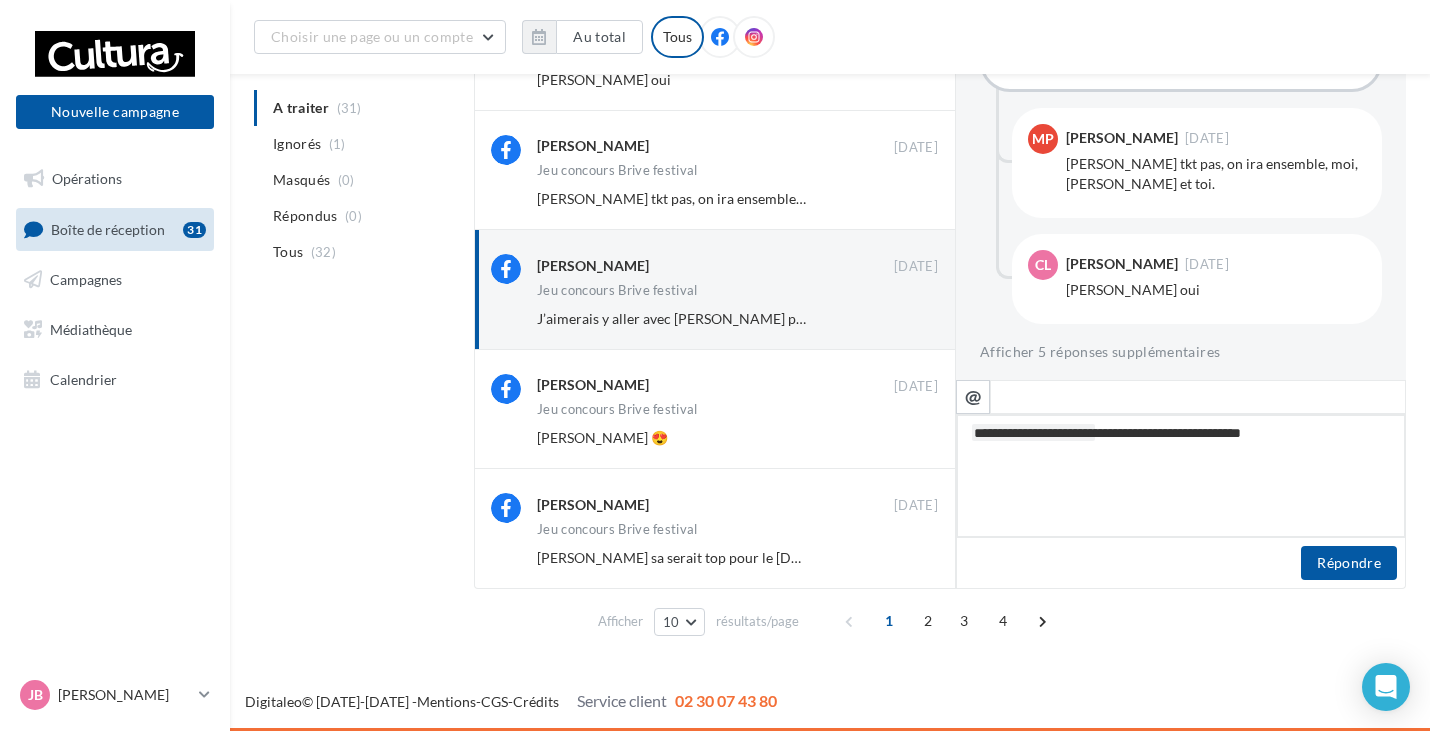 type on "**********" 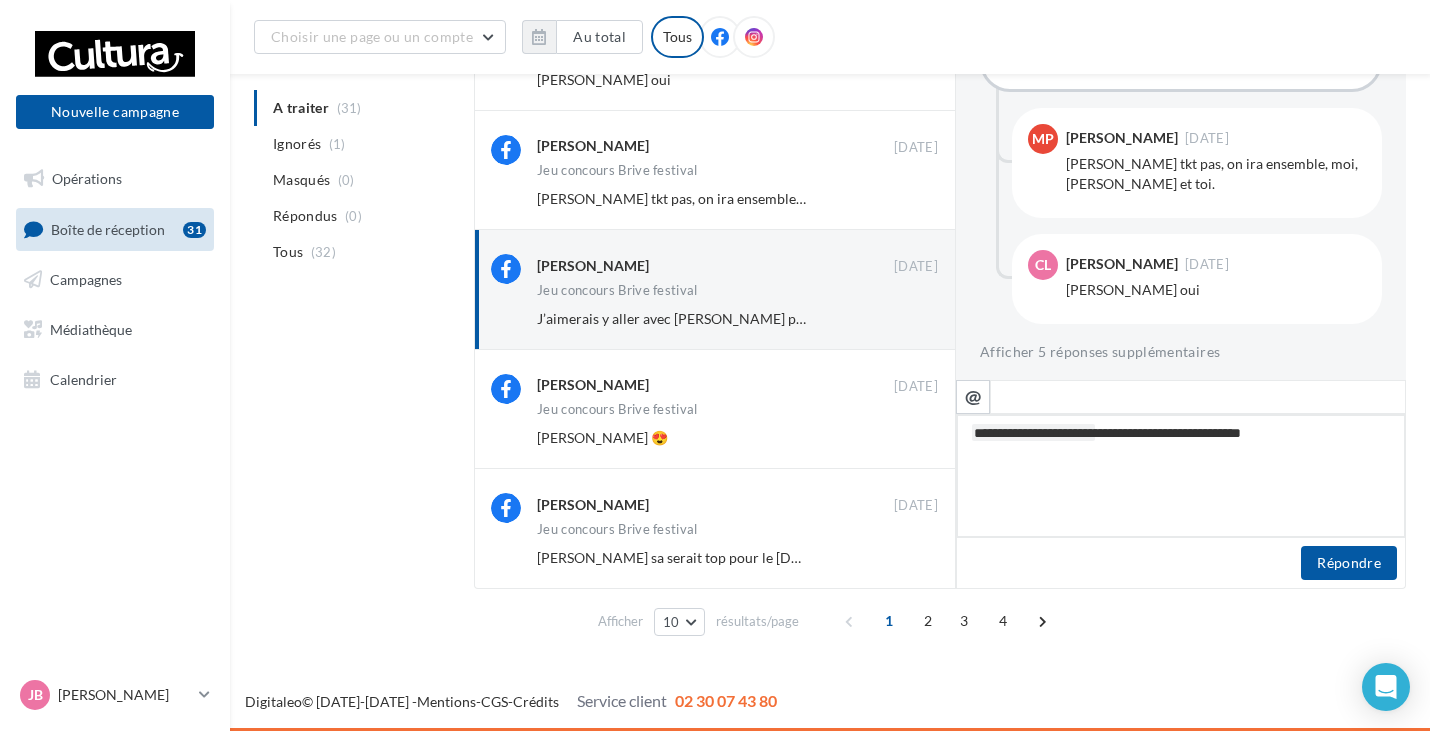 type on "**********" 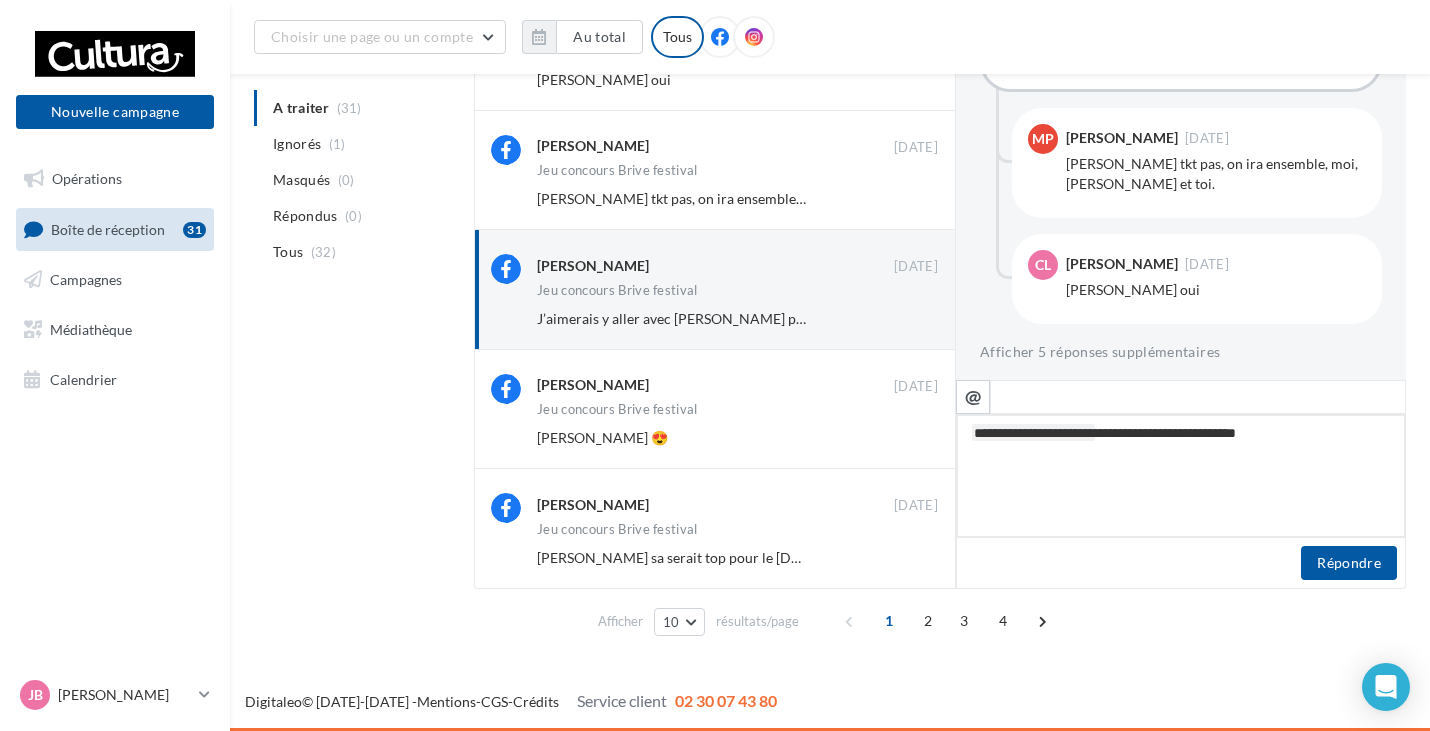 type on "**********" 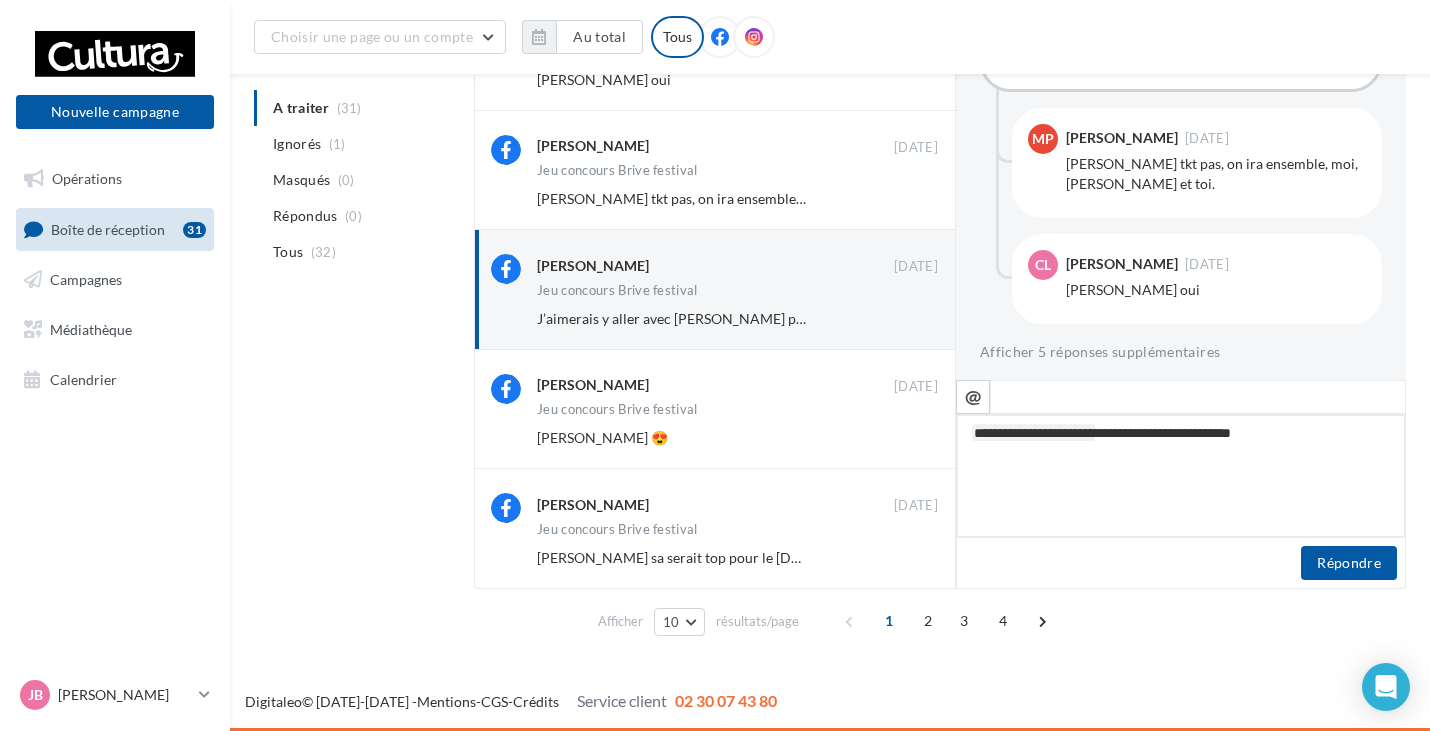 type on "**********" 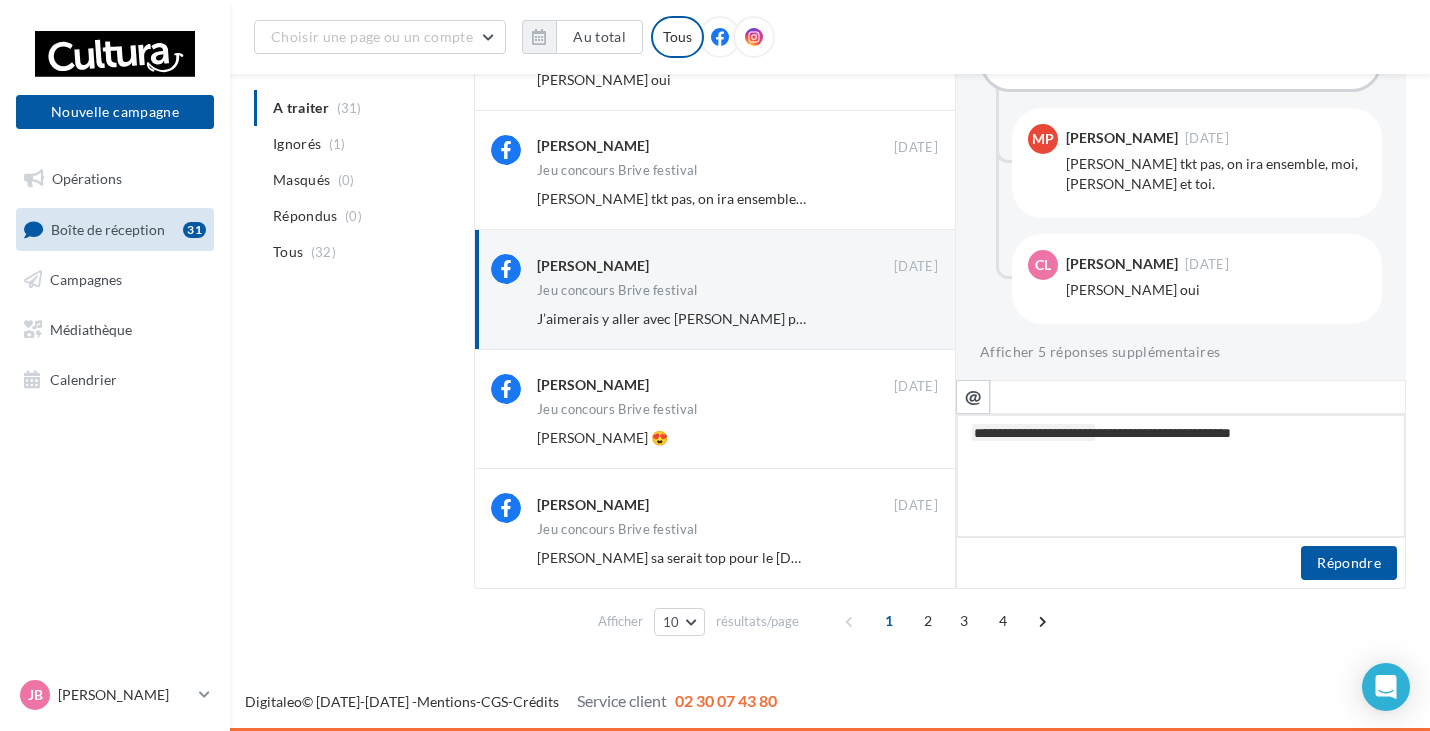 type on "**********" 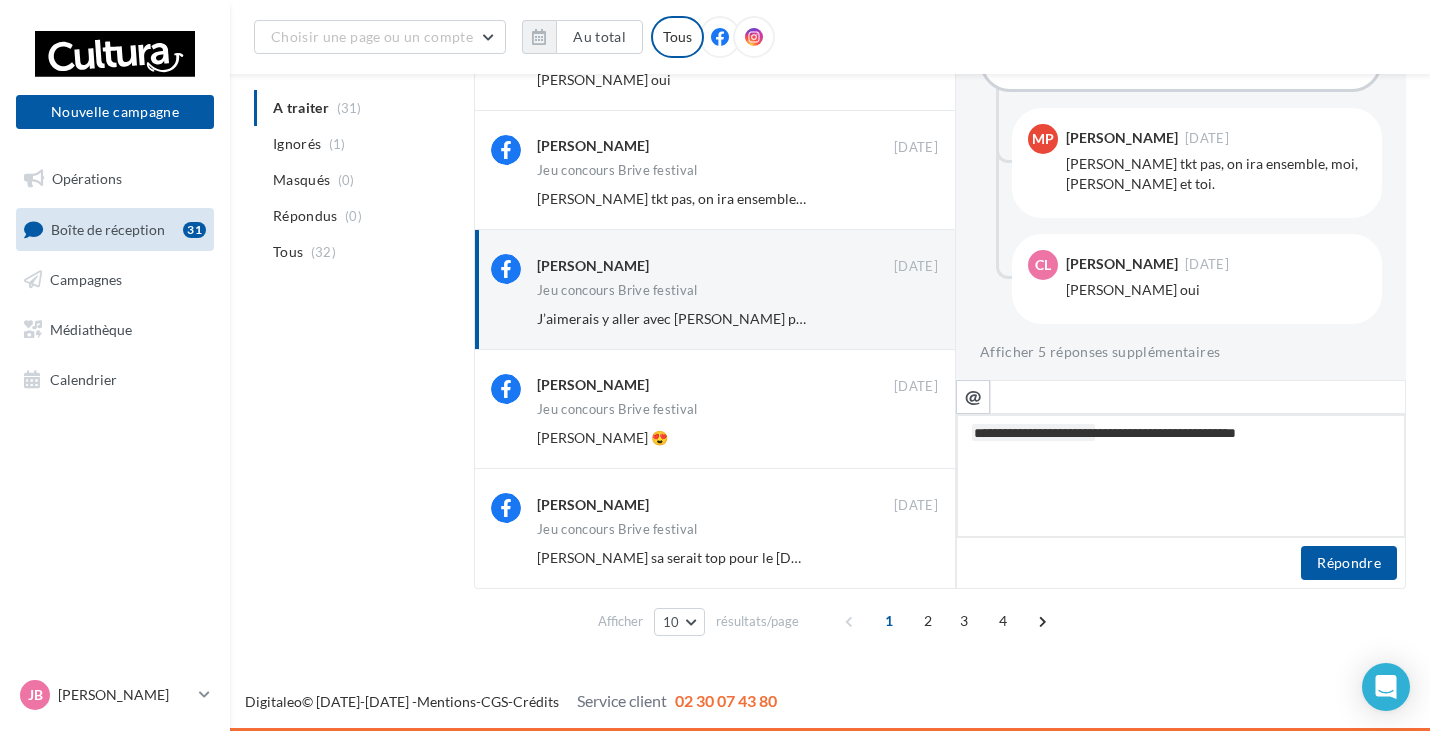 type on "**********" 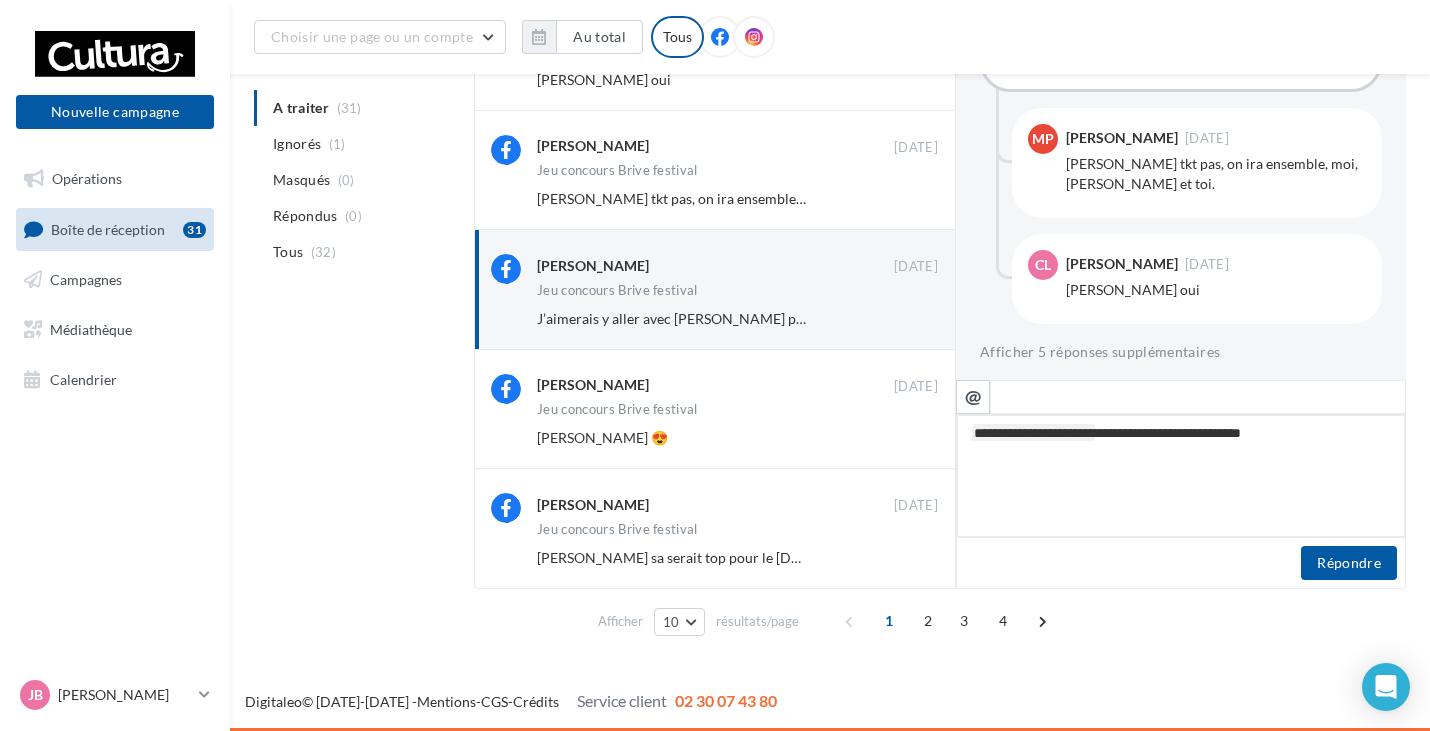type on "**********" 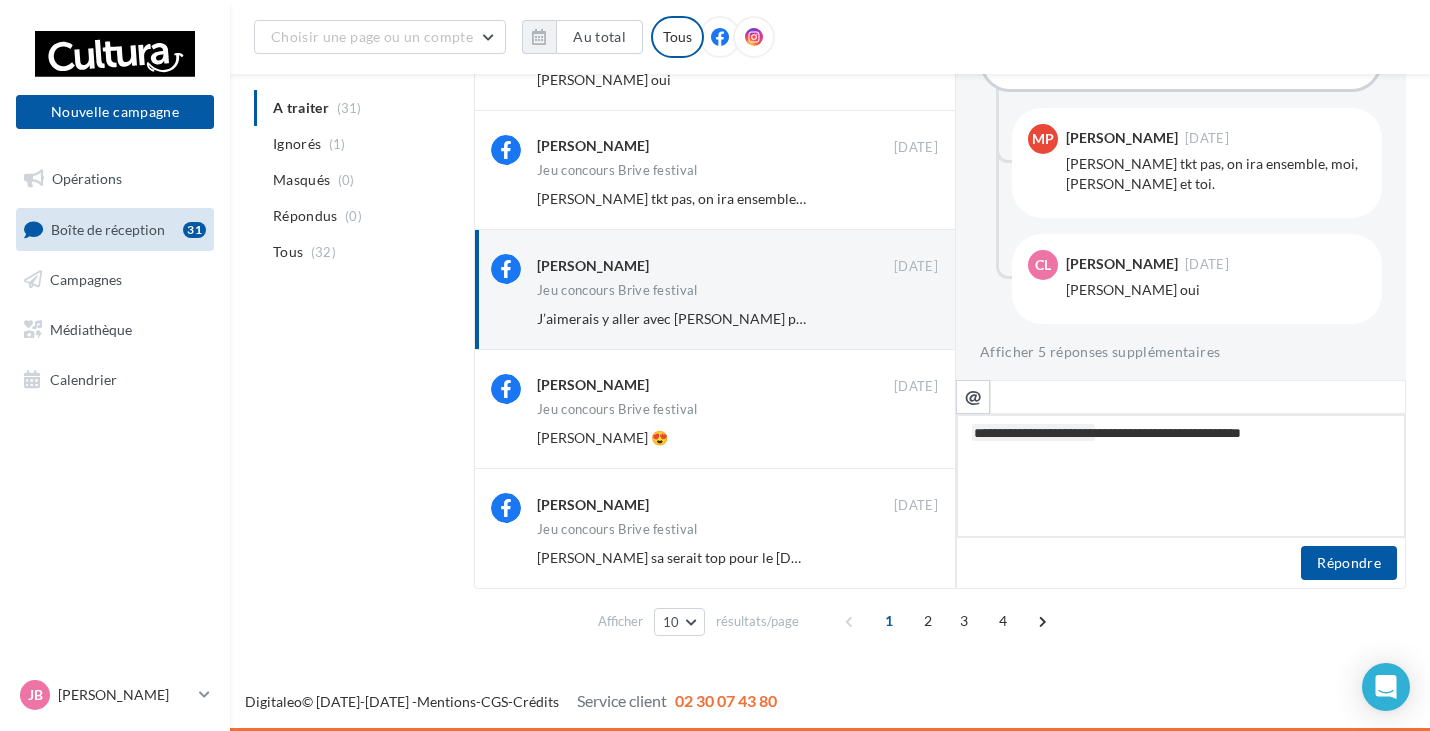 type on "**********" 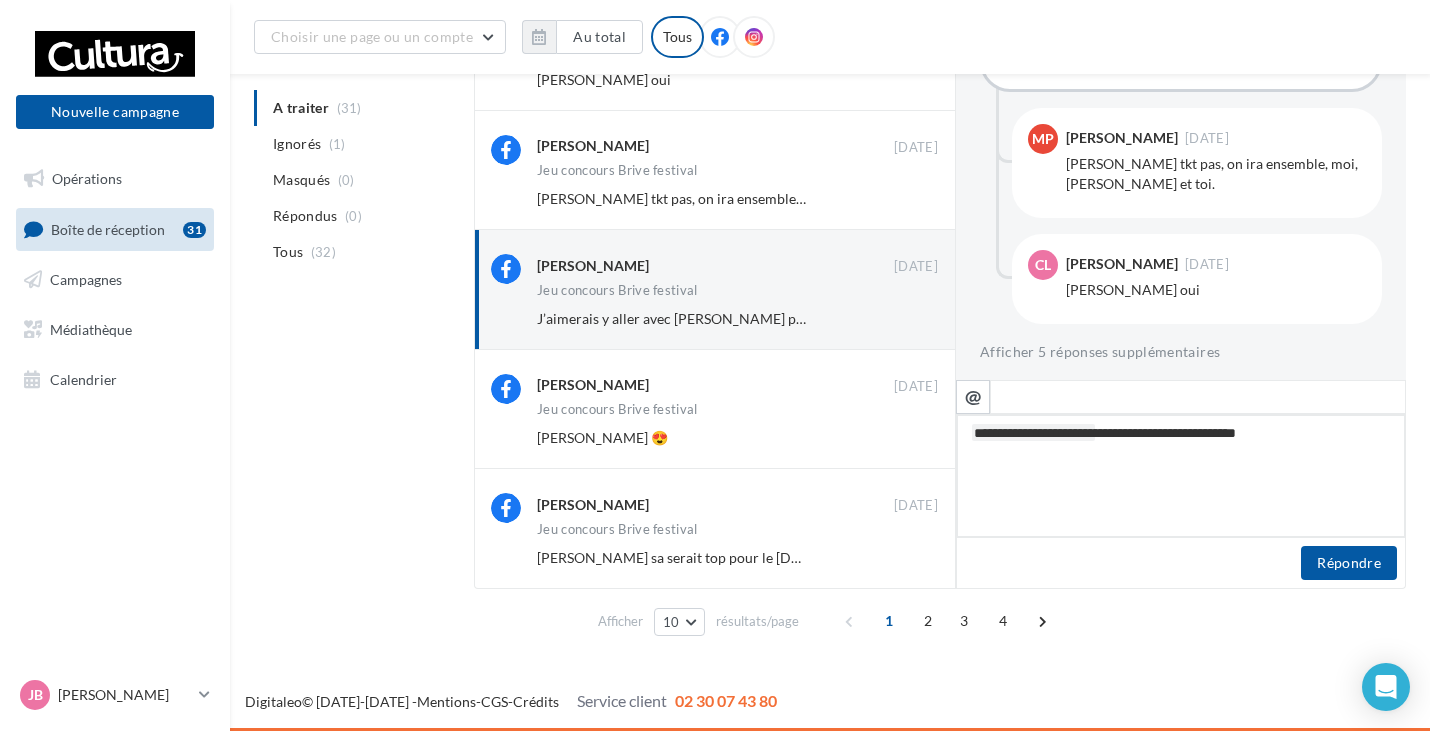 type on "**********" 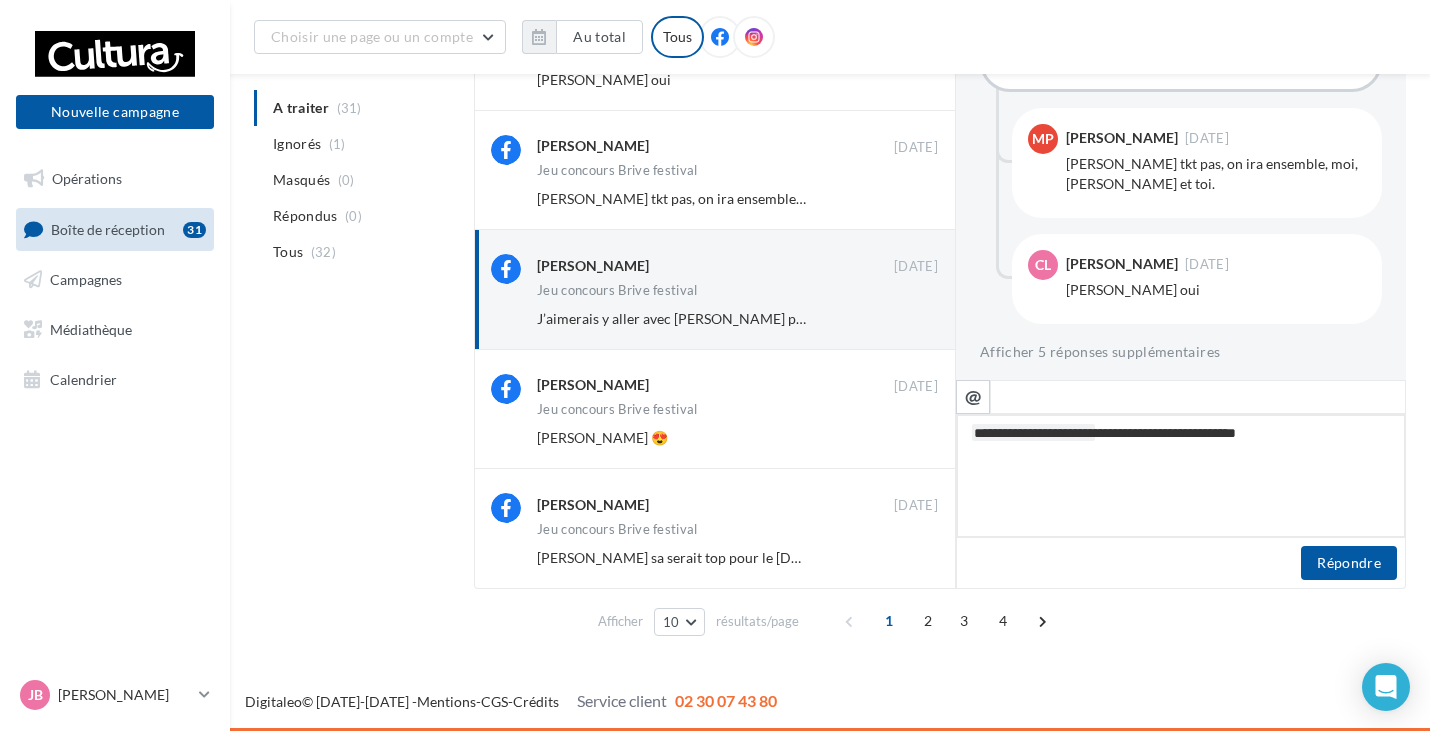 type on "**********" 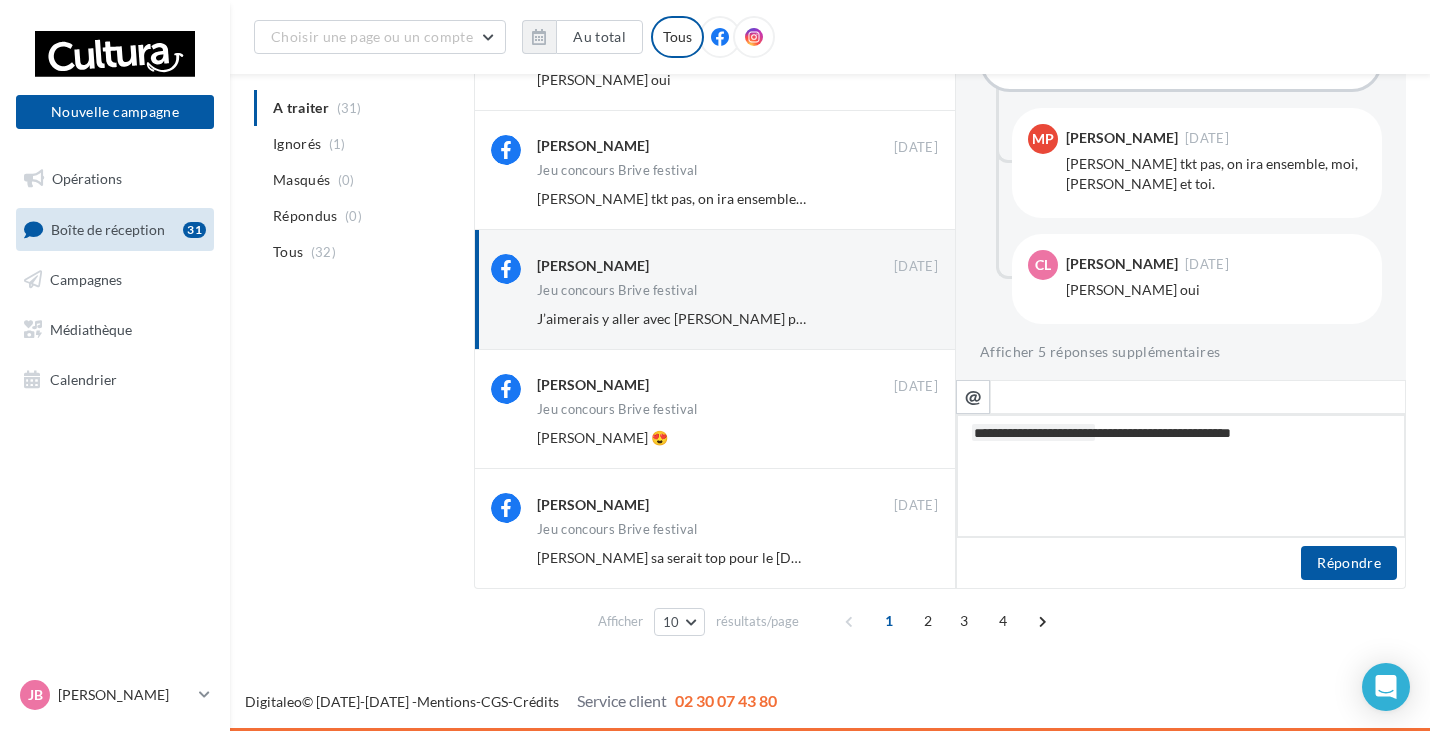 type on "**********" 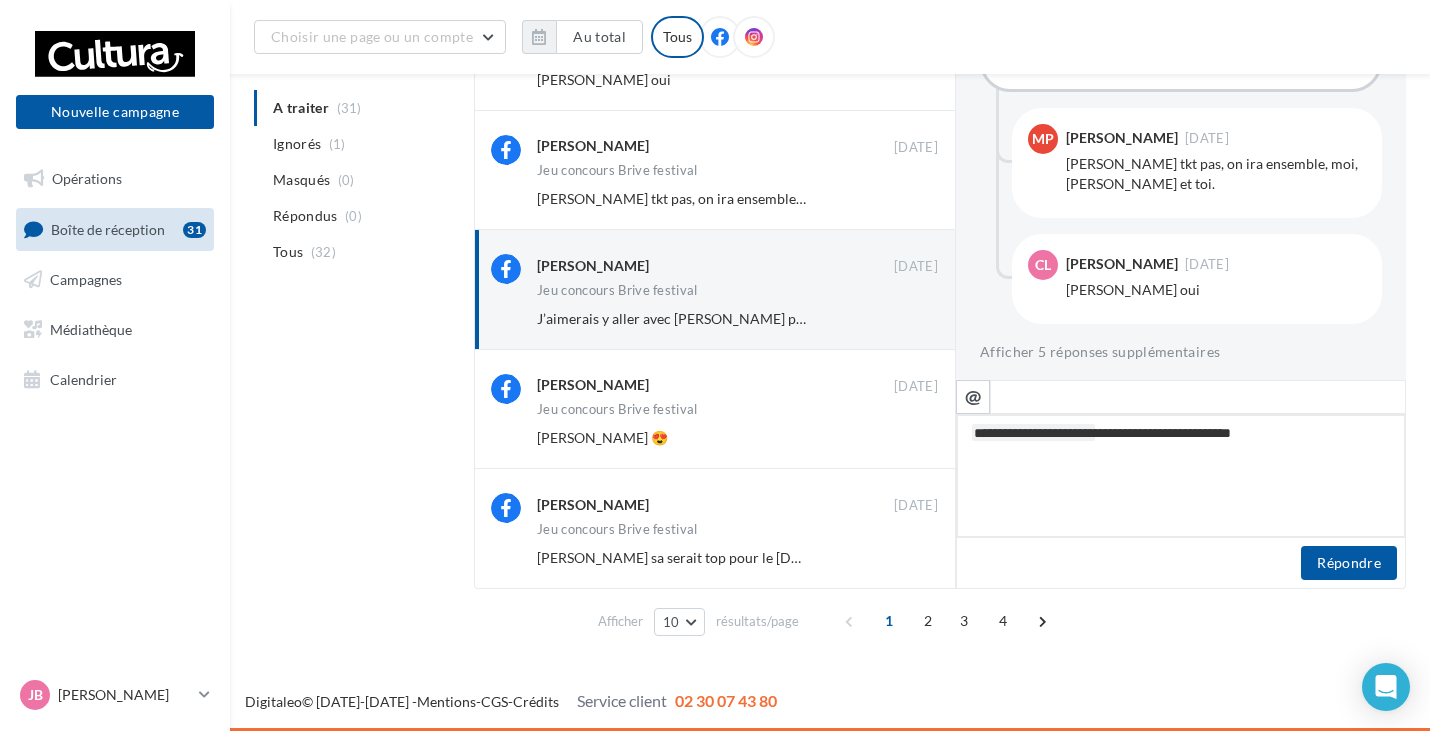 type on "**********" 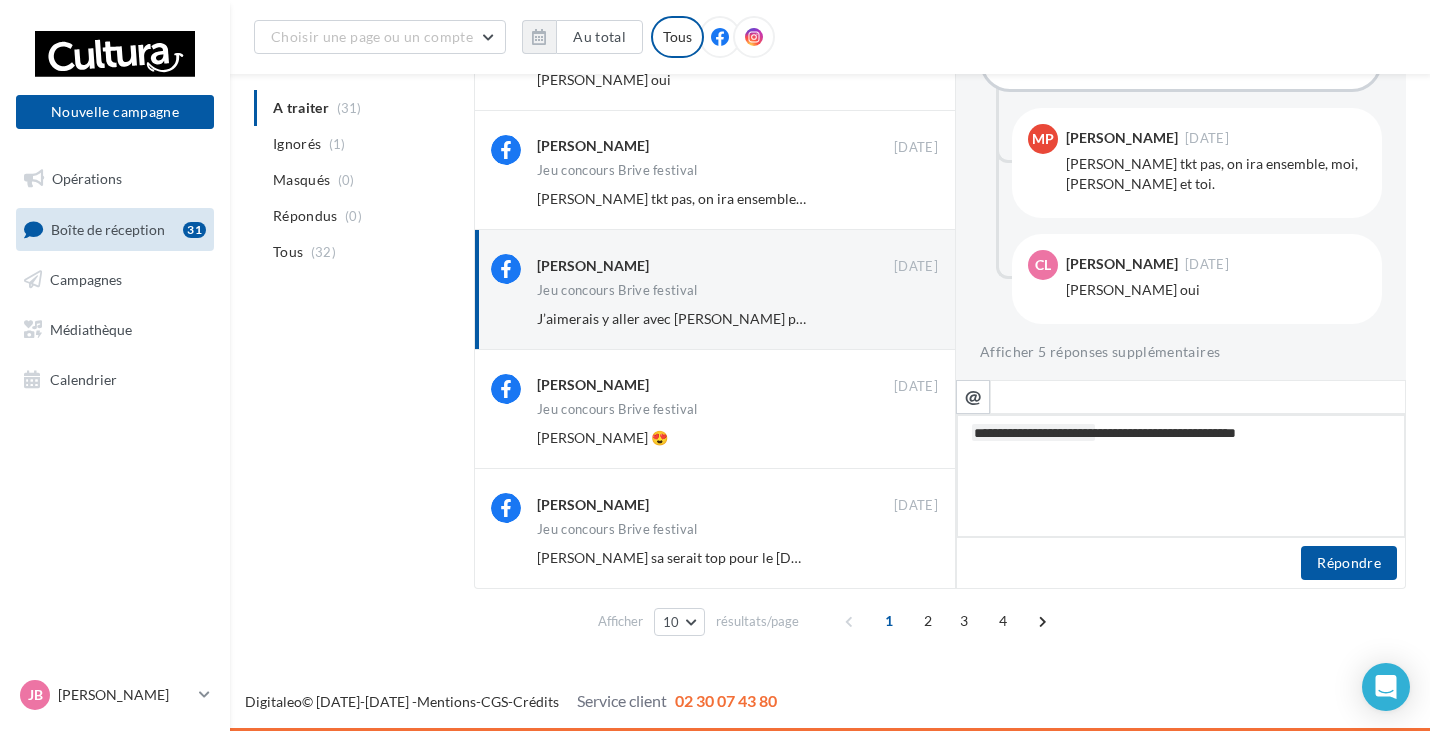 type on "**********" 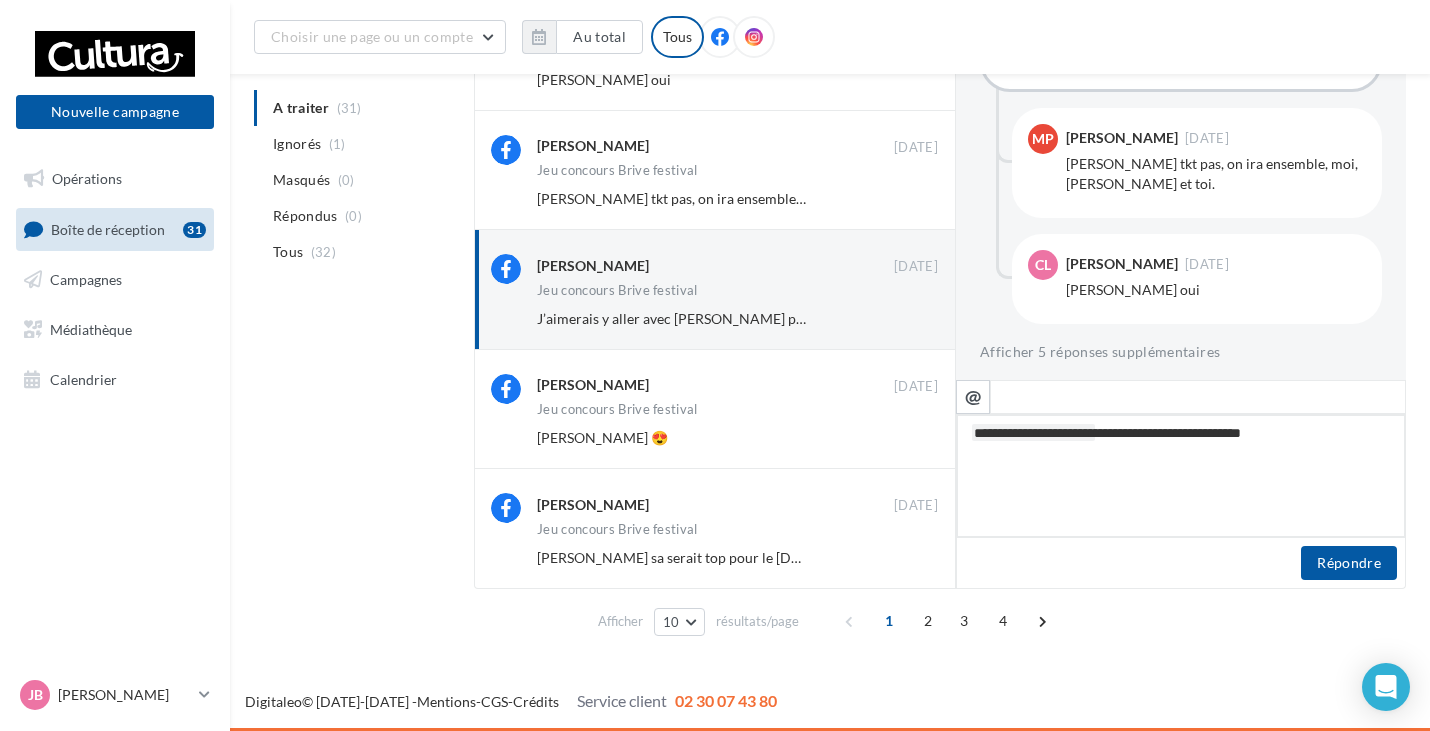 type on "**********" 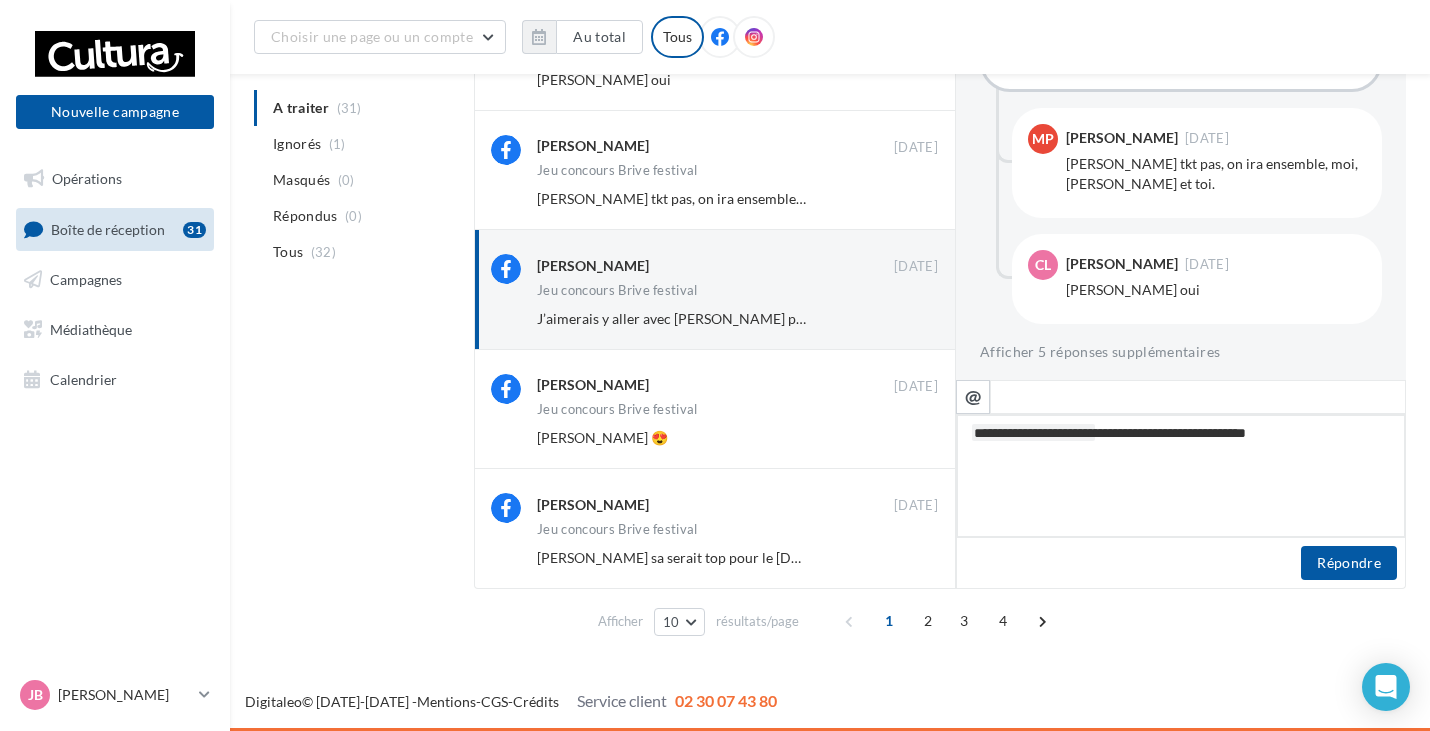 type on "**********" 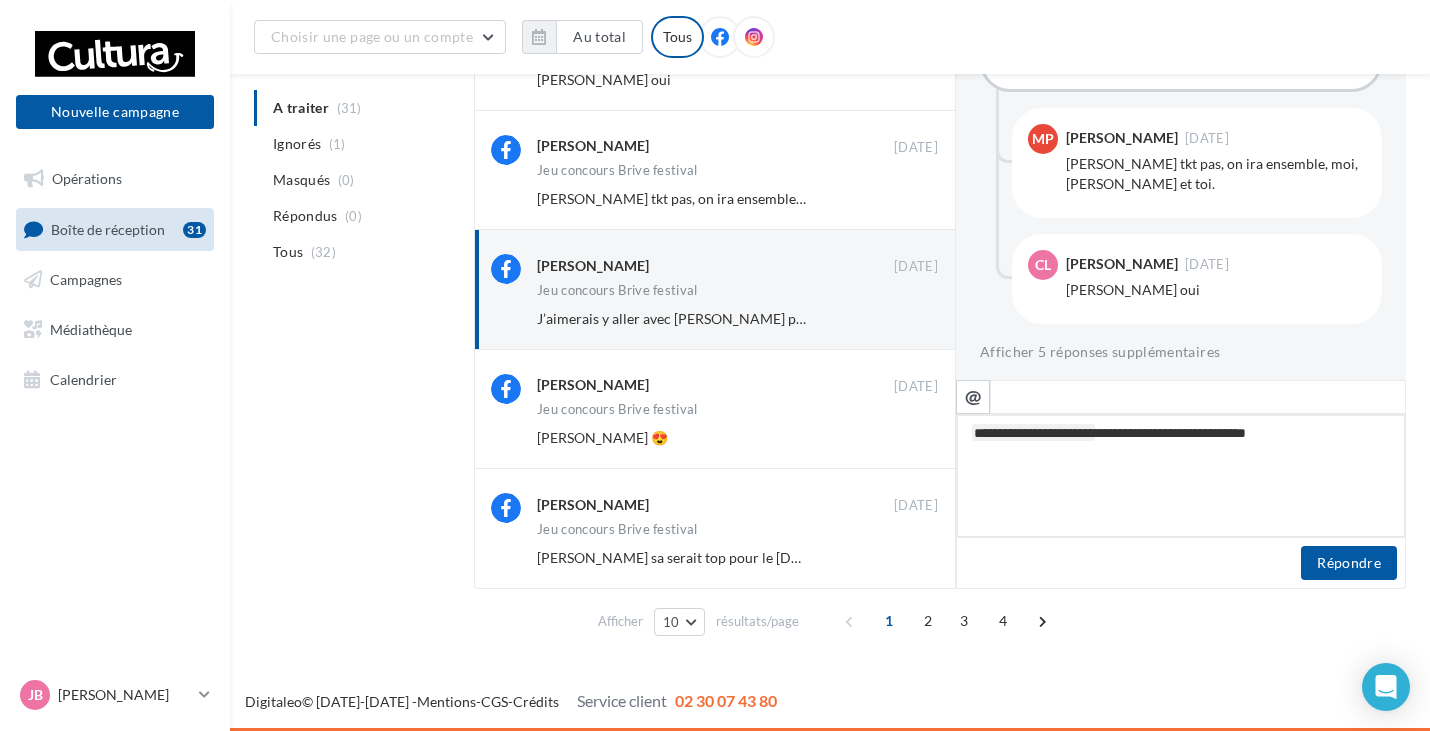 type on "**********" 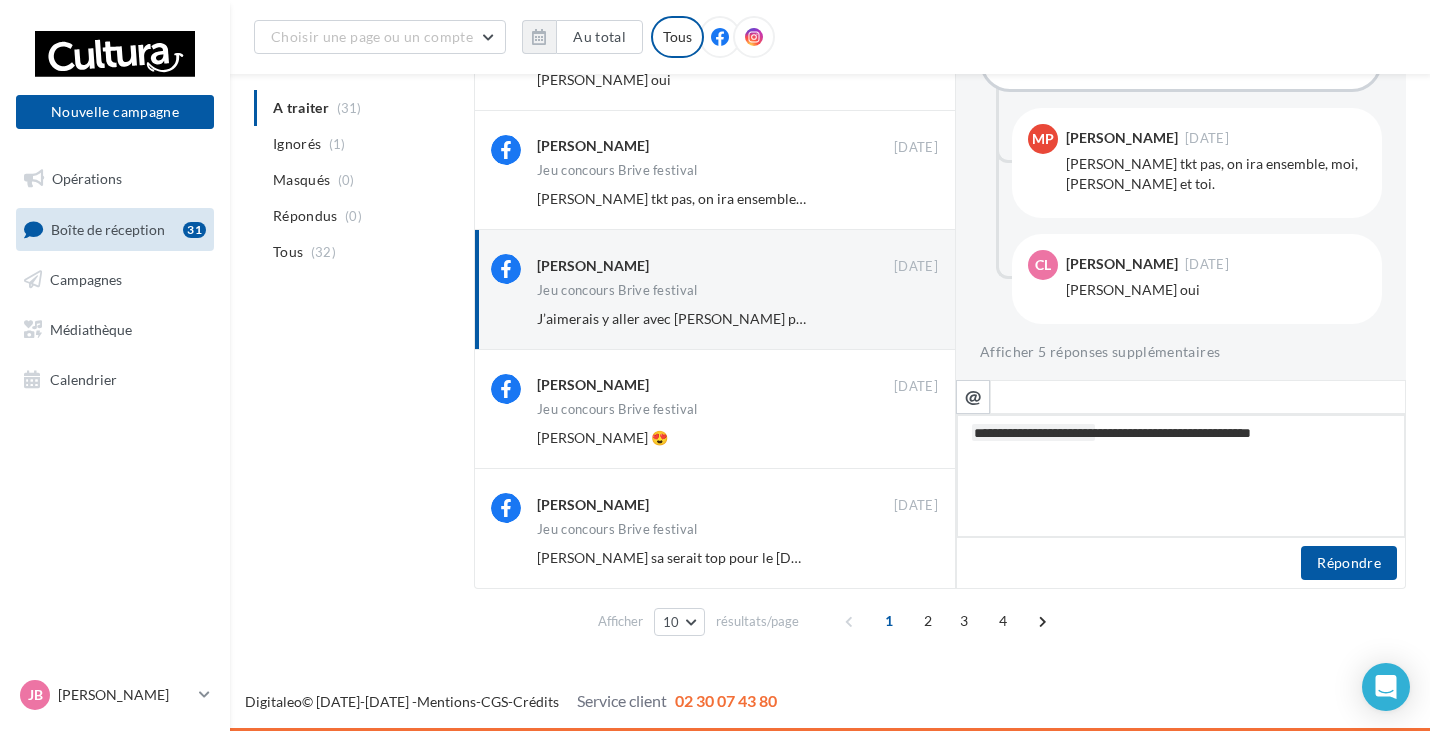 type on "**********" 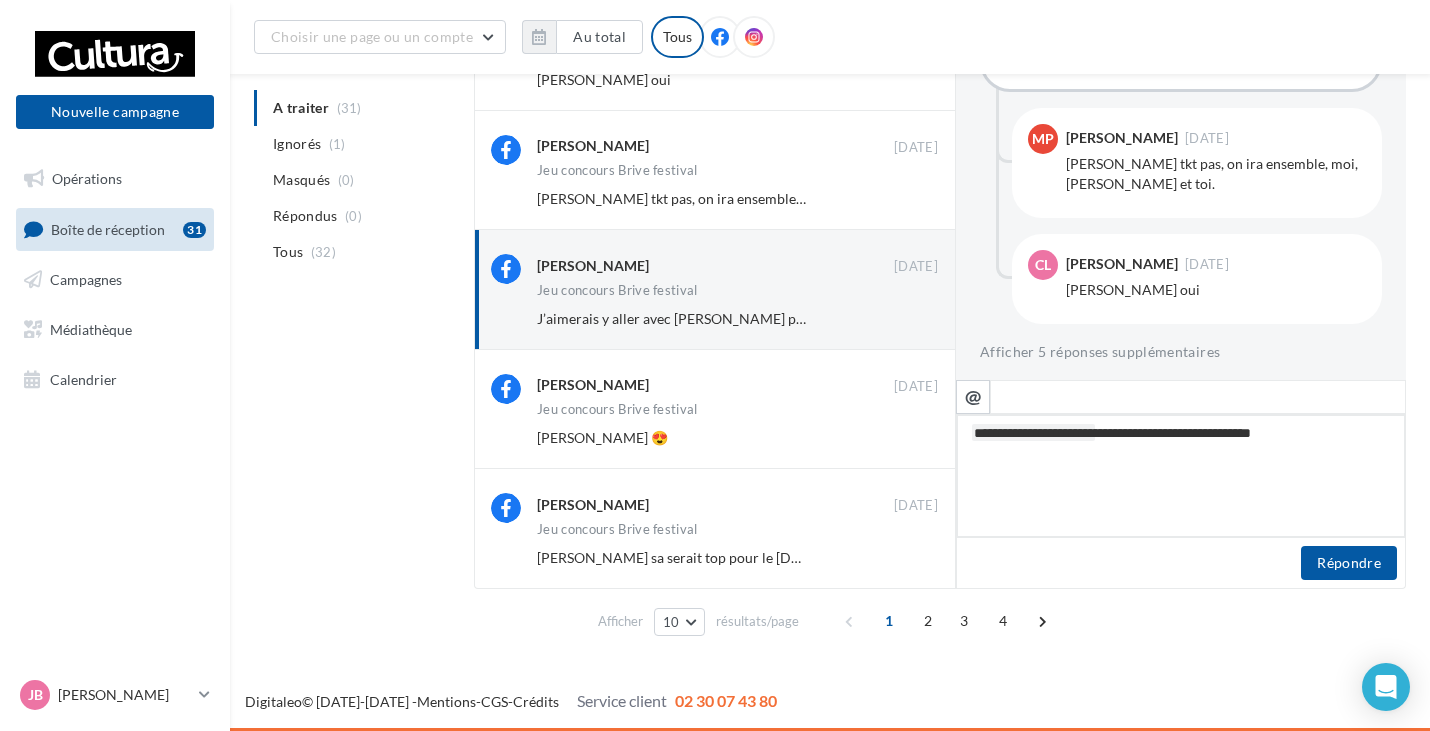 type on "**********" 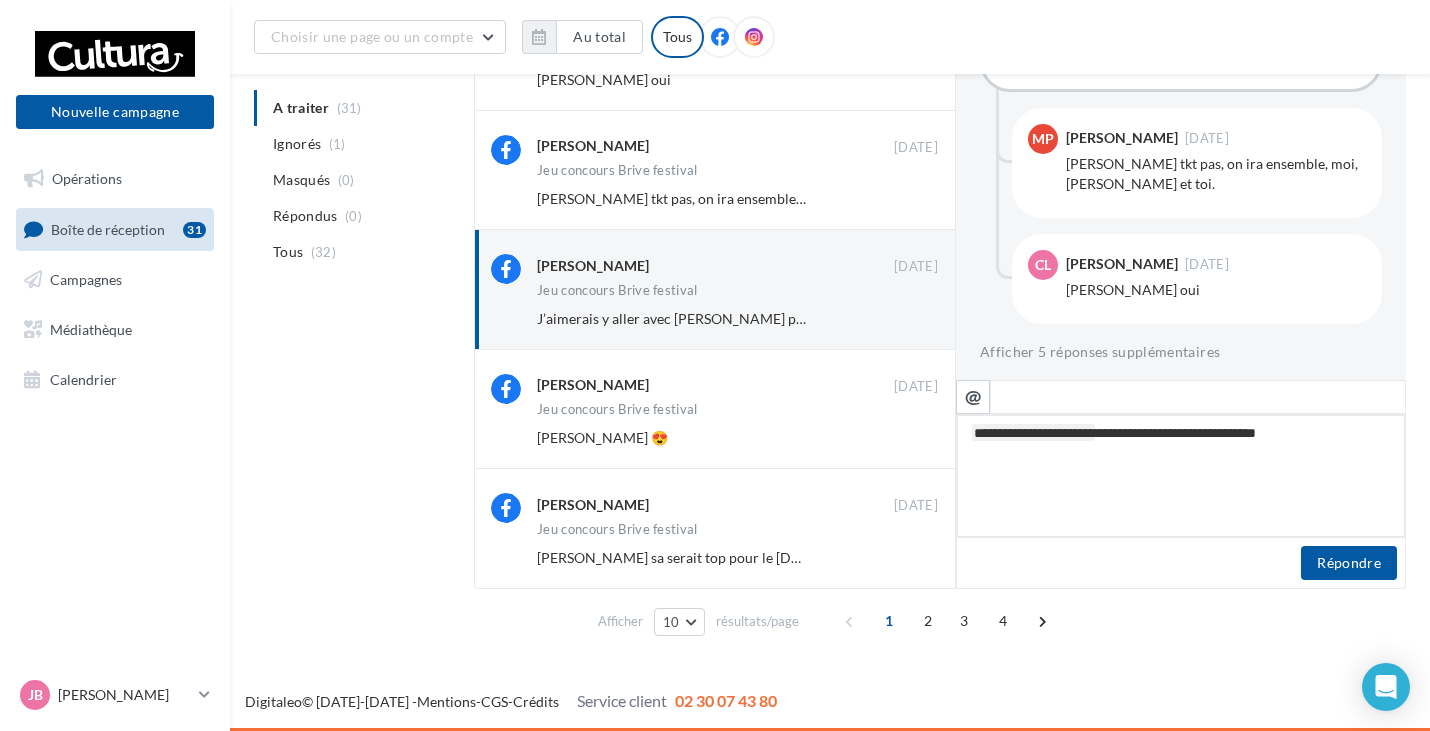 type on "**********" 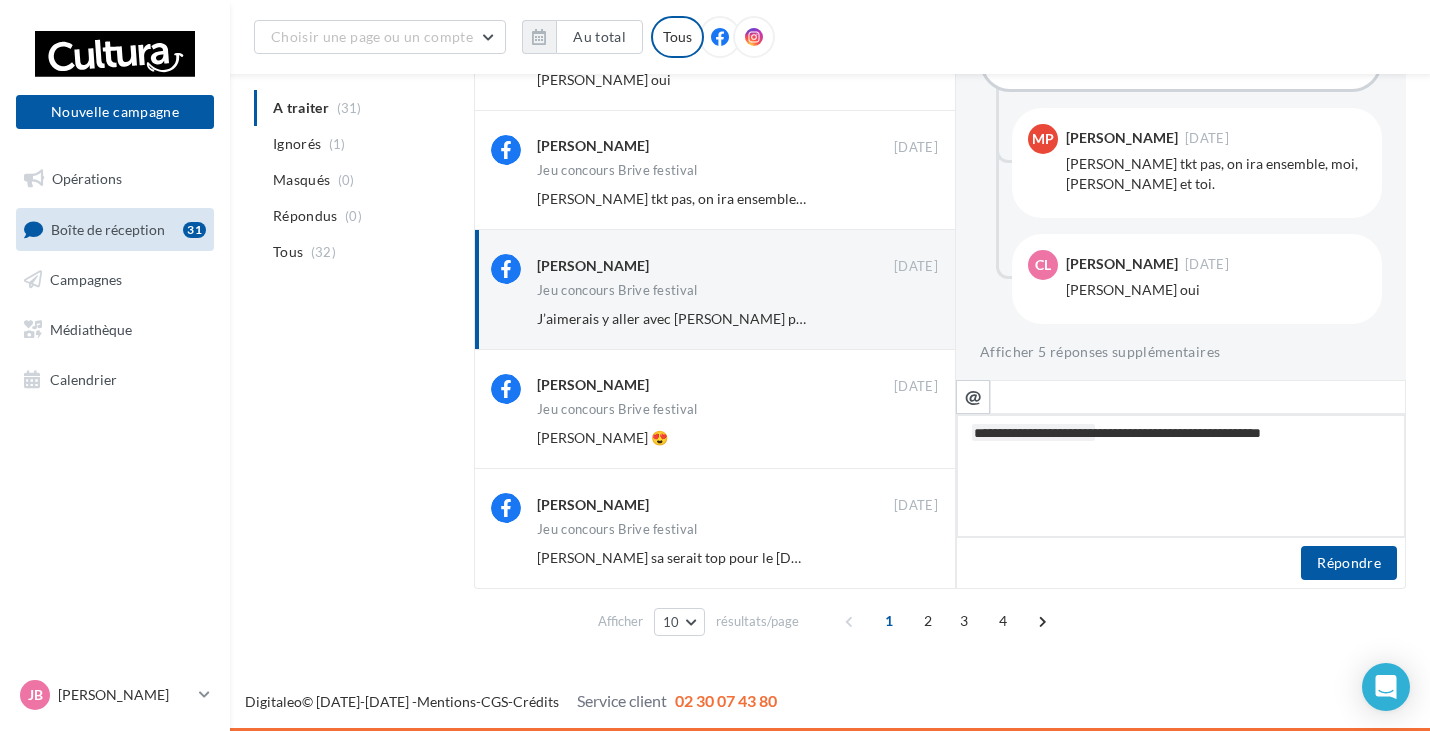 type on "**********" 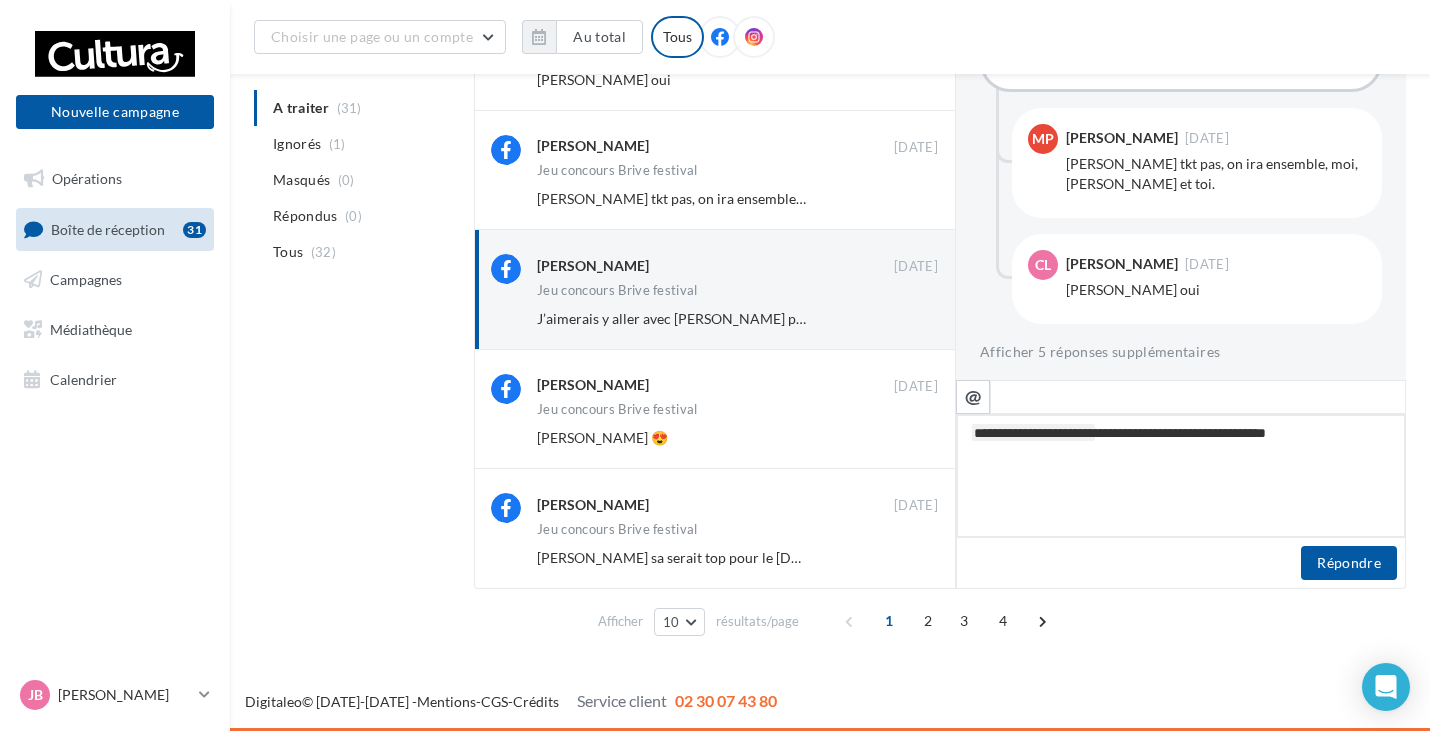 type on "**********" 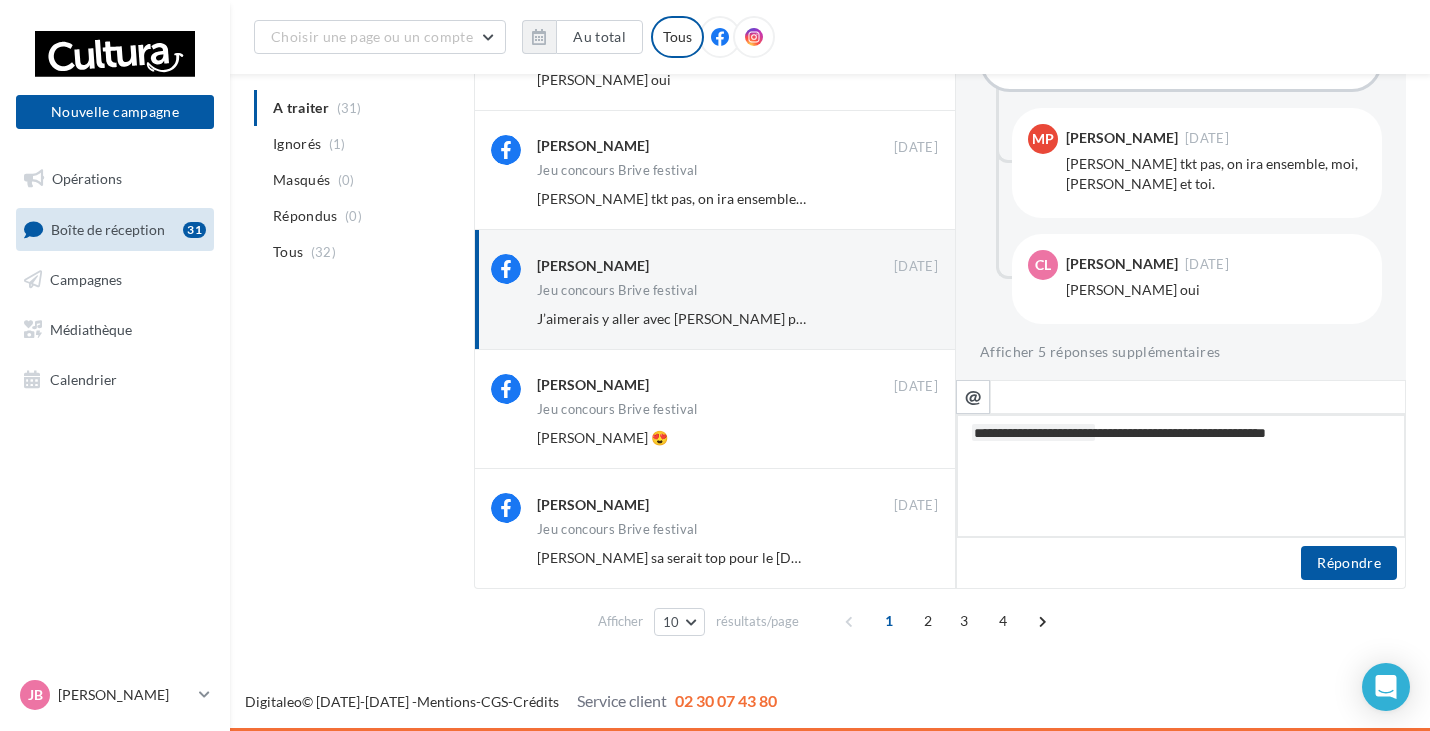 type on "**********" 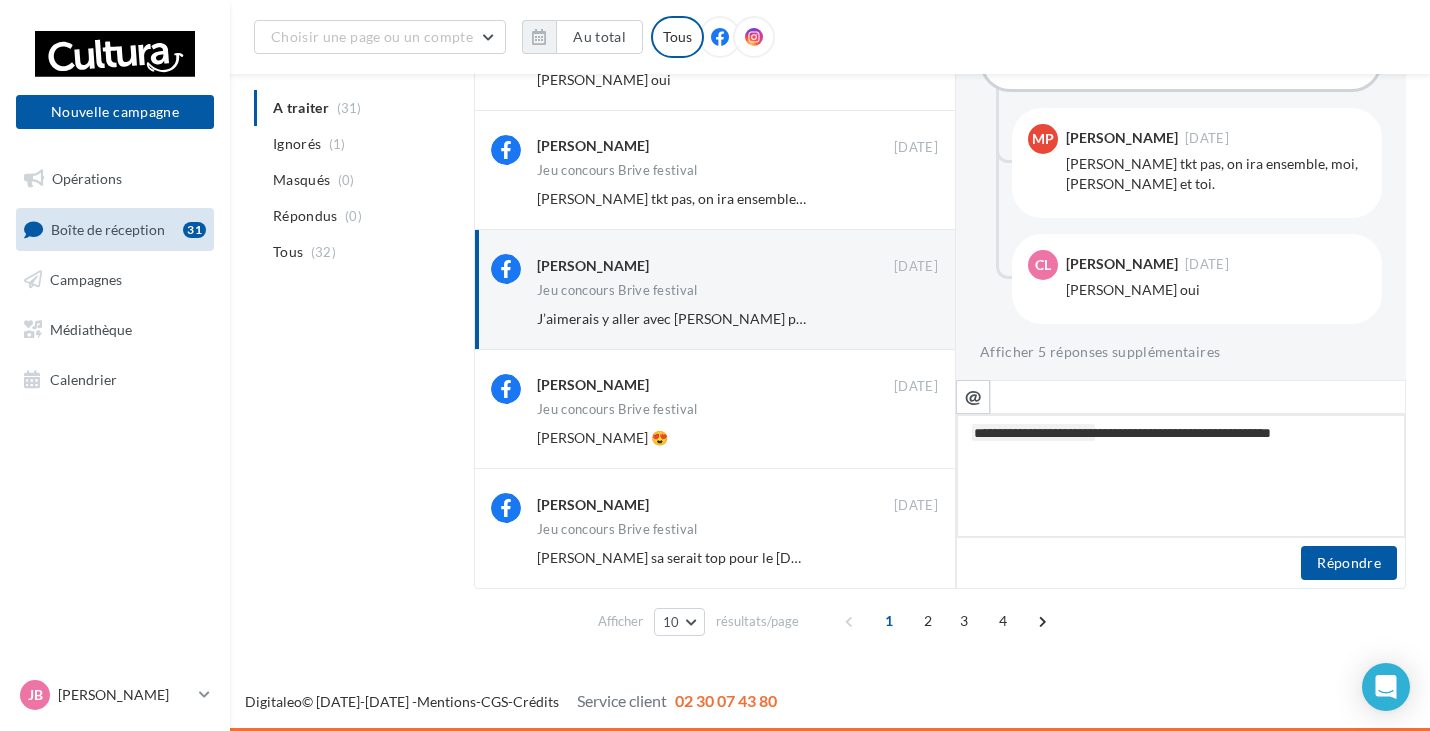 type on "**********" 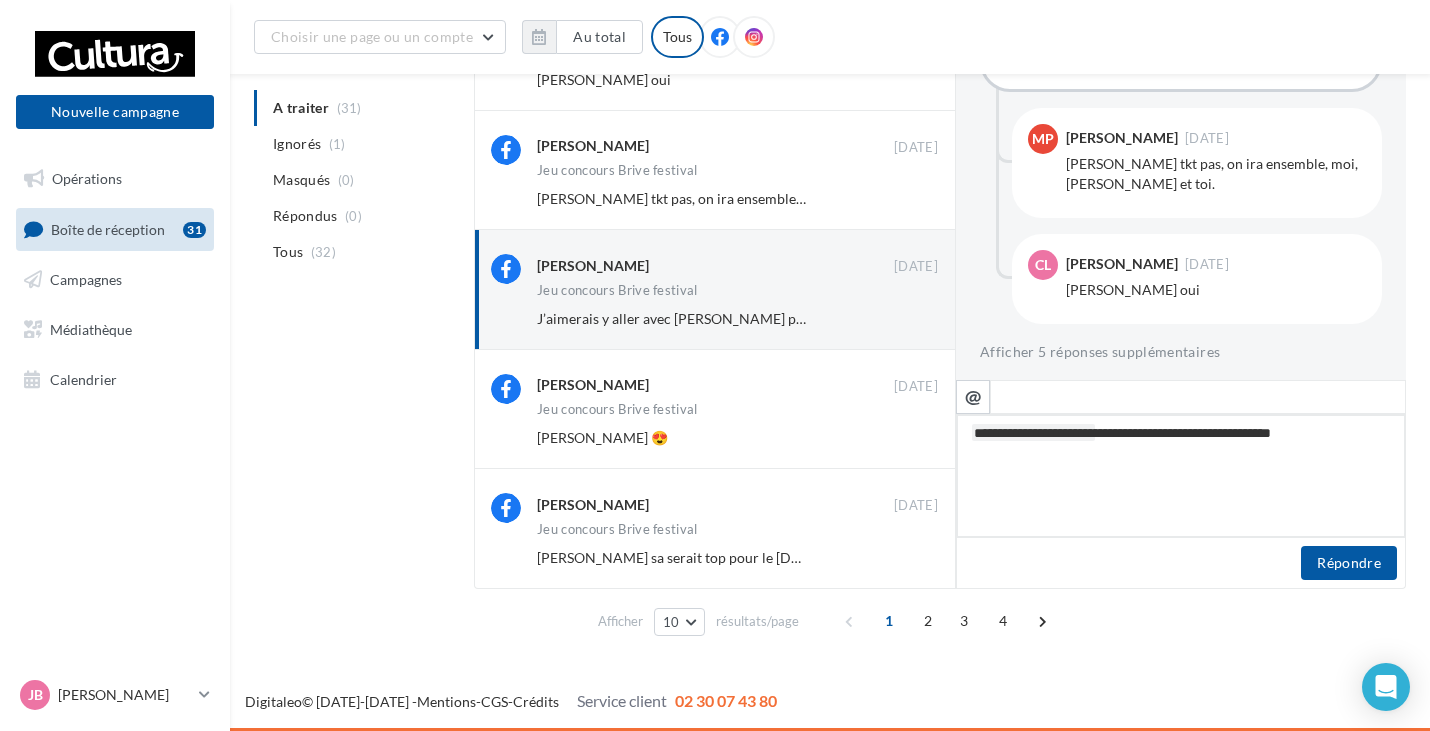 type on "**********" 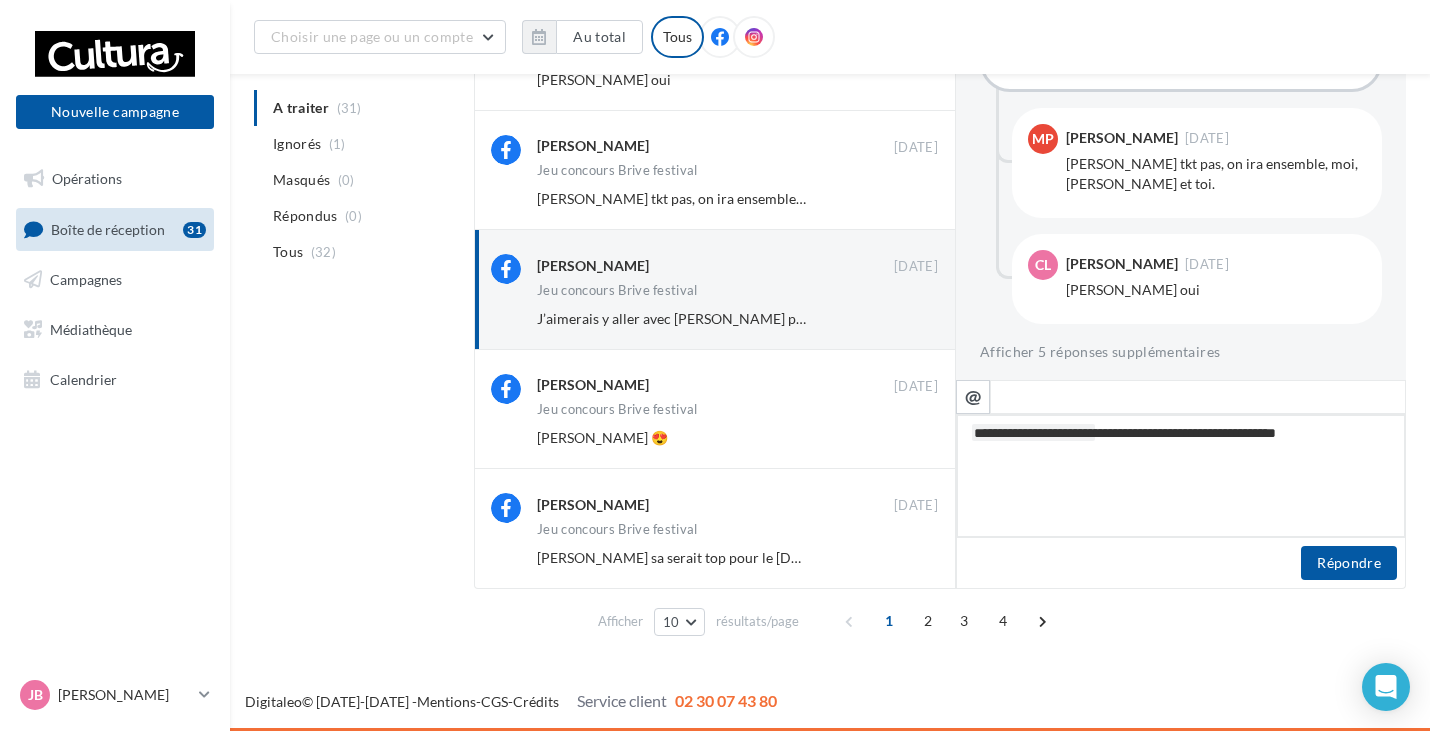 type on "**********" 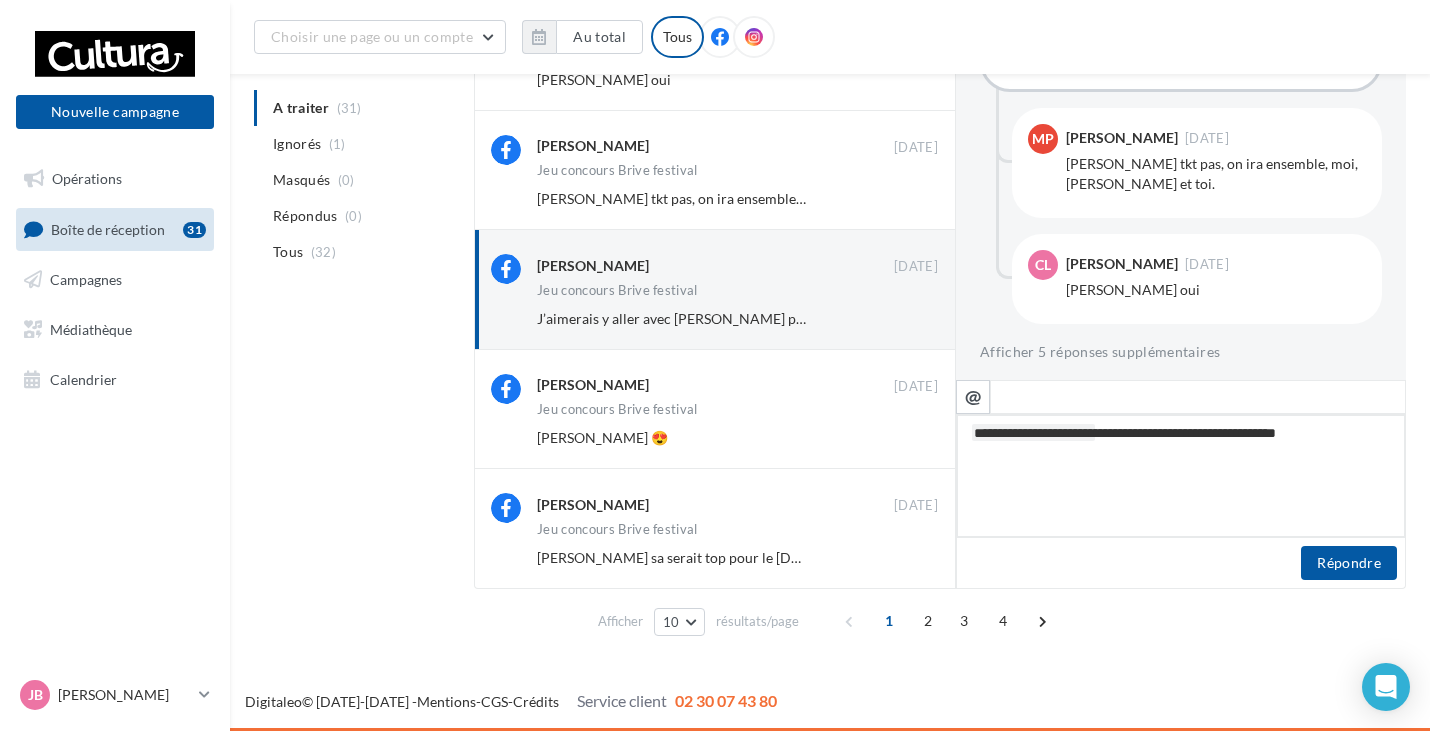 type on "**********" 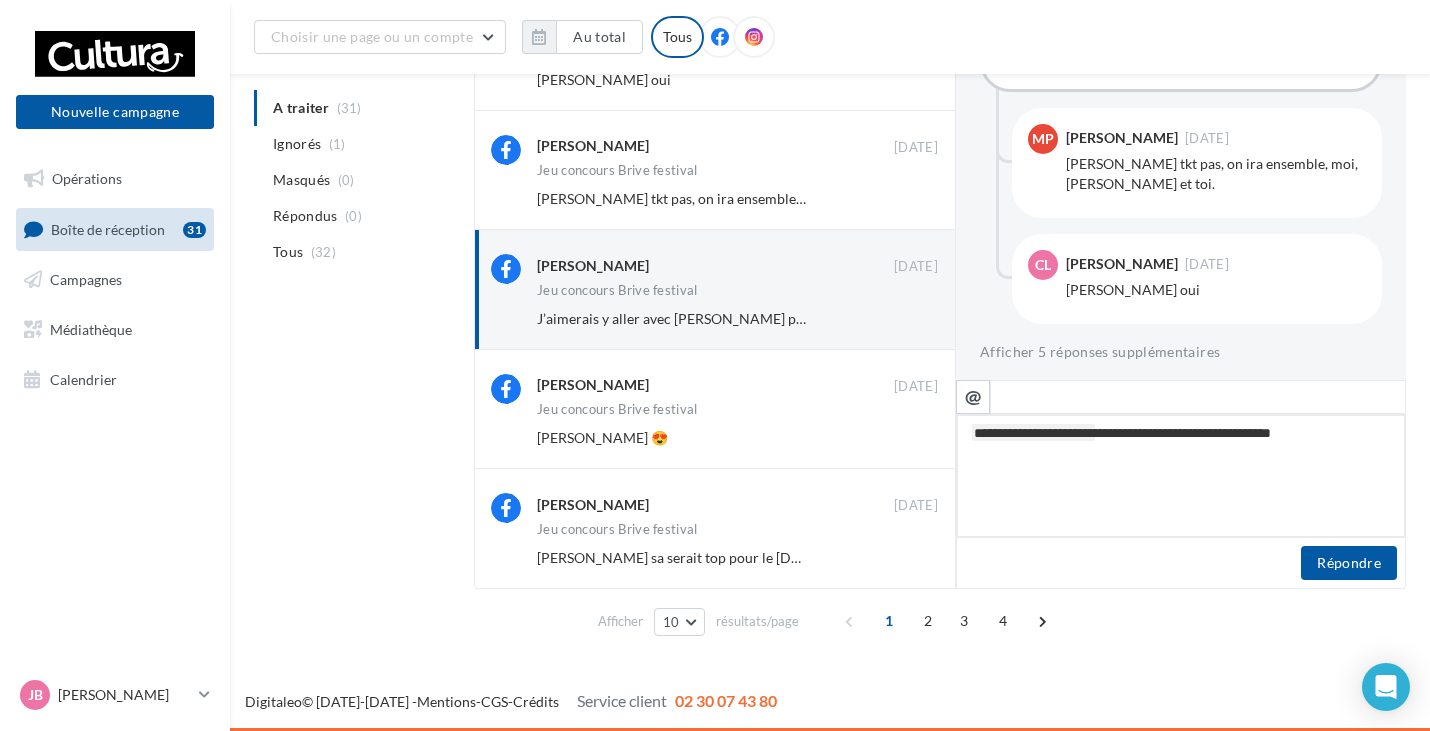 type on "**********" 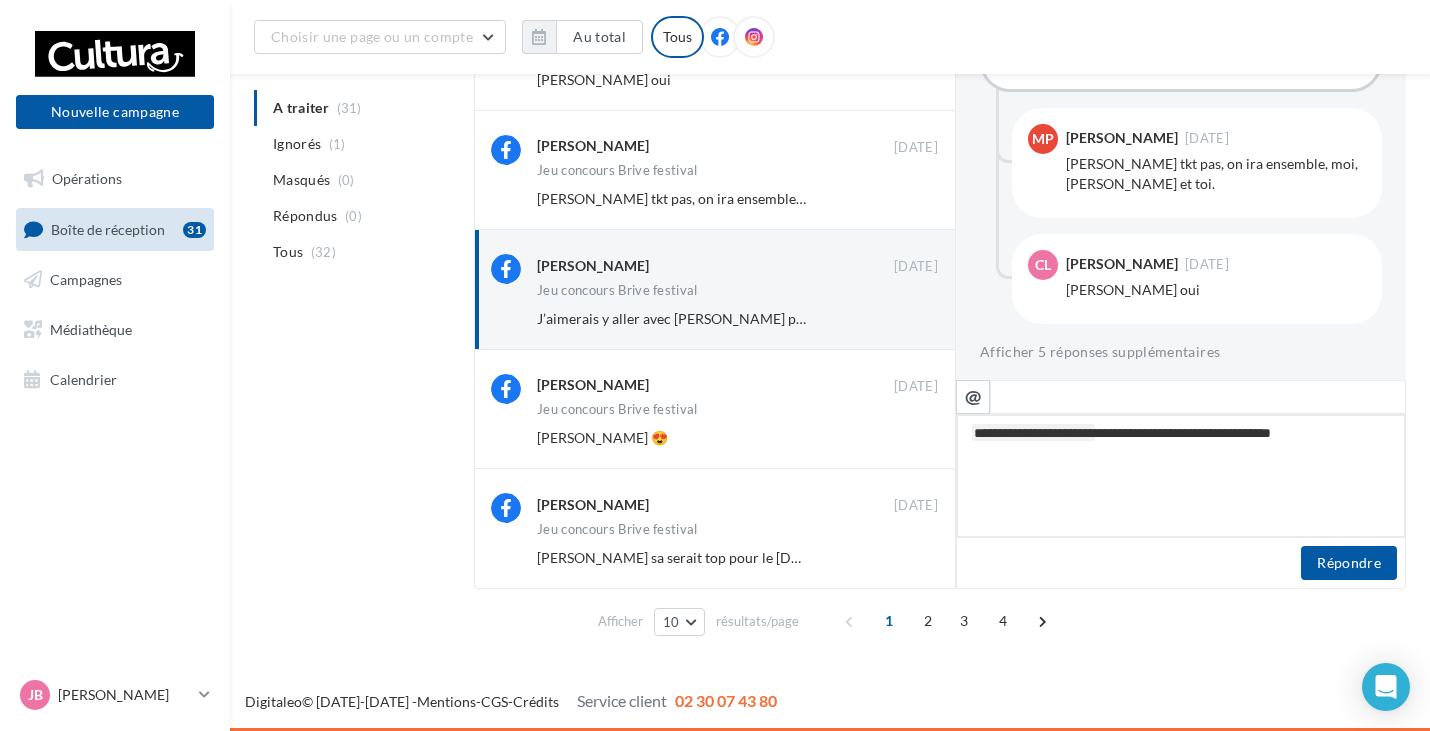 type on "**********" 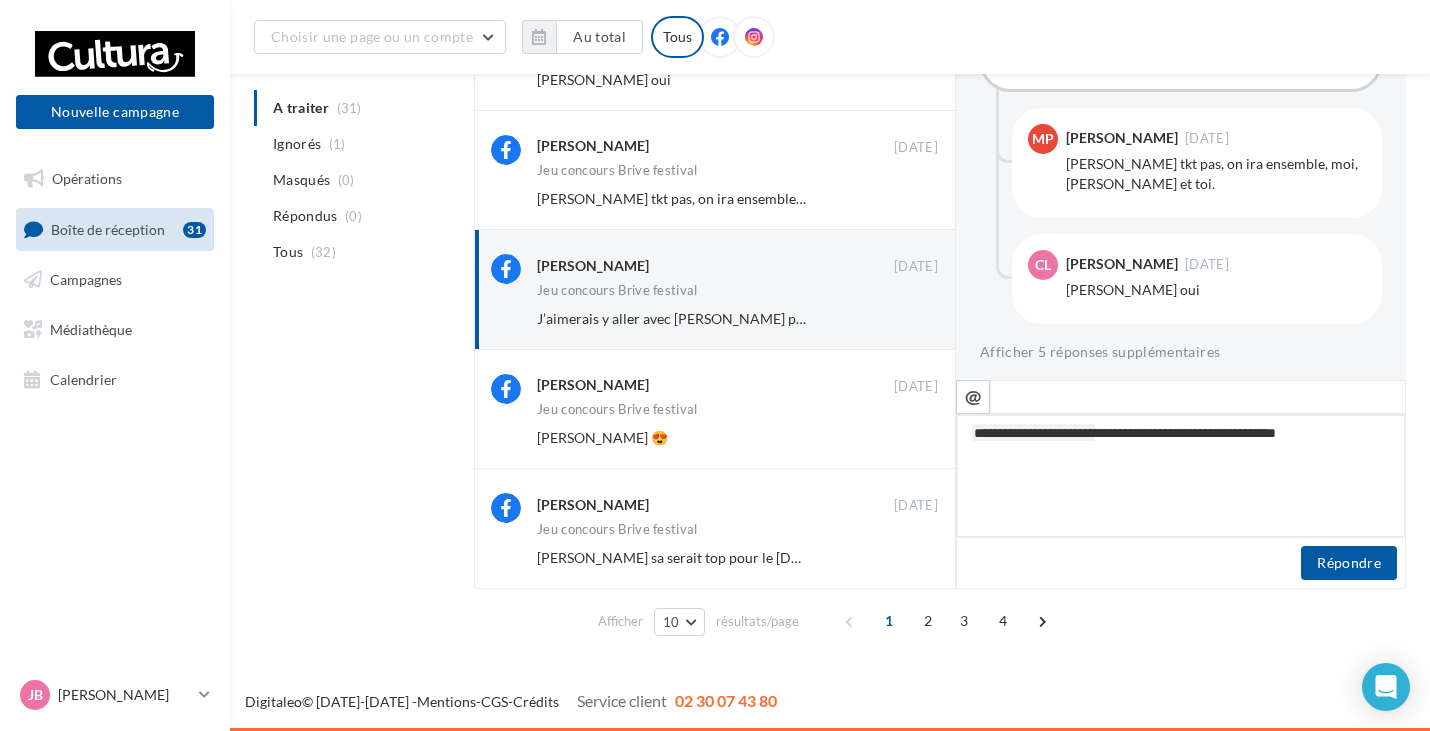 type on "**********" 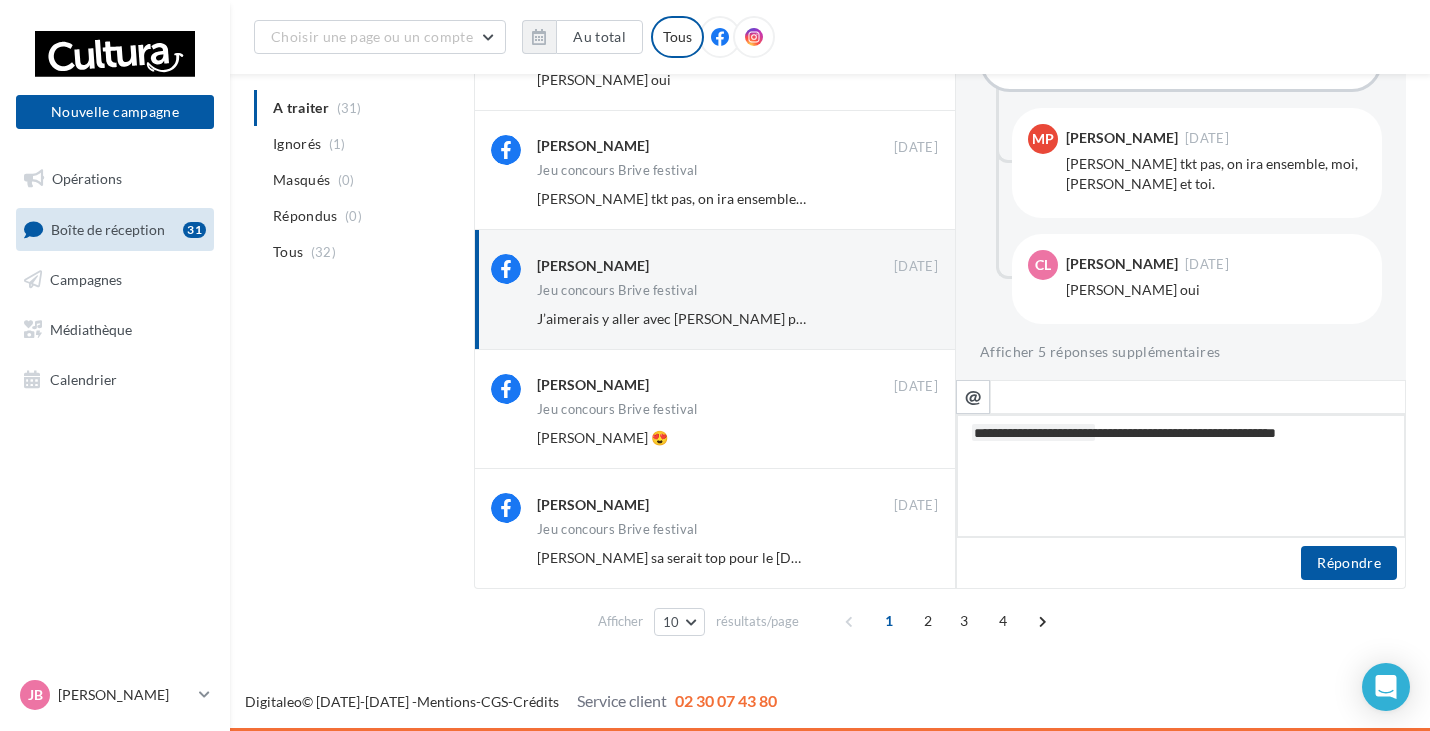 type on "**********" 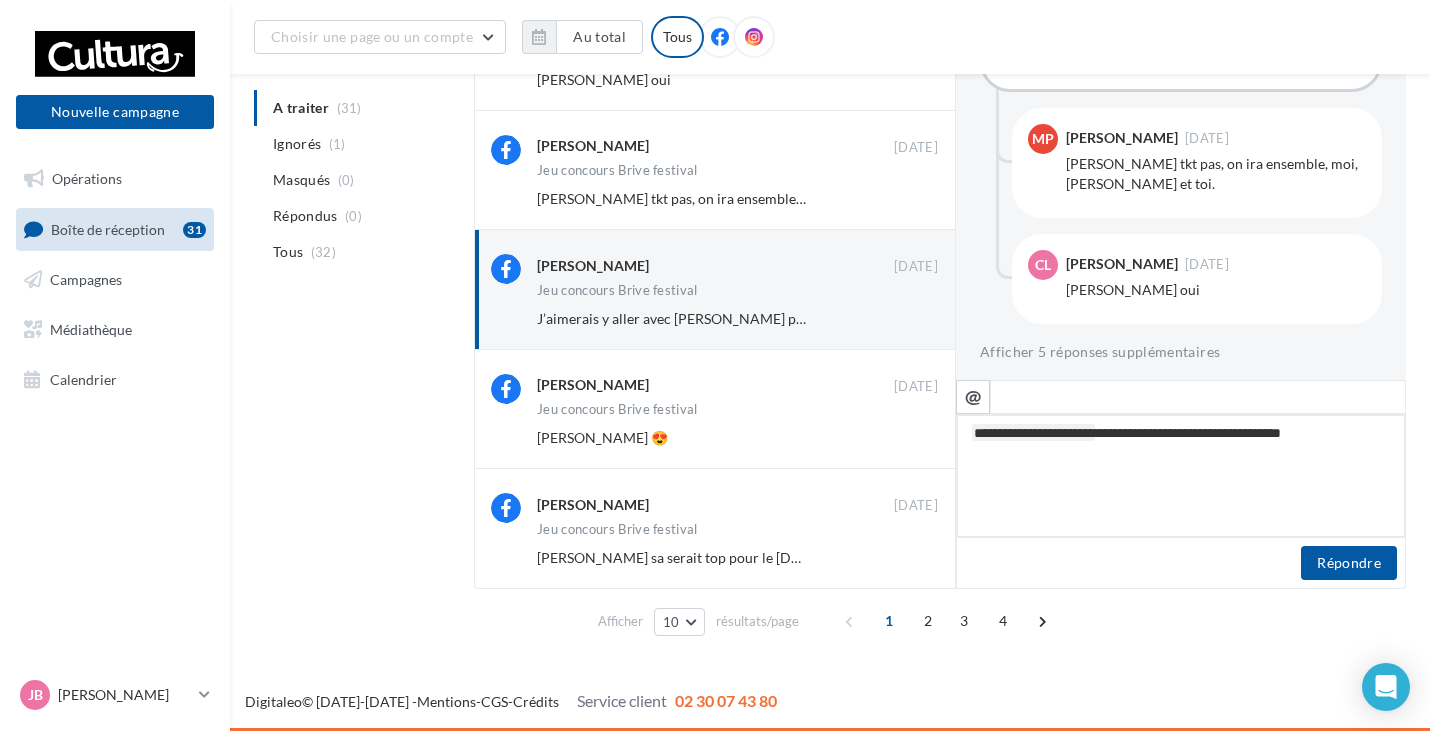 type on "**********" 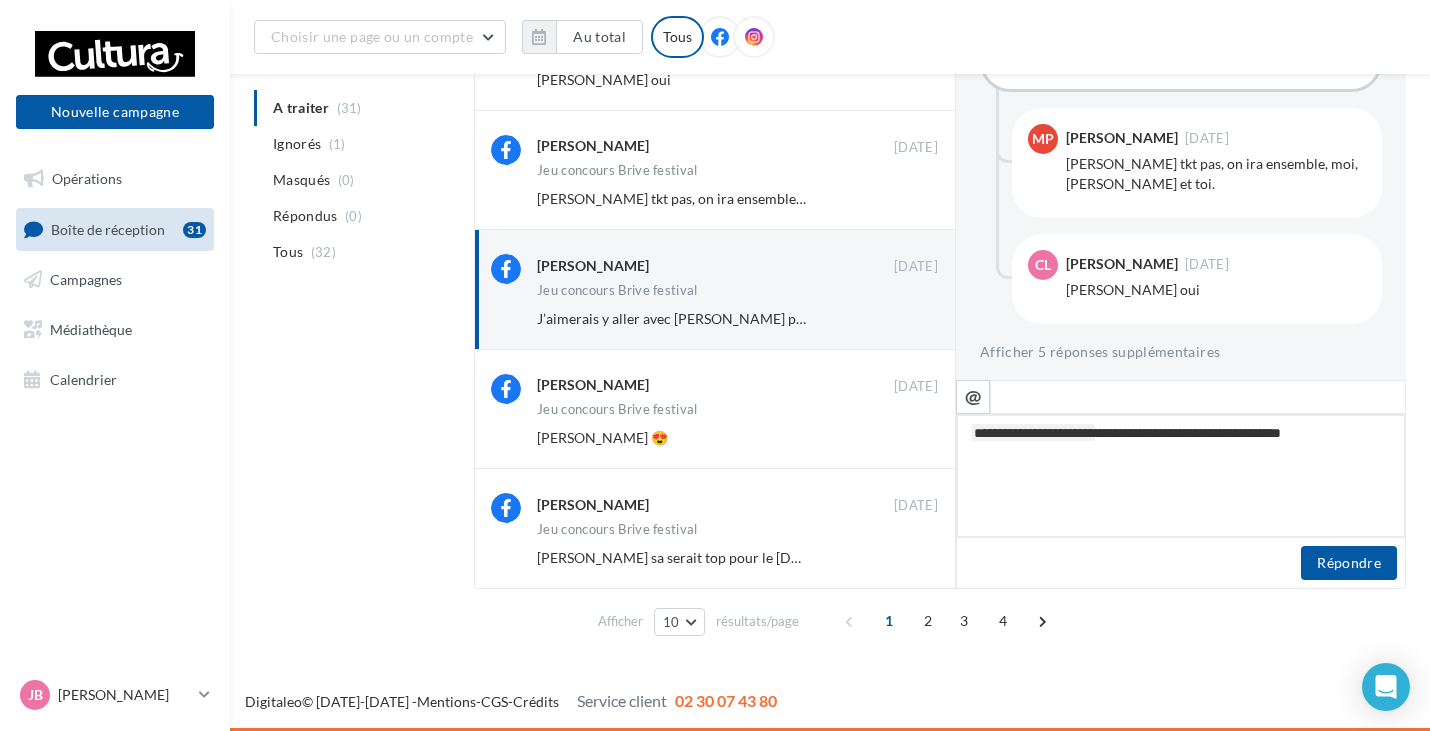 type on "**********" 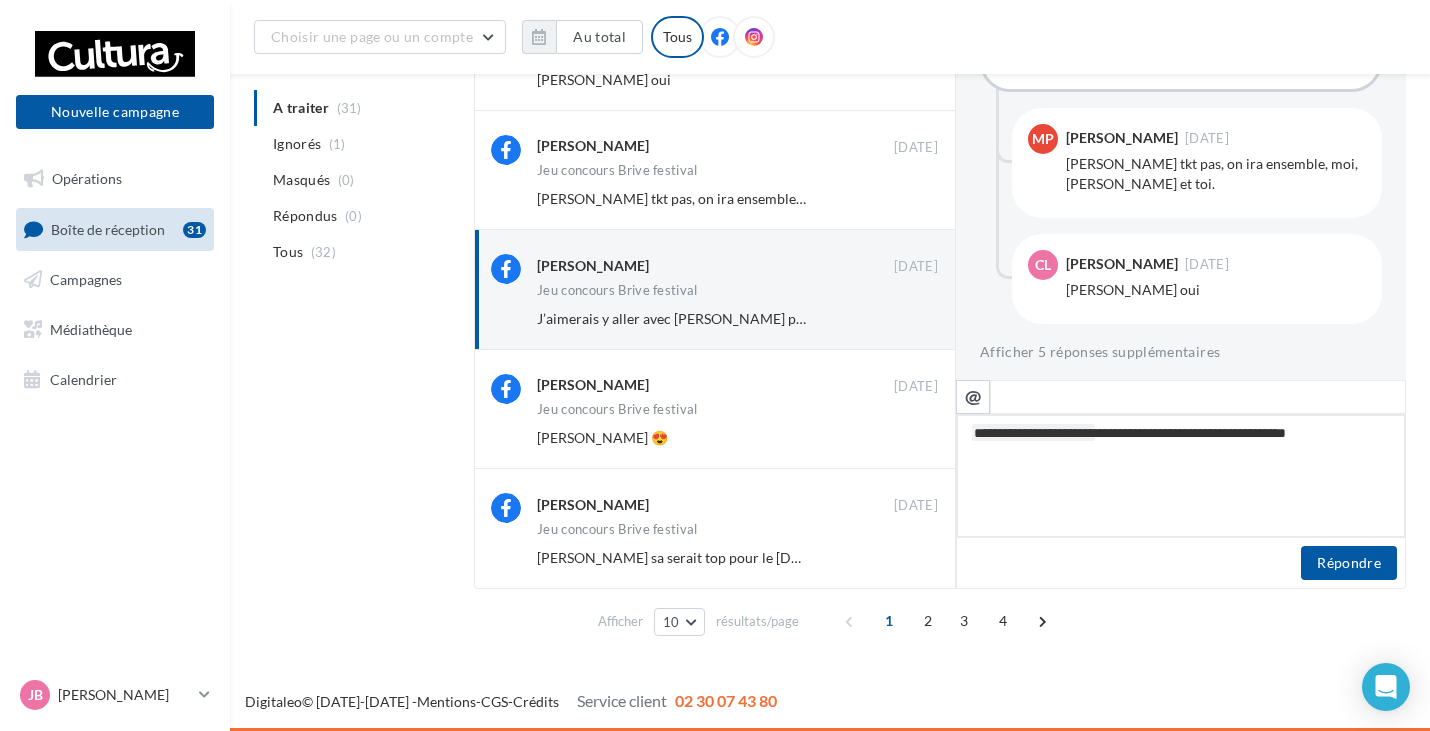 type on "**********" 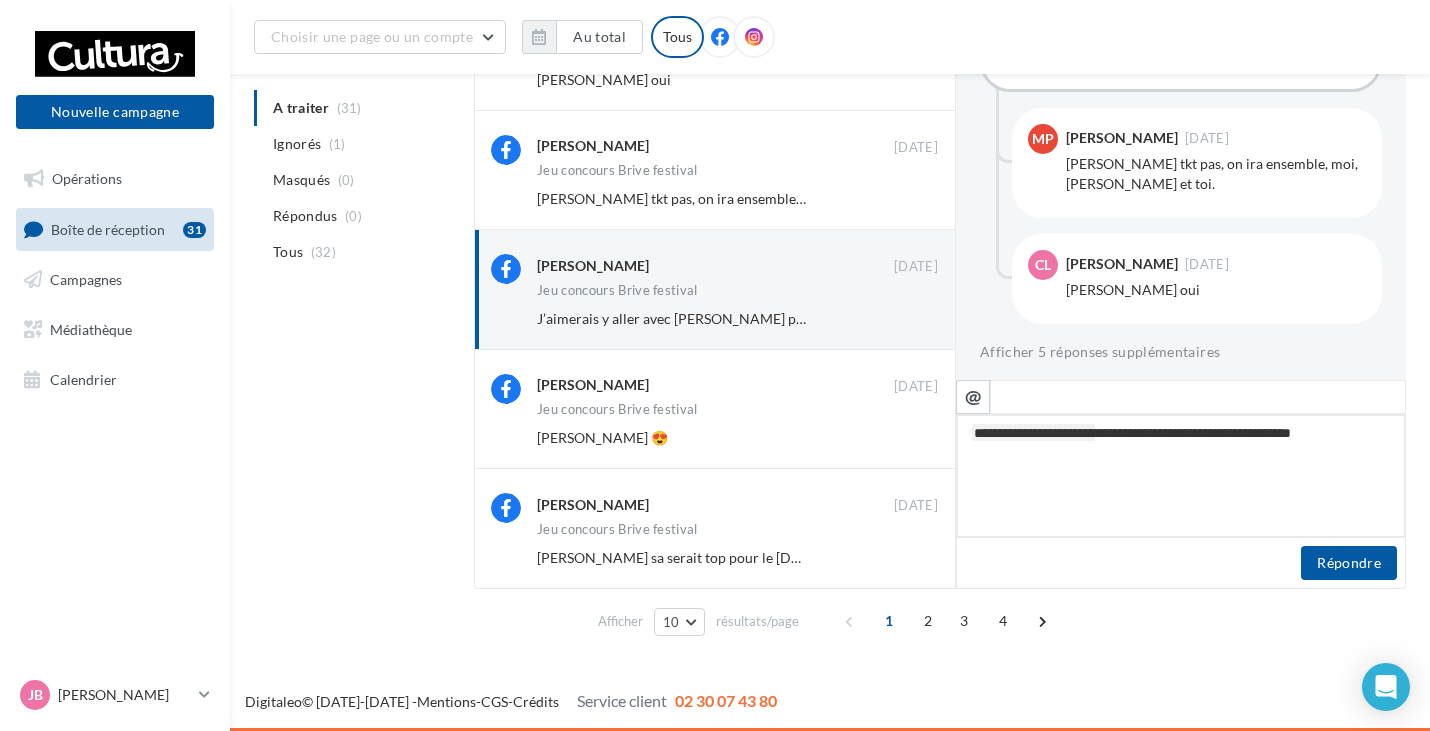type on "**********" 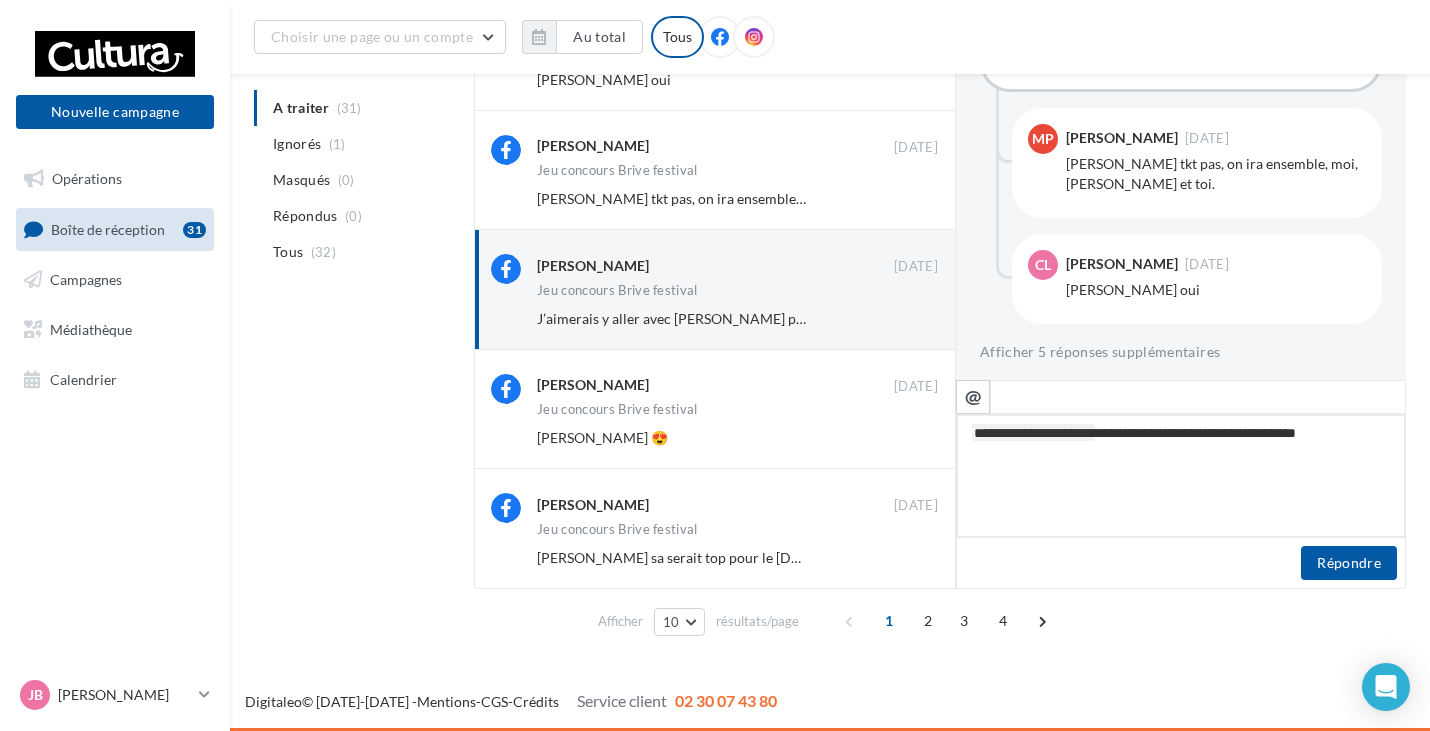 type on "**********" 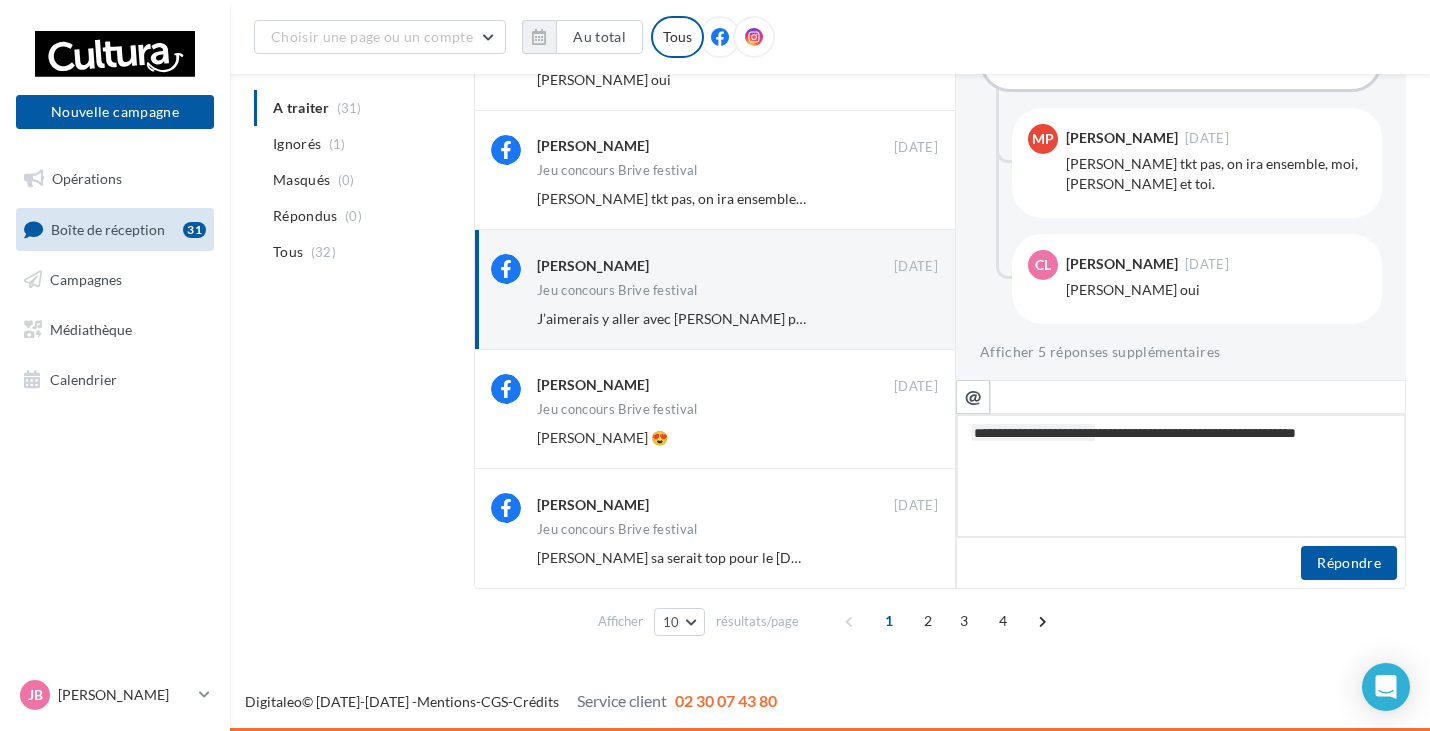 type on "**********" 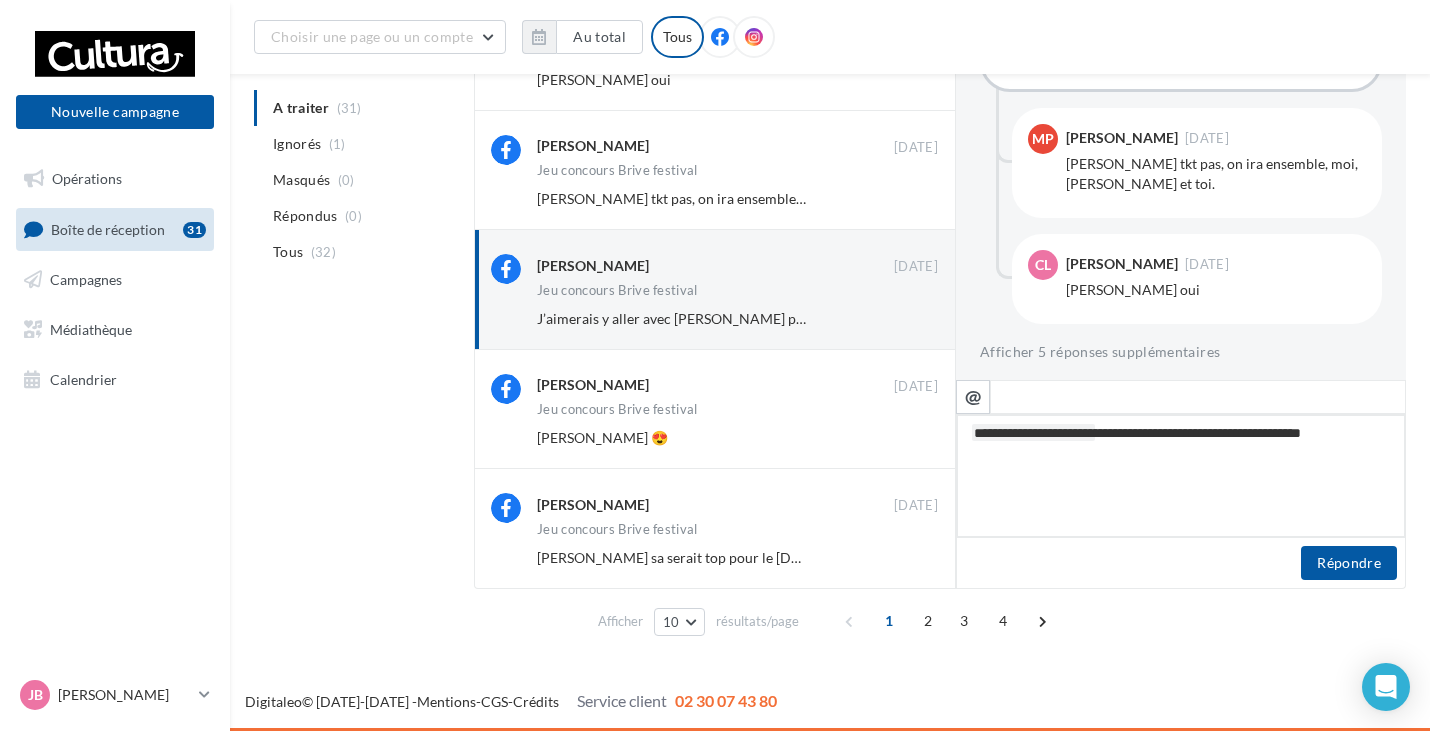 type on "**********" 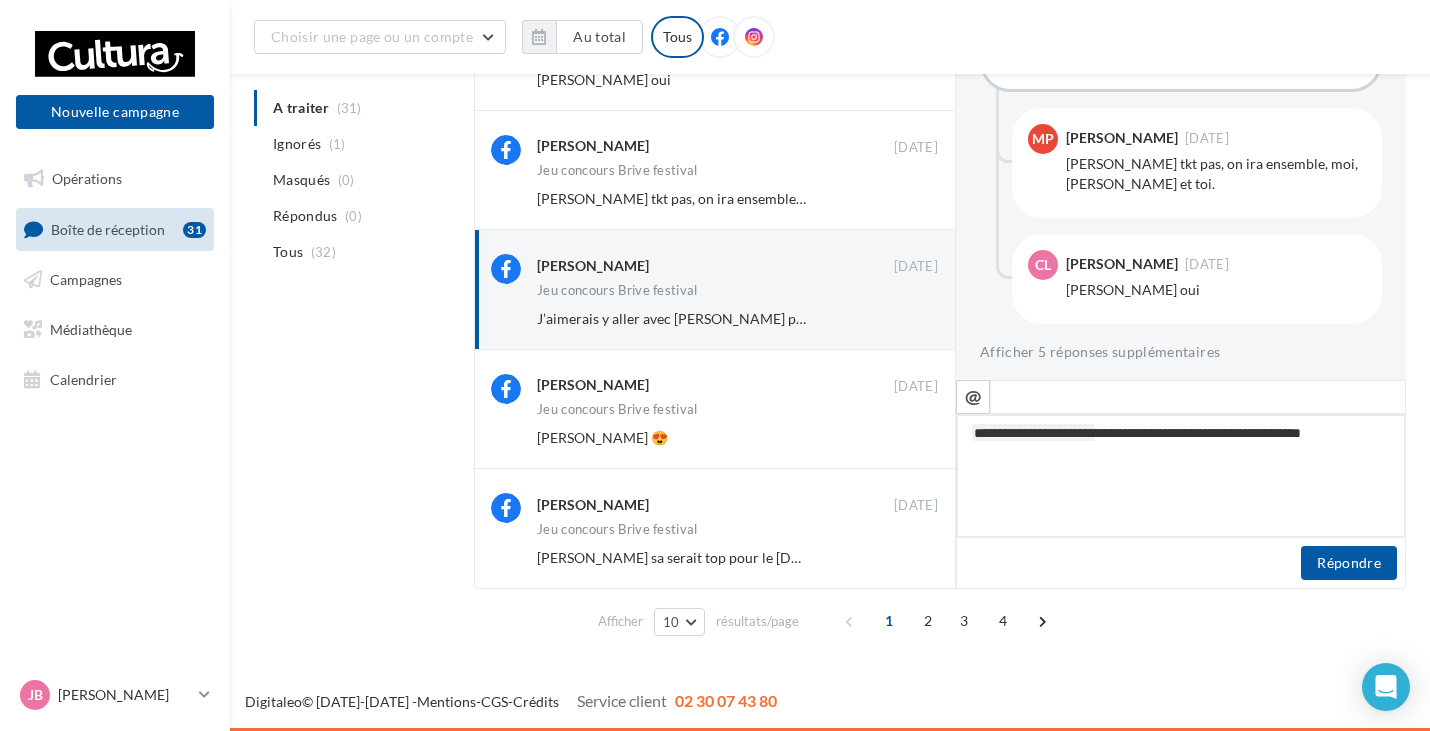 type on "**********" 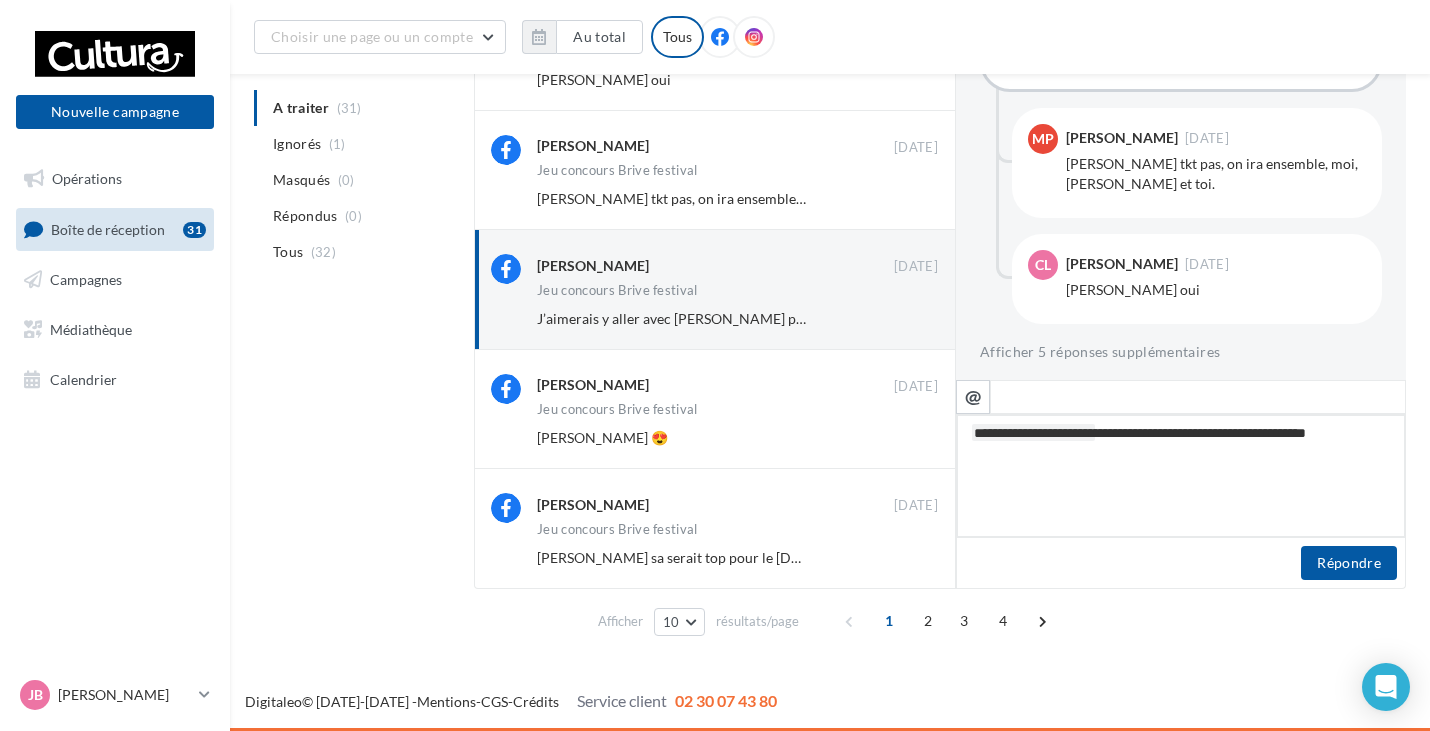 type on "**********" 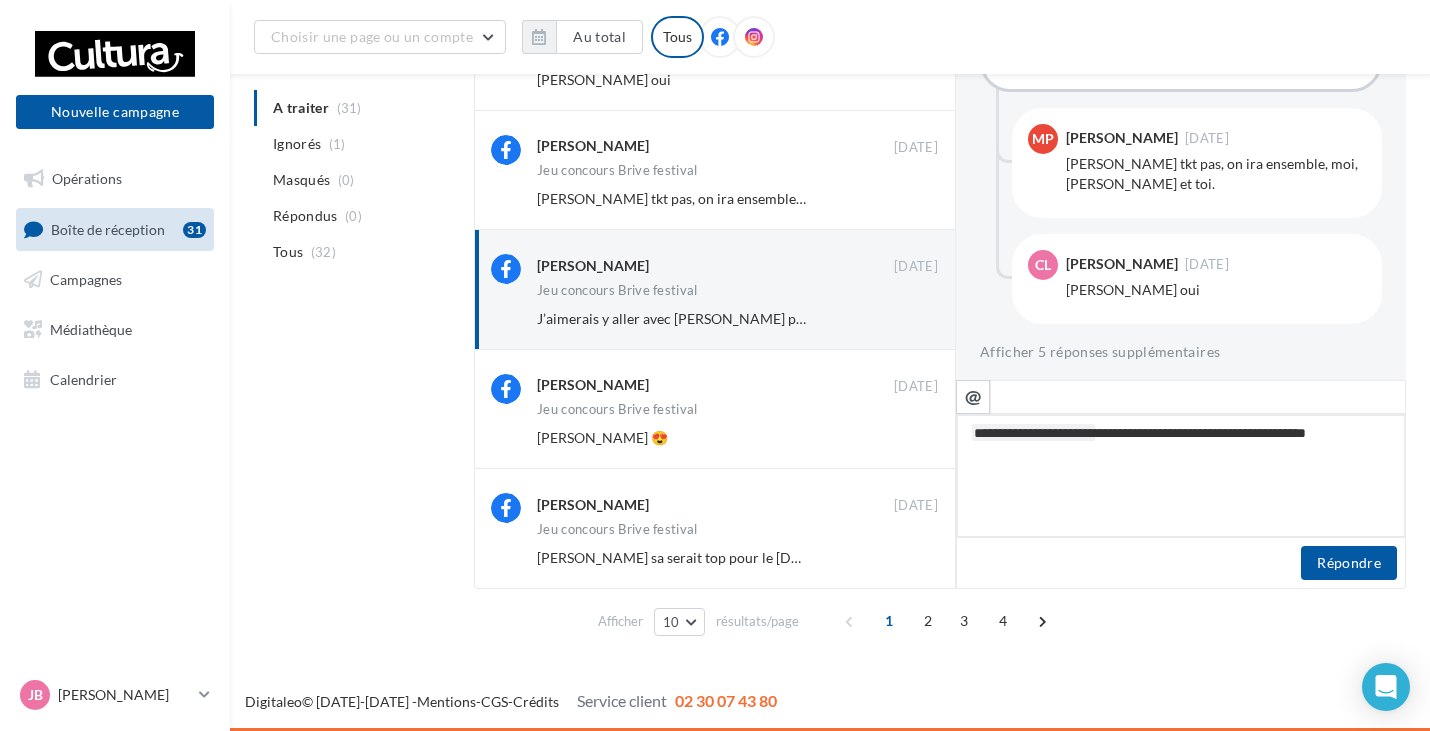 type on "**********" 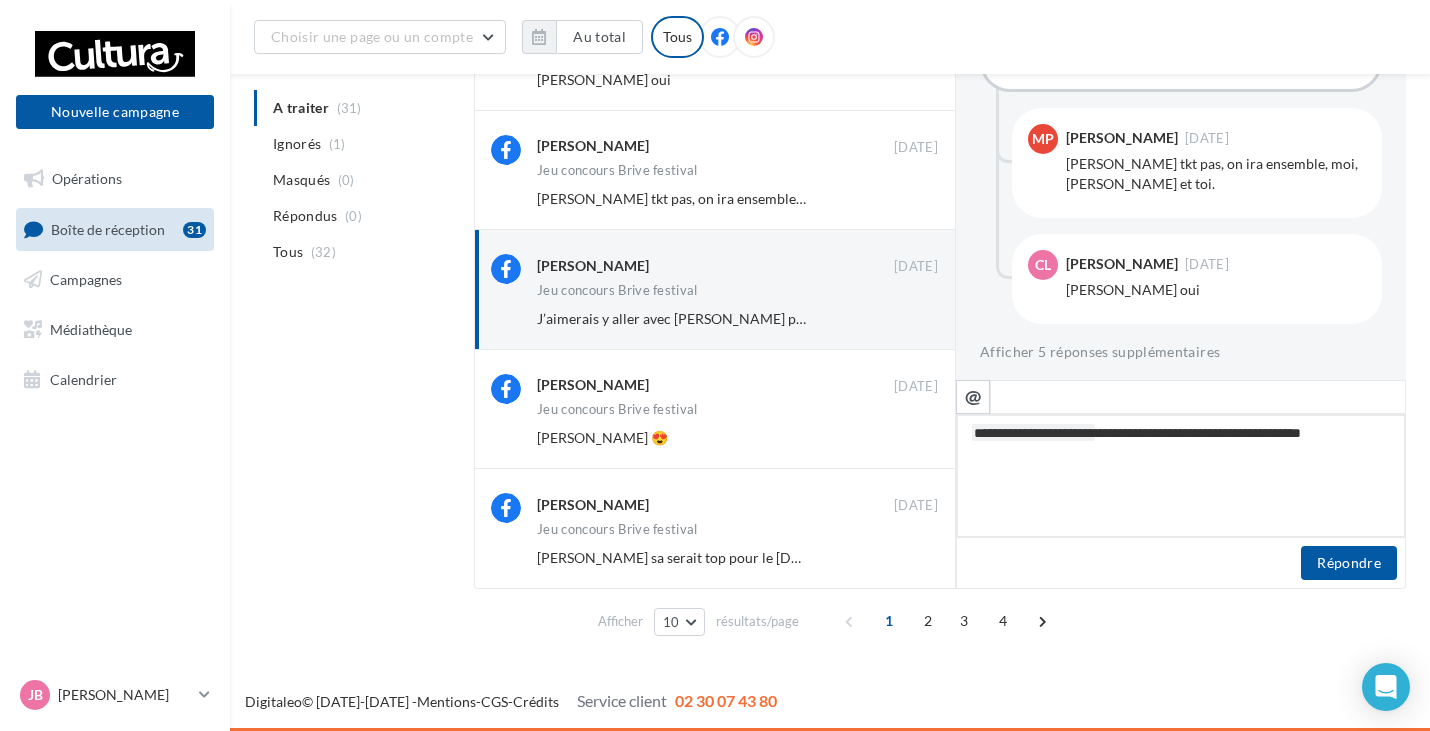 type on "**********" 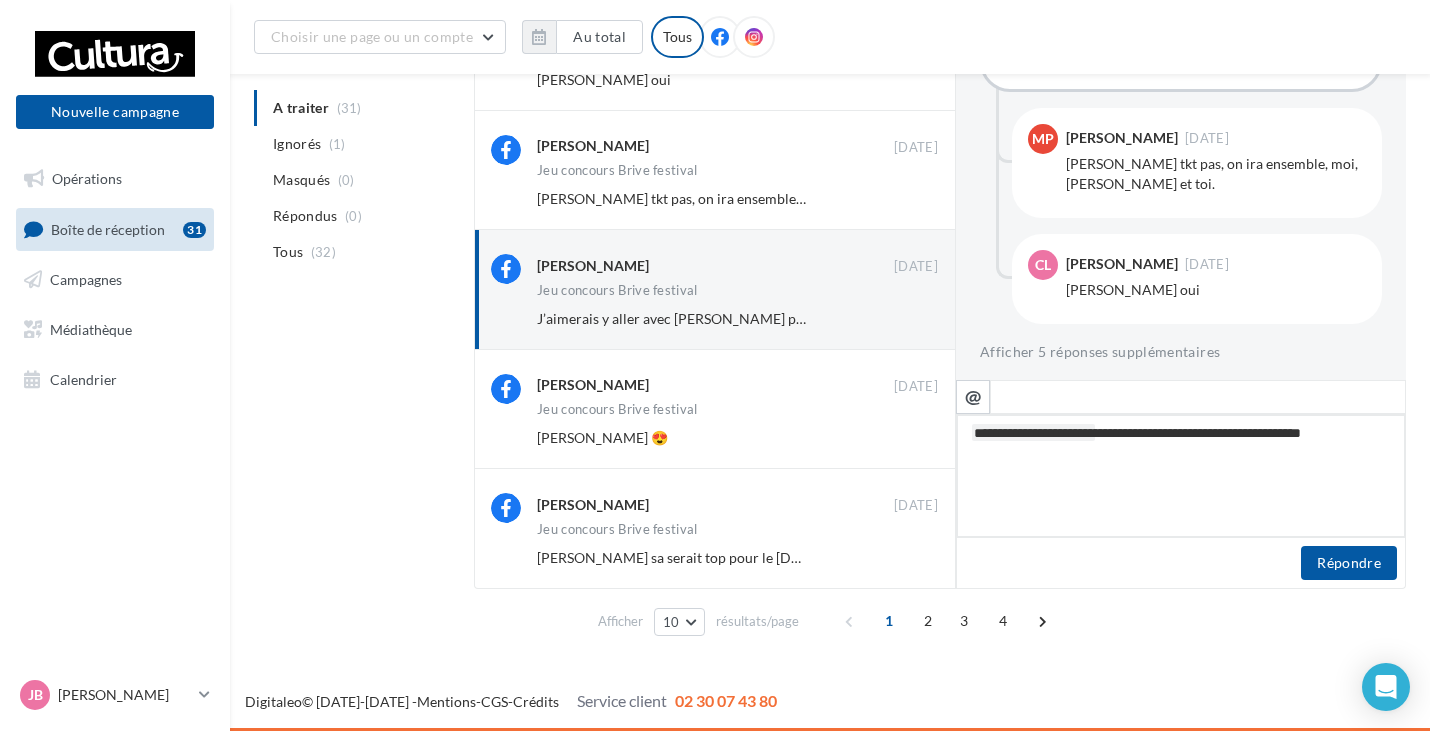 type on "**********" 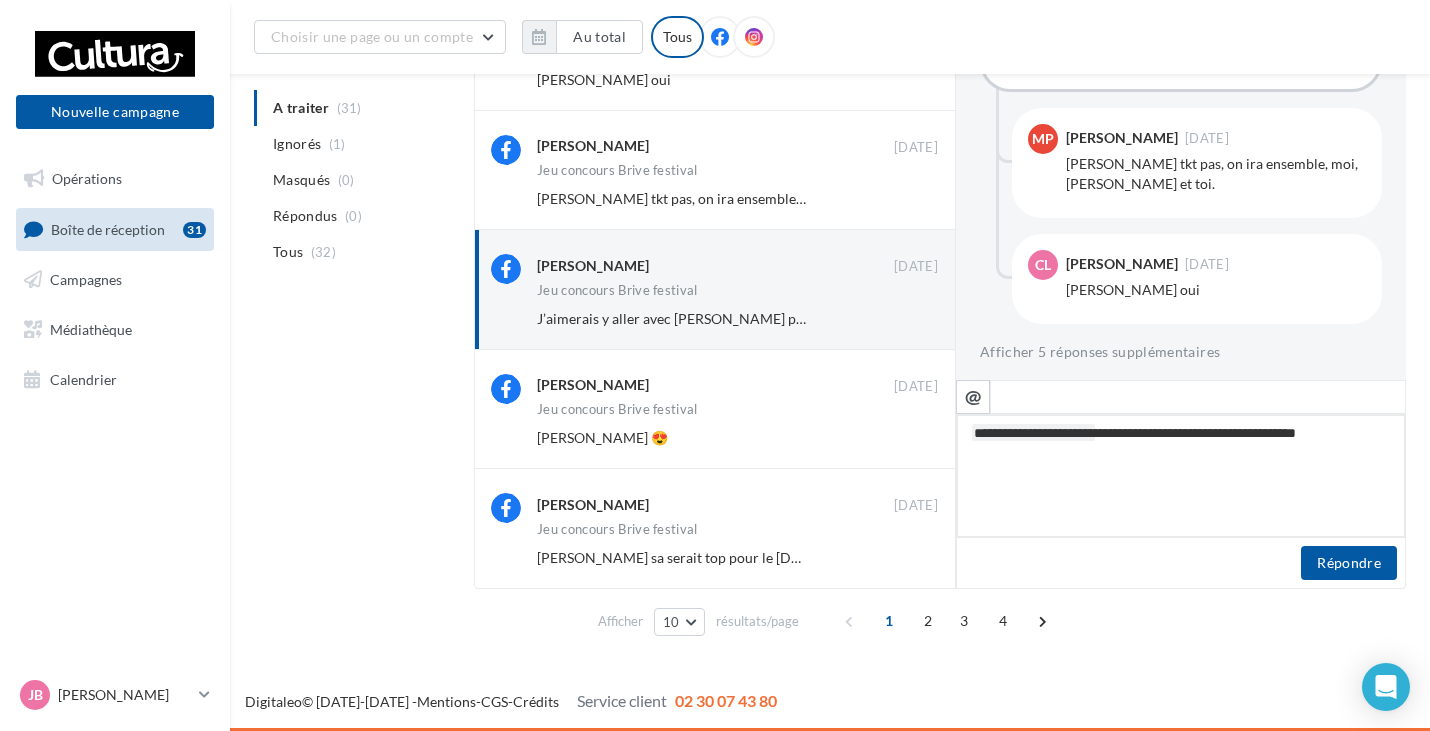 type on "**********" 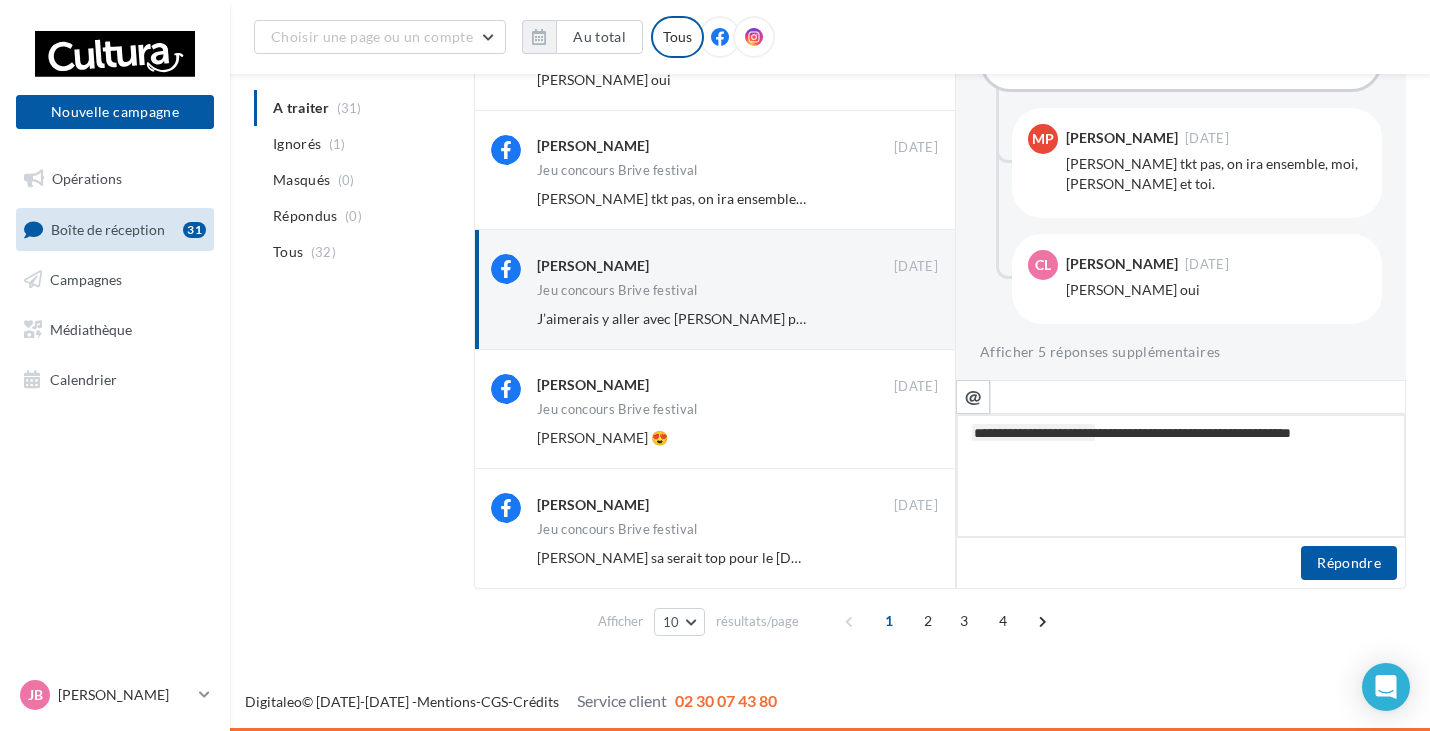 type on "**********" 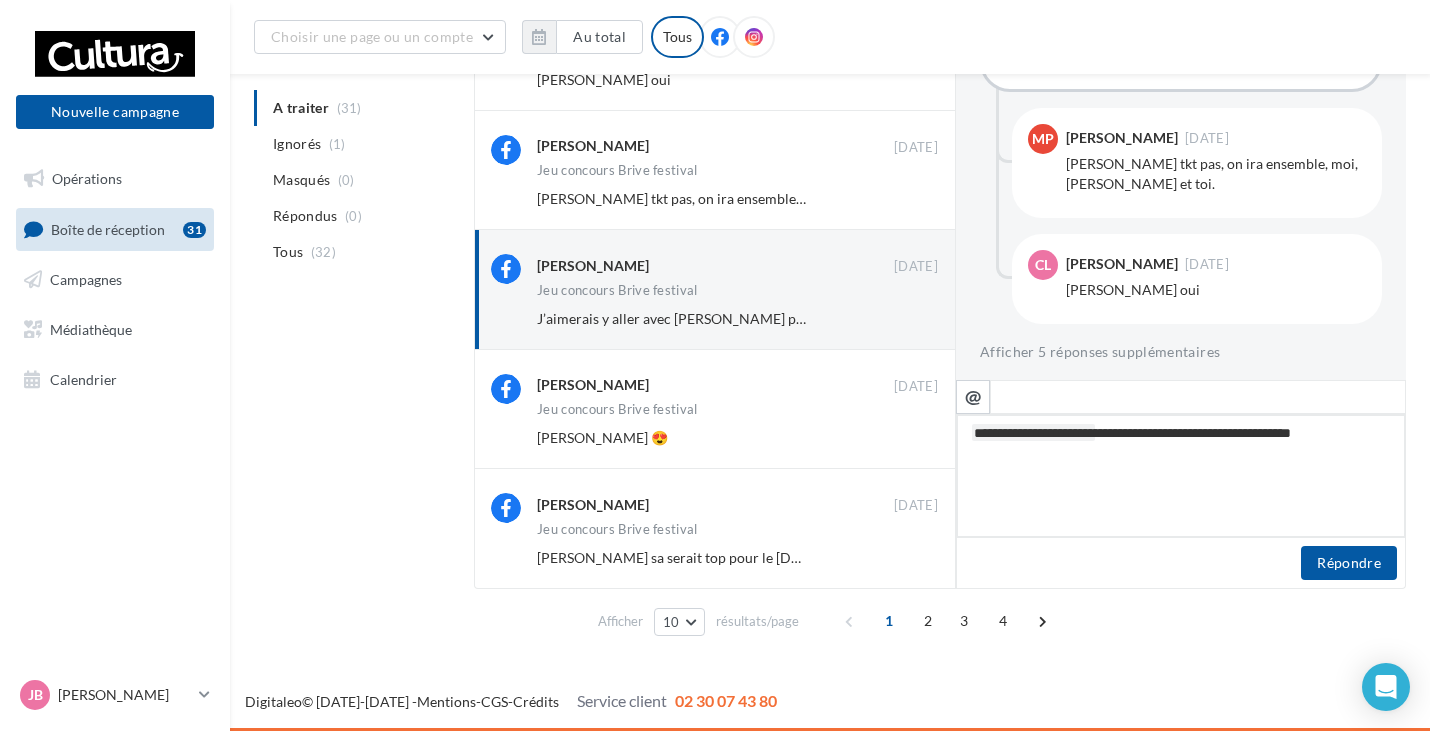 type on "**********" 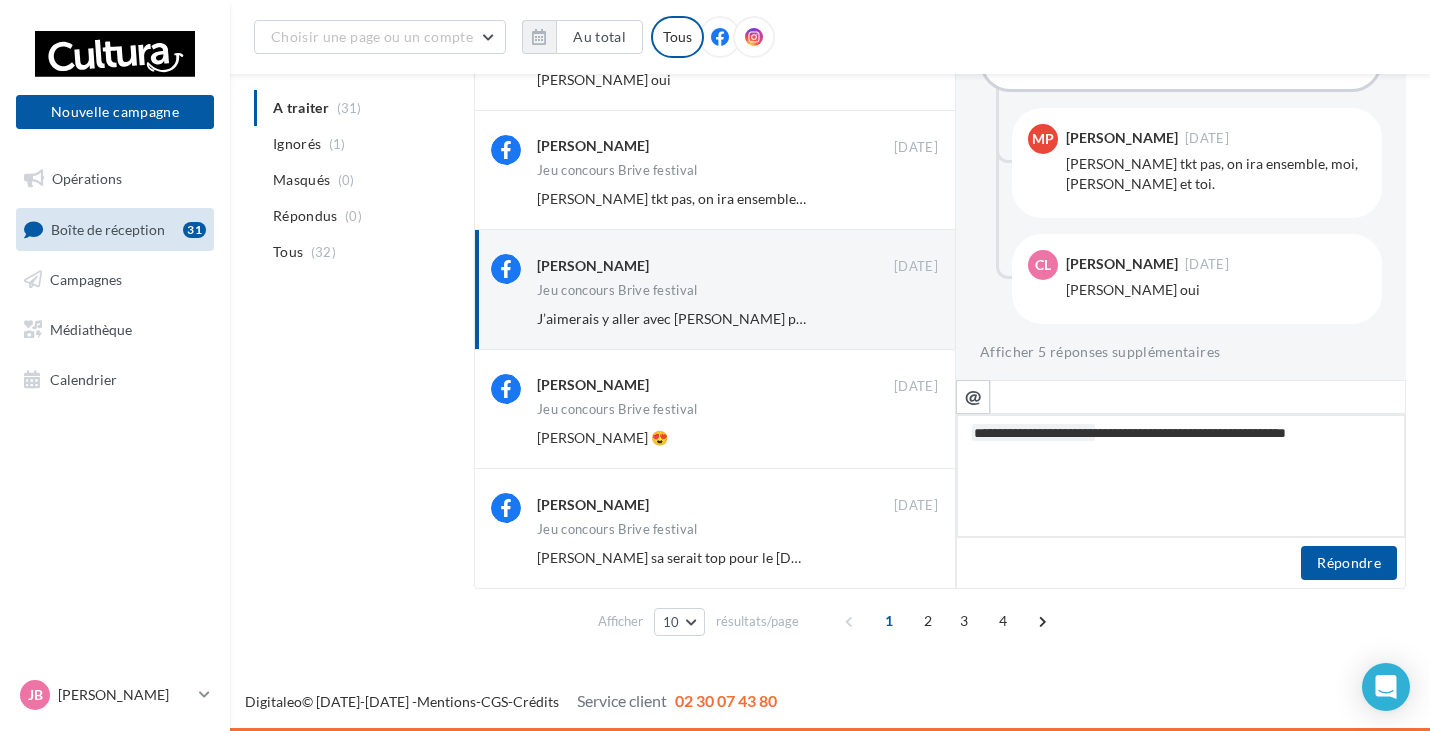 type on "**********" 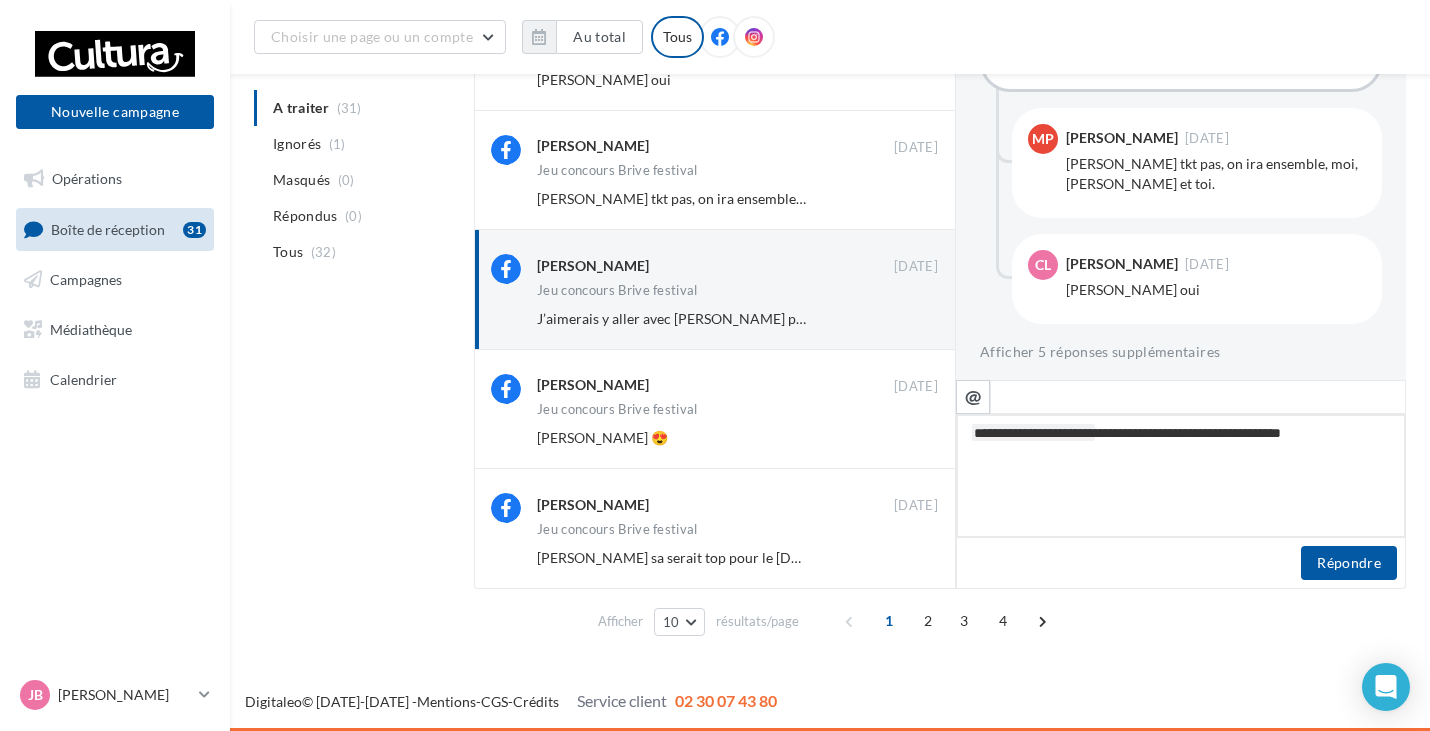 type on "**********" 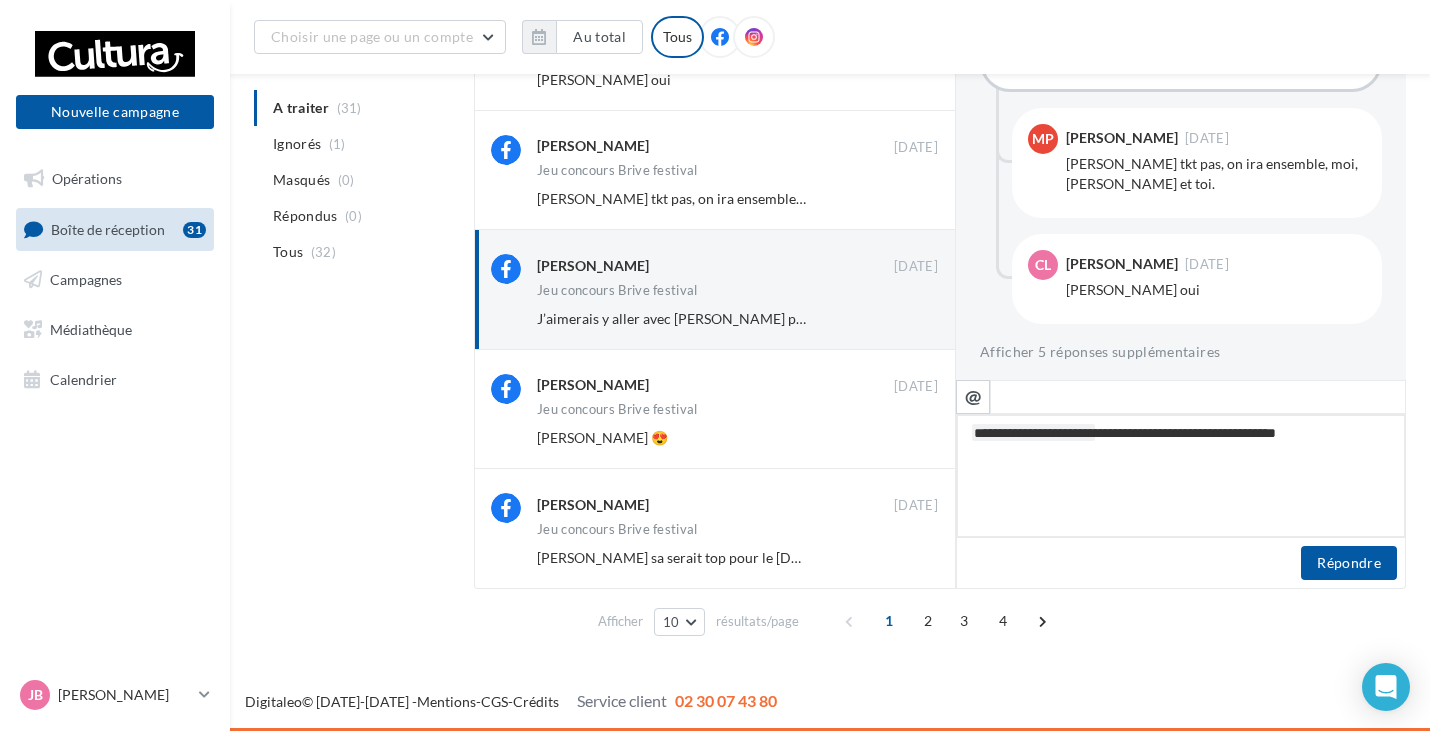 type on "**********" 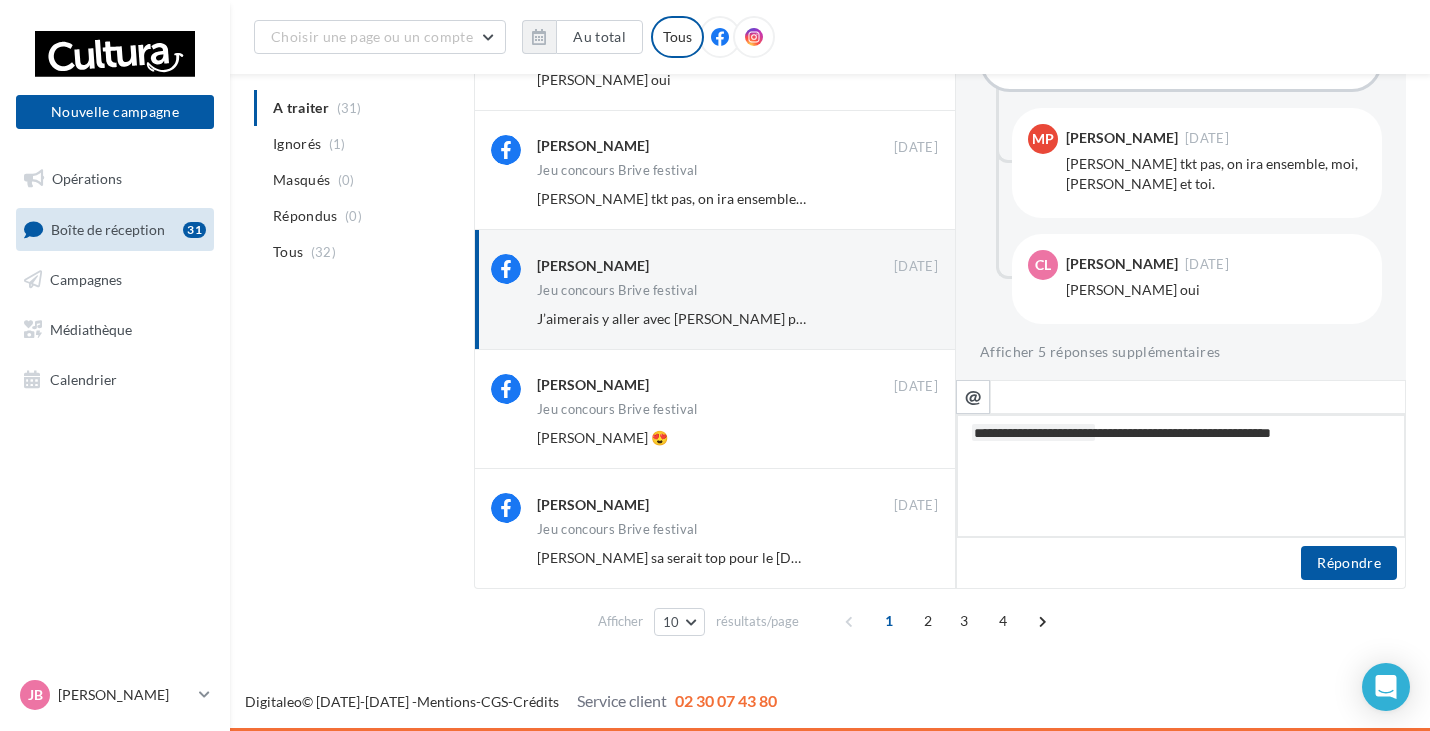 type on "**********" 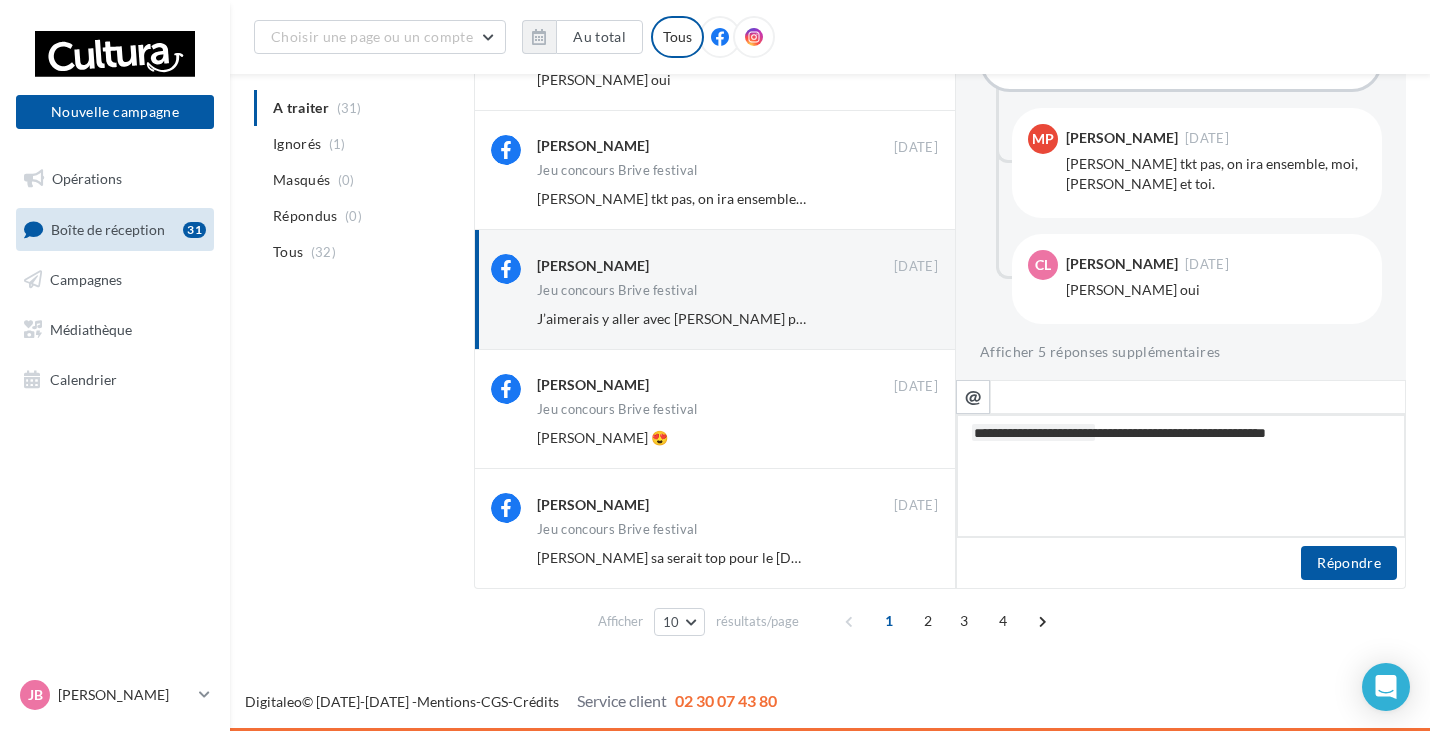 type on "**********" 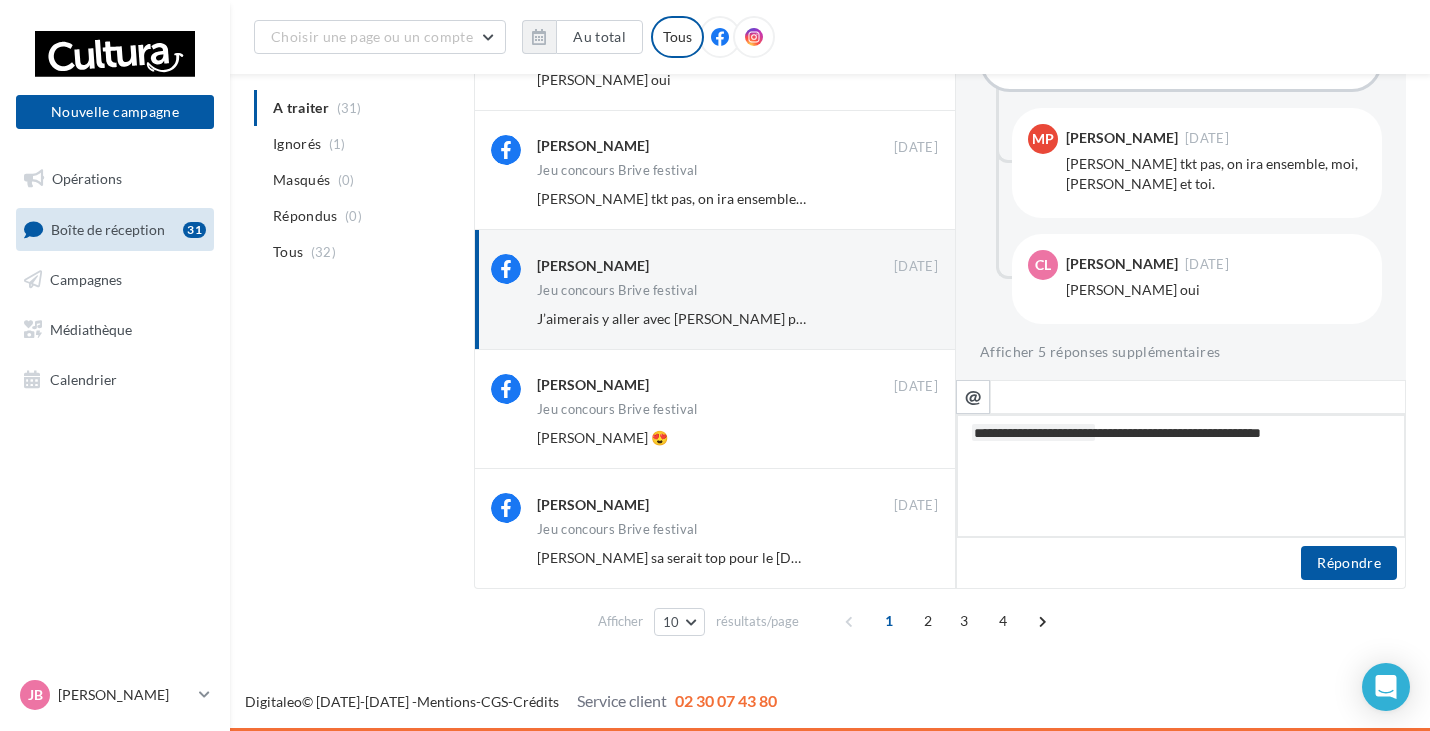 type on "**********" 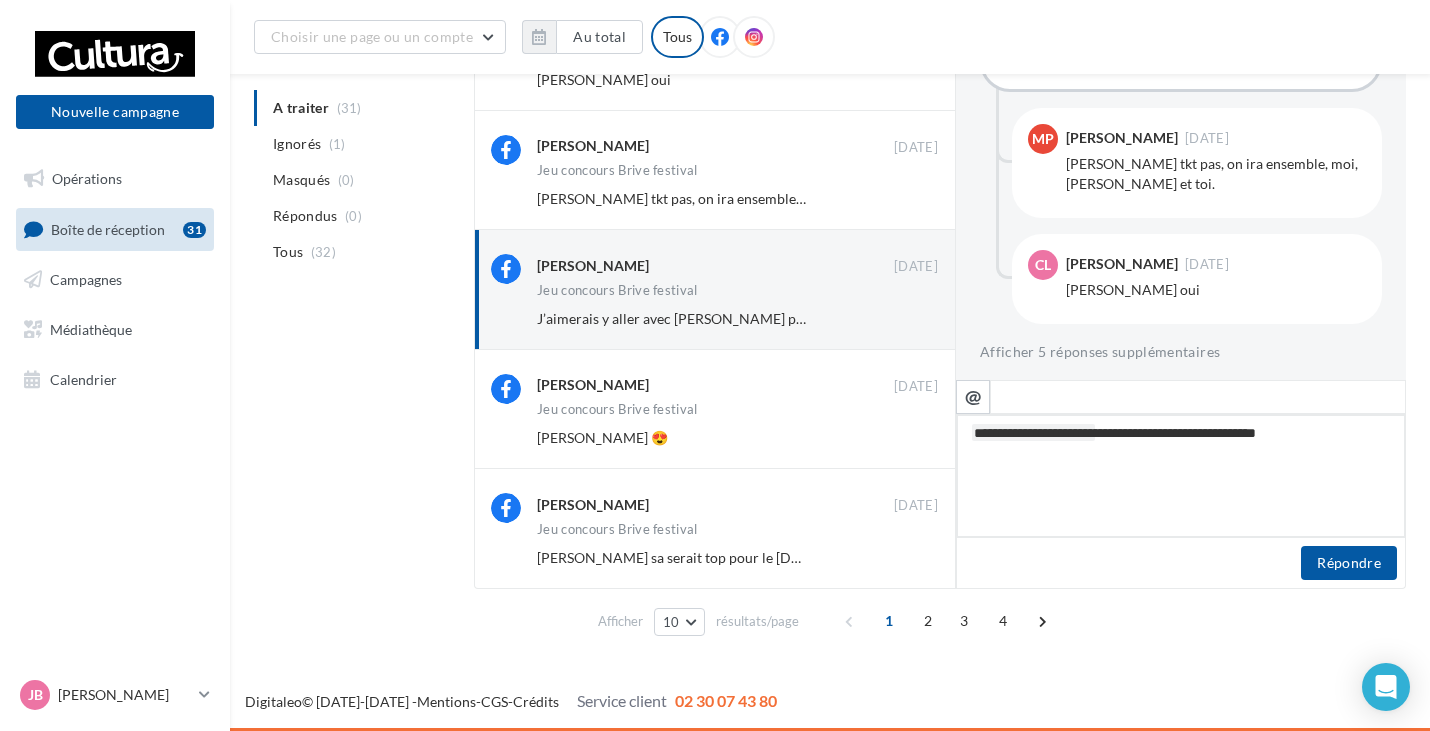 type on "**********" 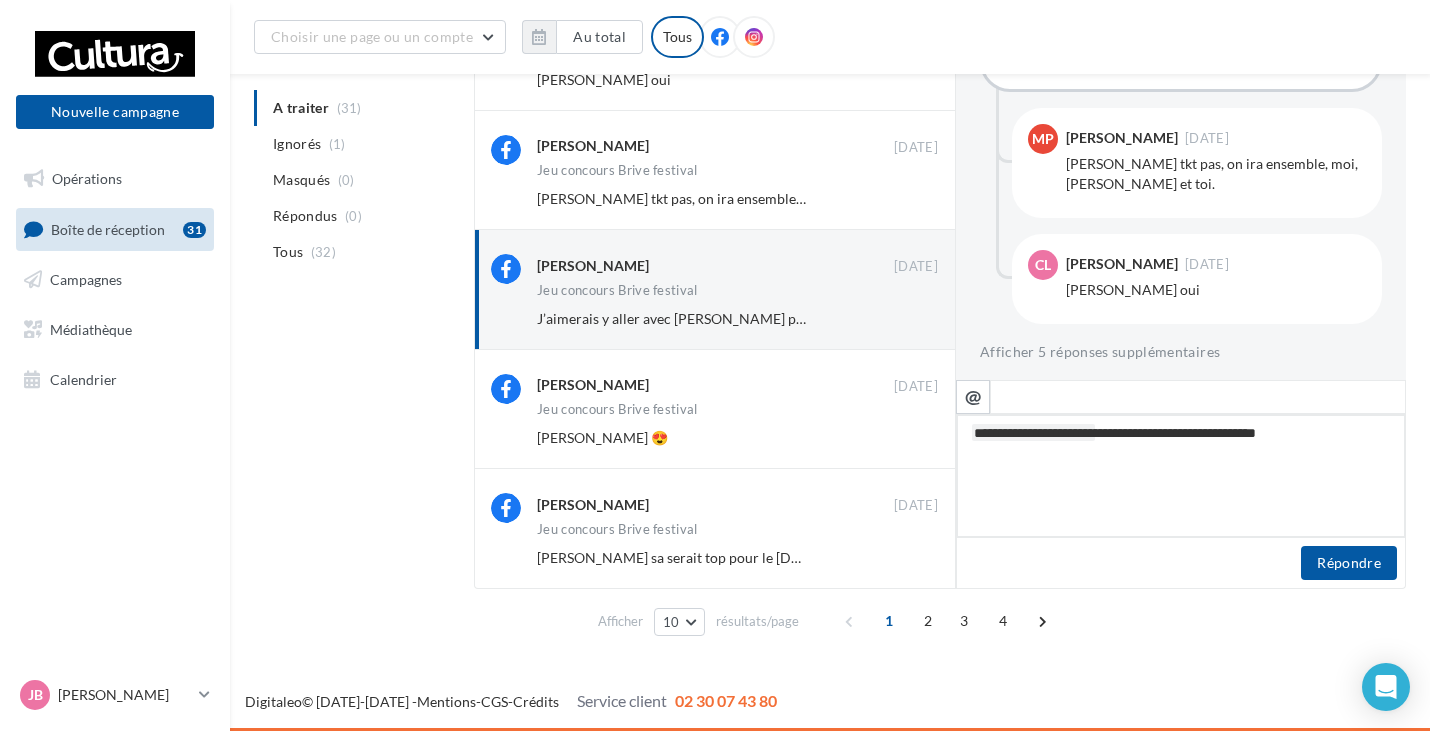 type on "**********" 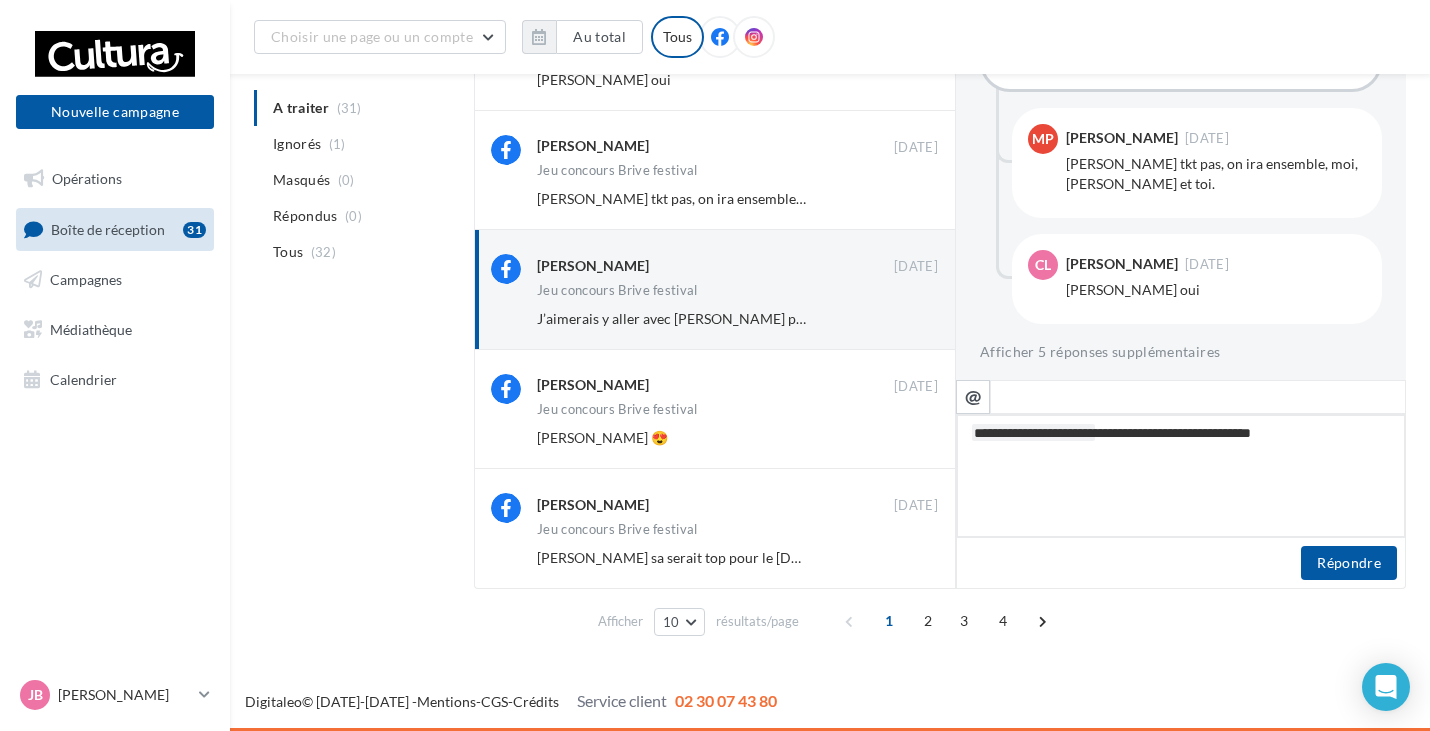 type on "**********" 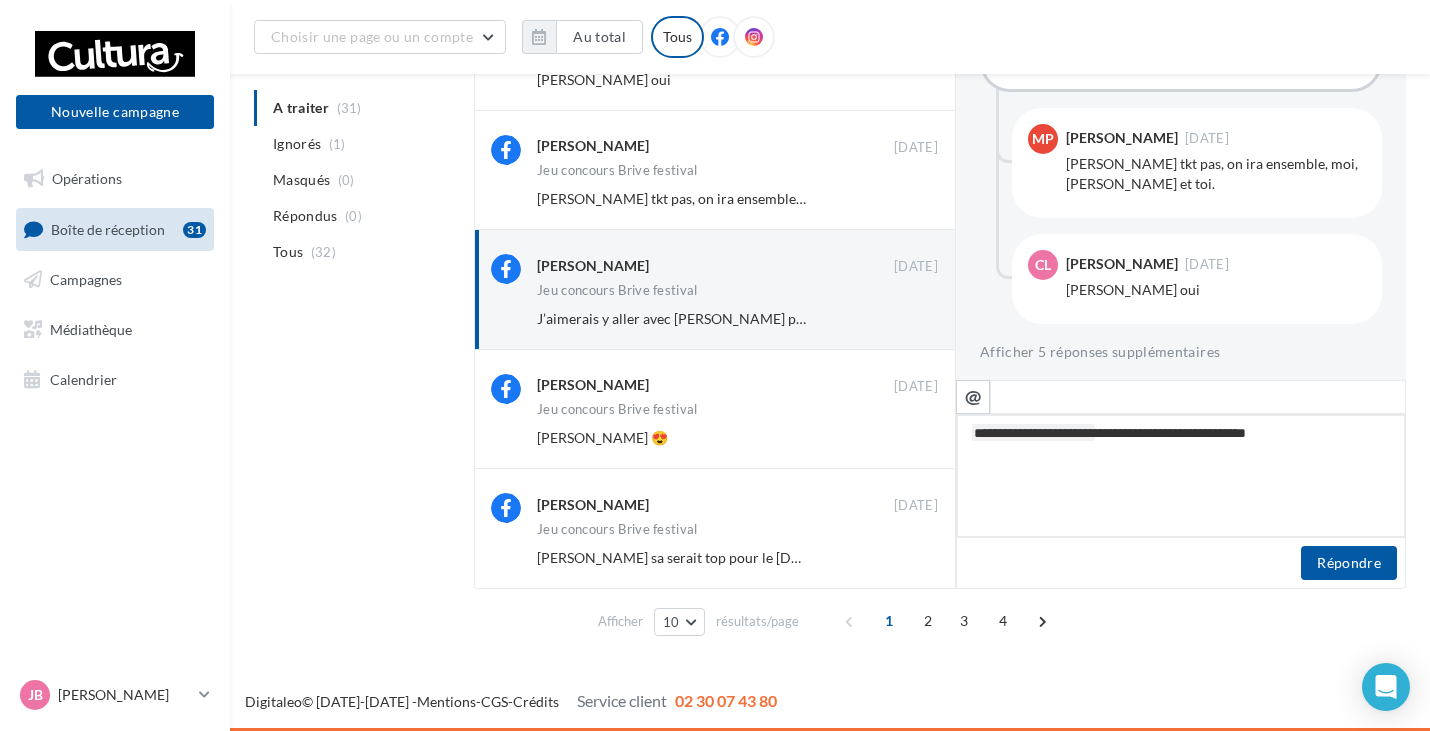 type on "**********" 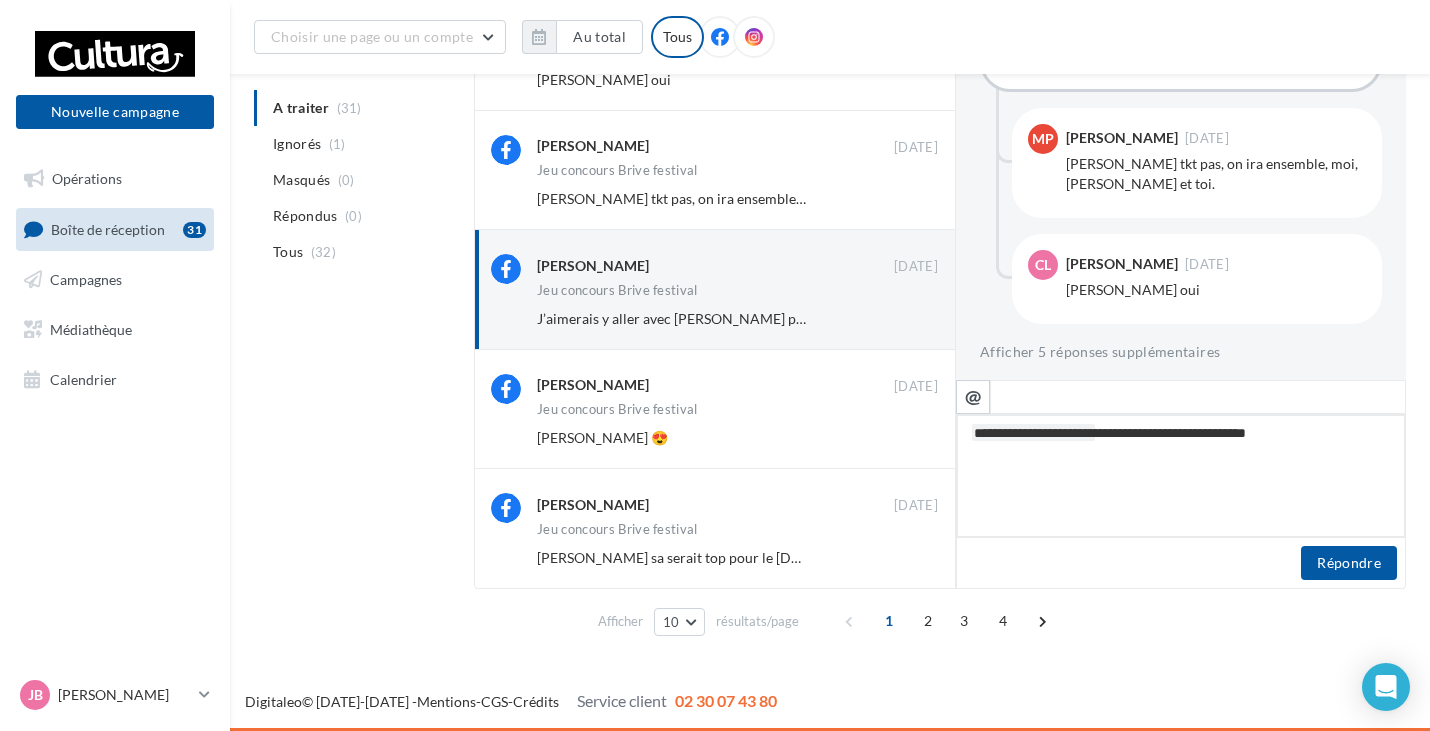 type on "**********" 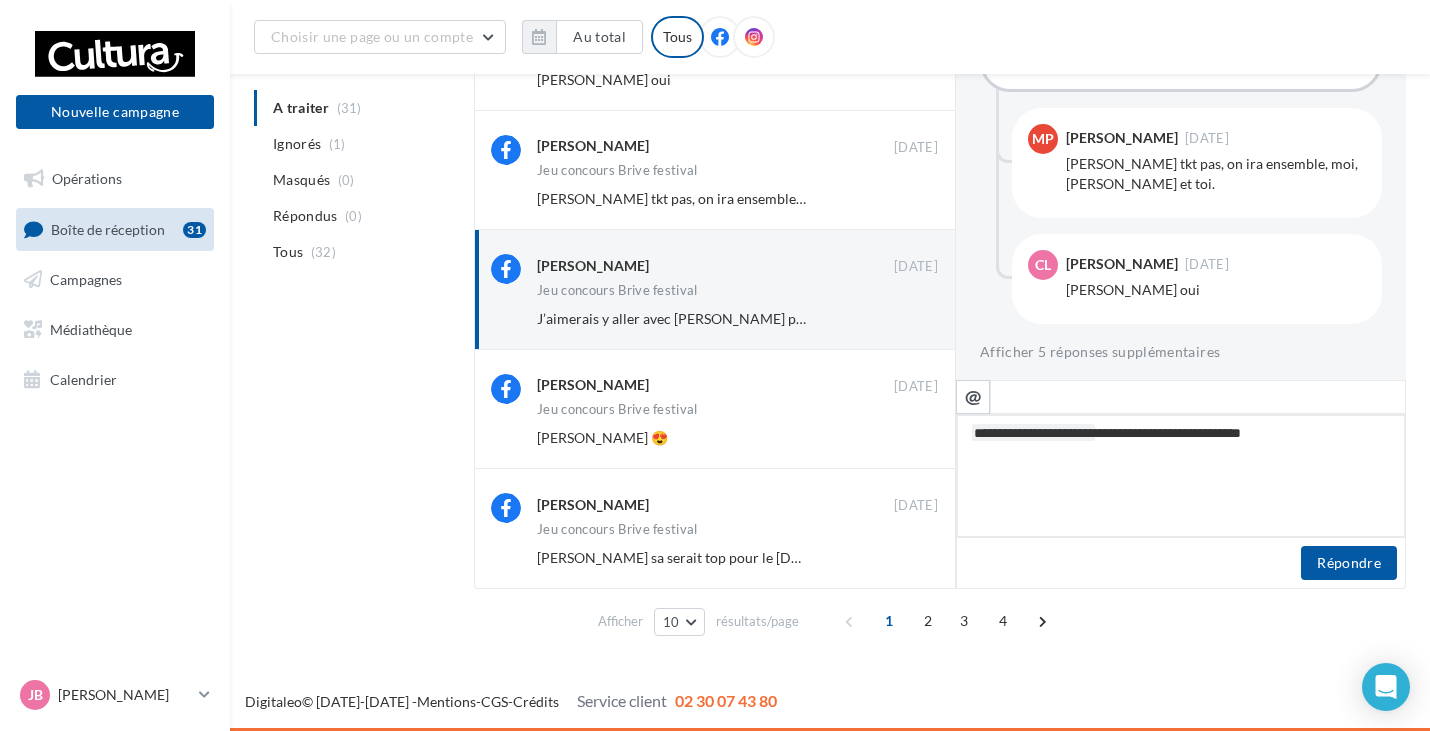 type on "**********" 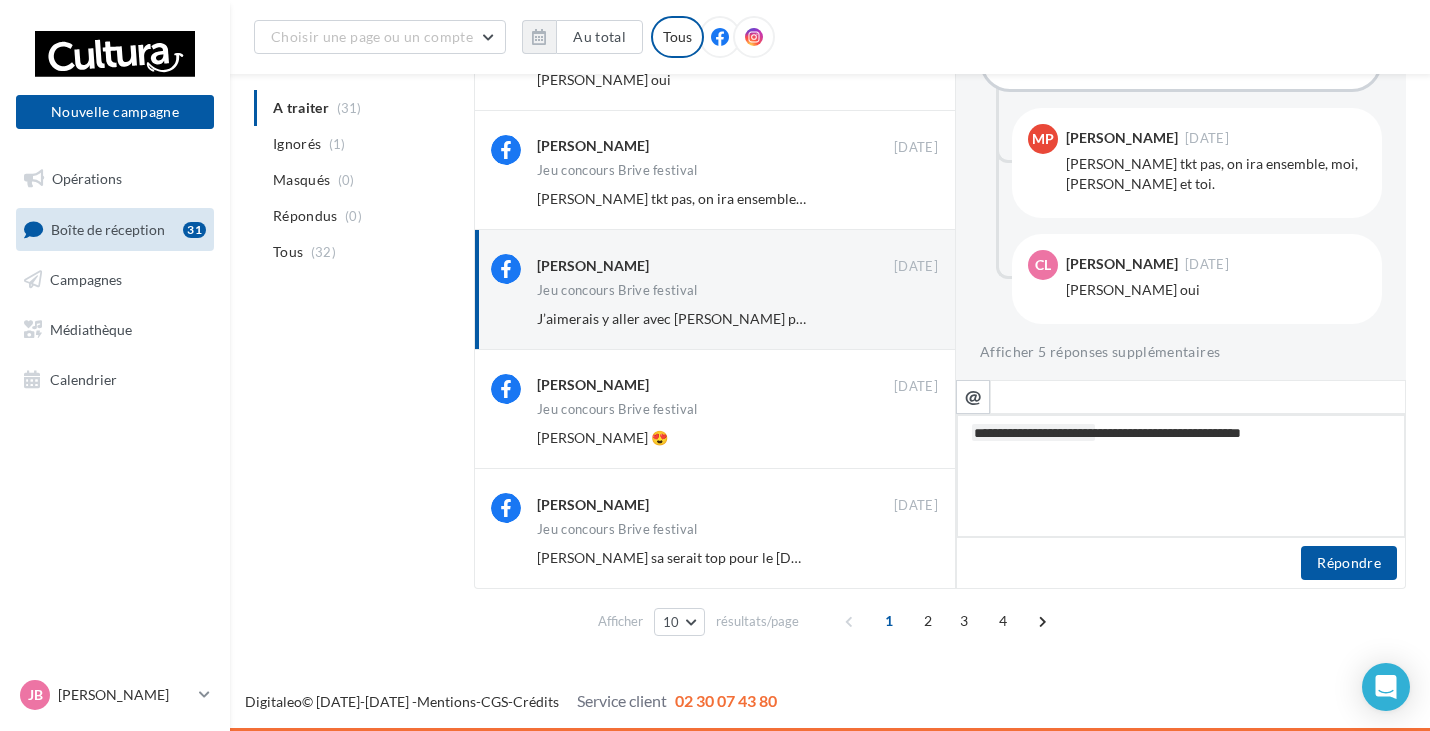 type on "**********" 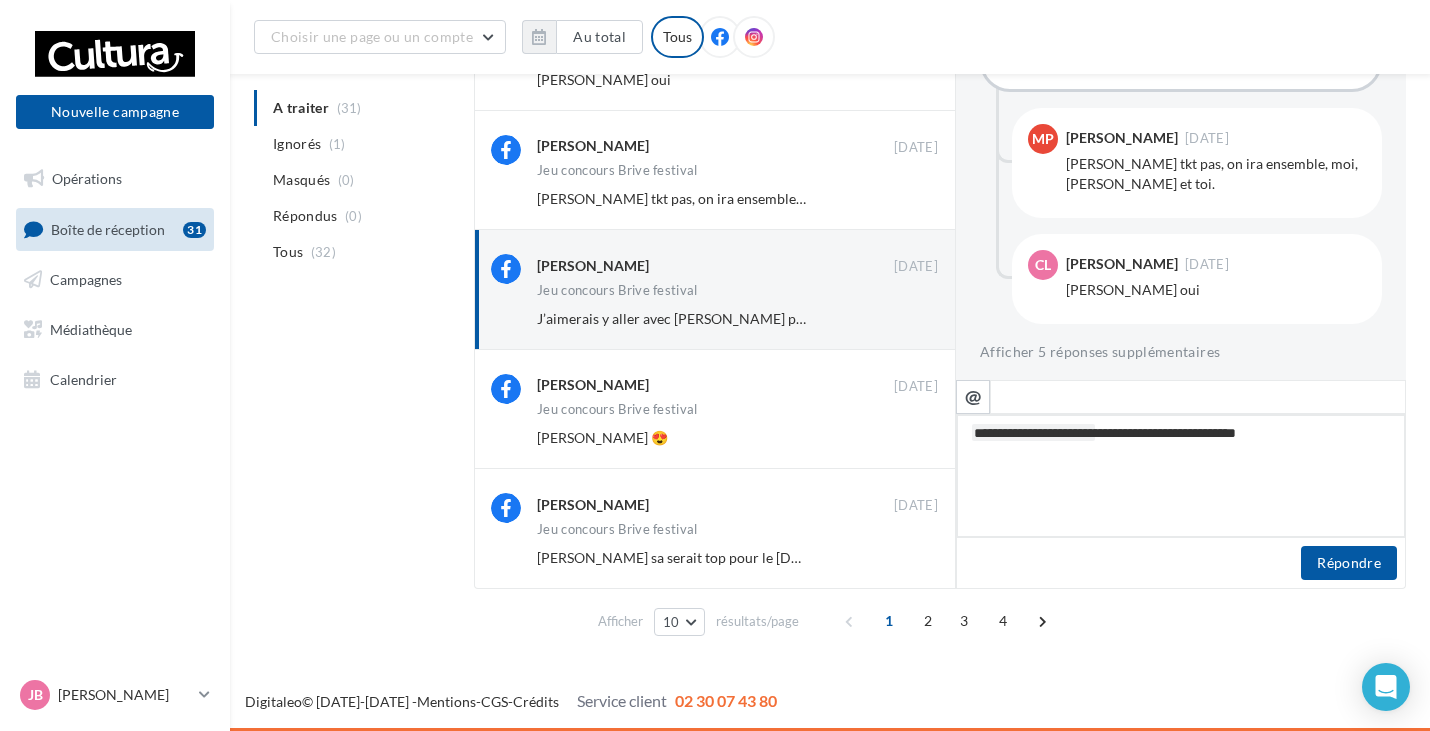 type on "**********" 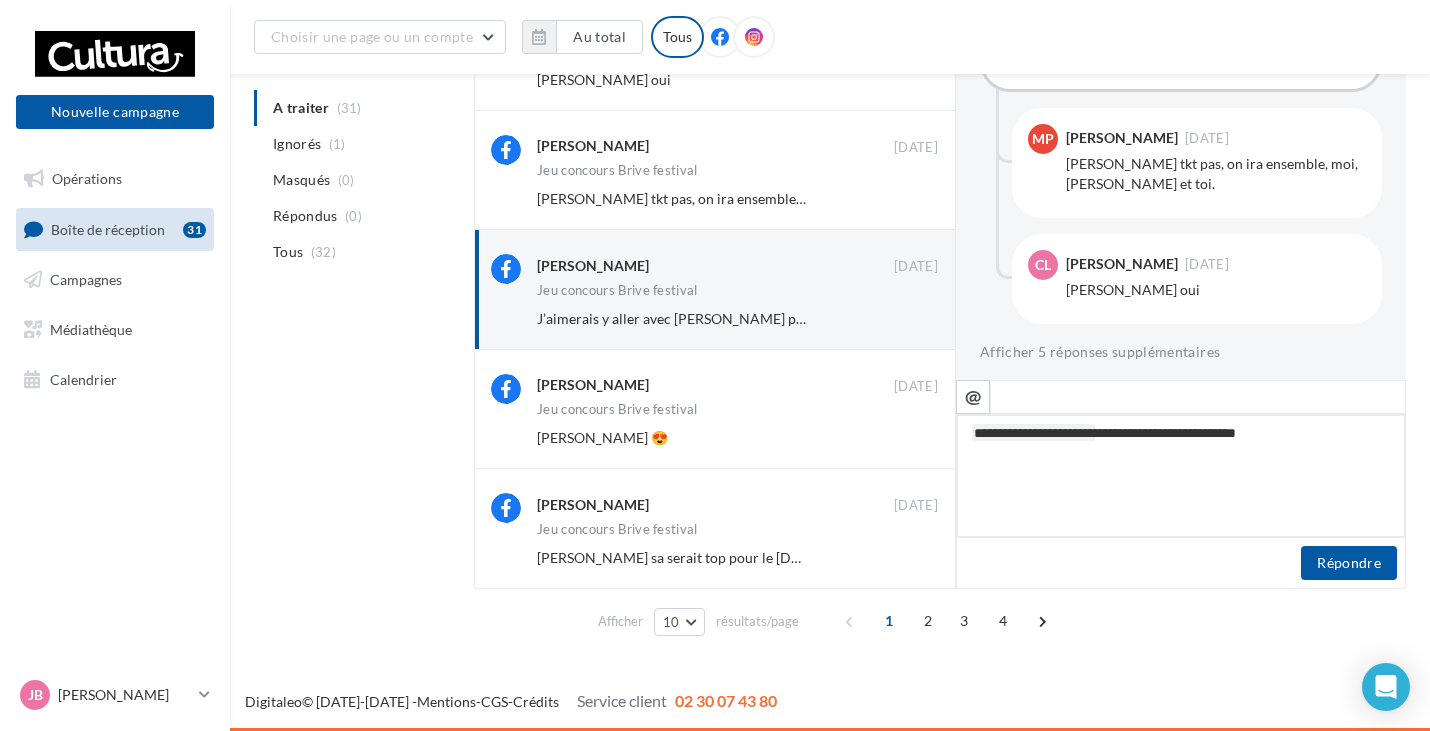 type on "**********" 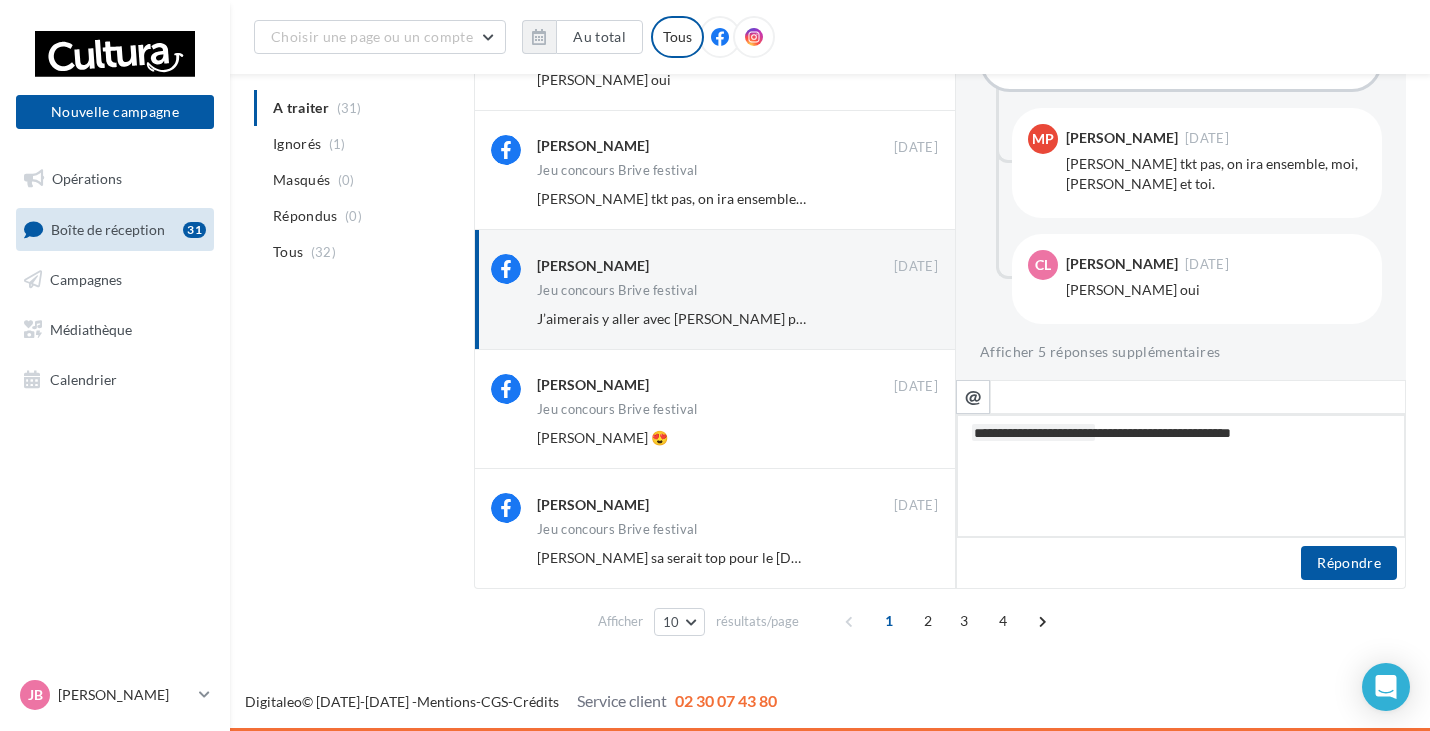 type on "**********" 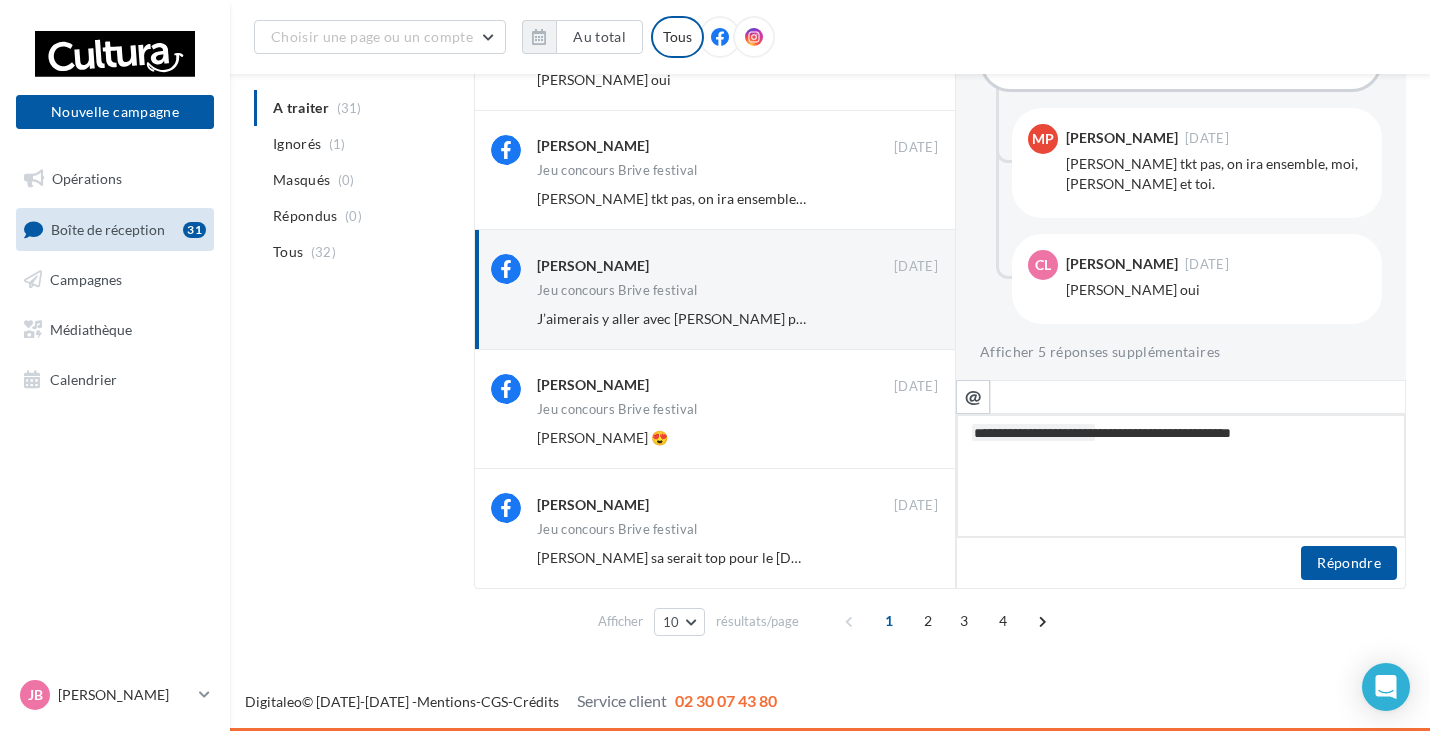 type on "**********" 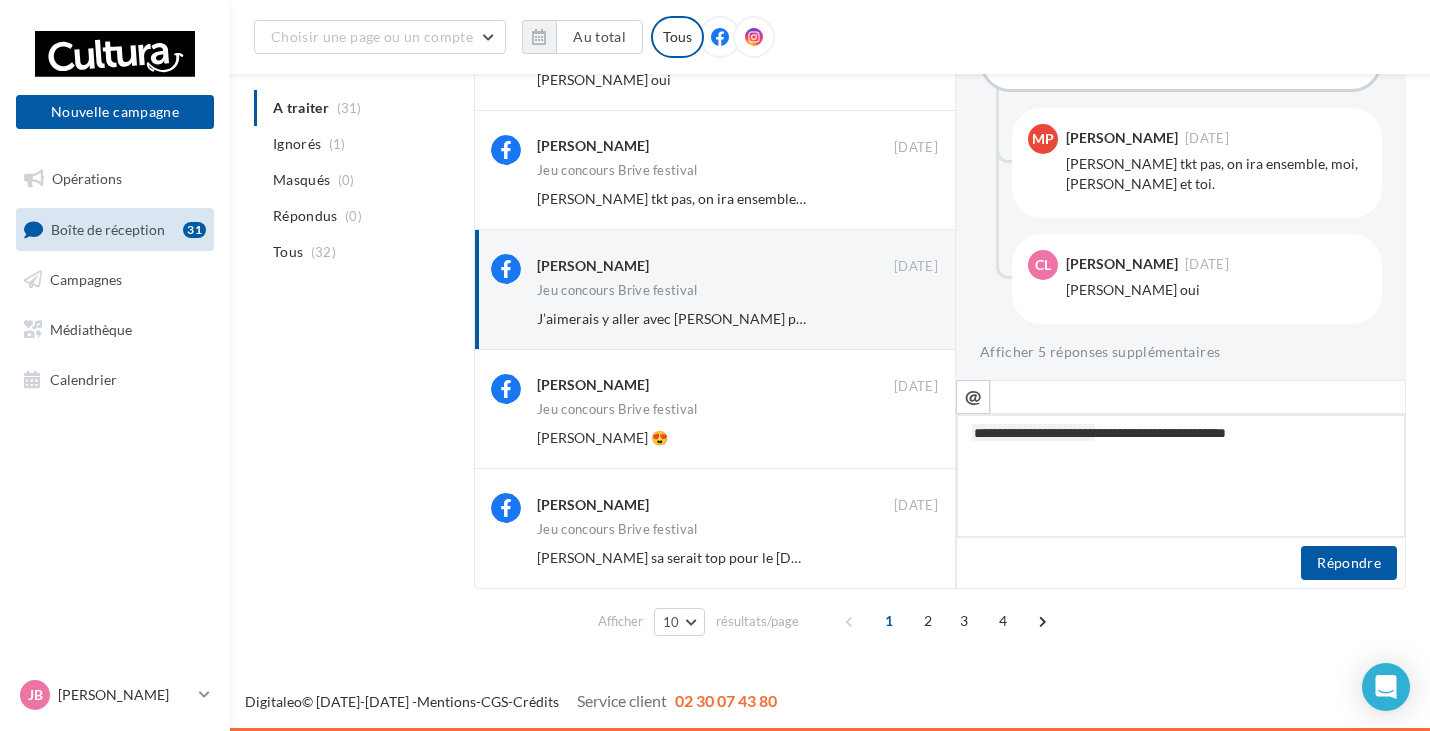 type on "**********" 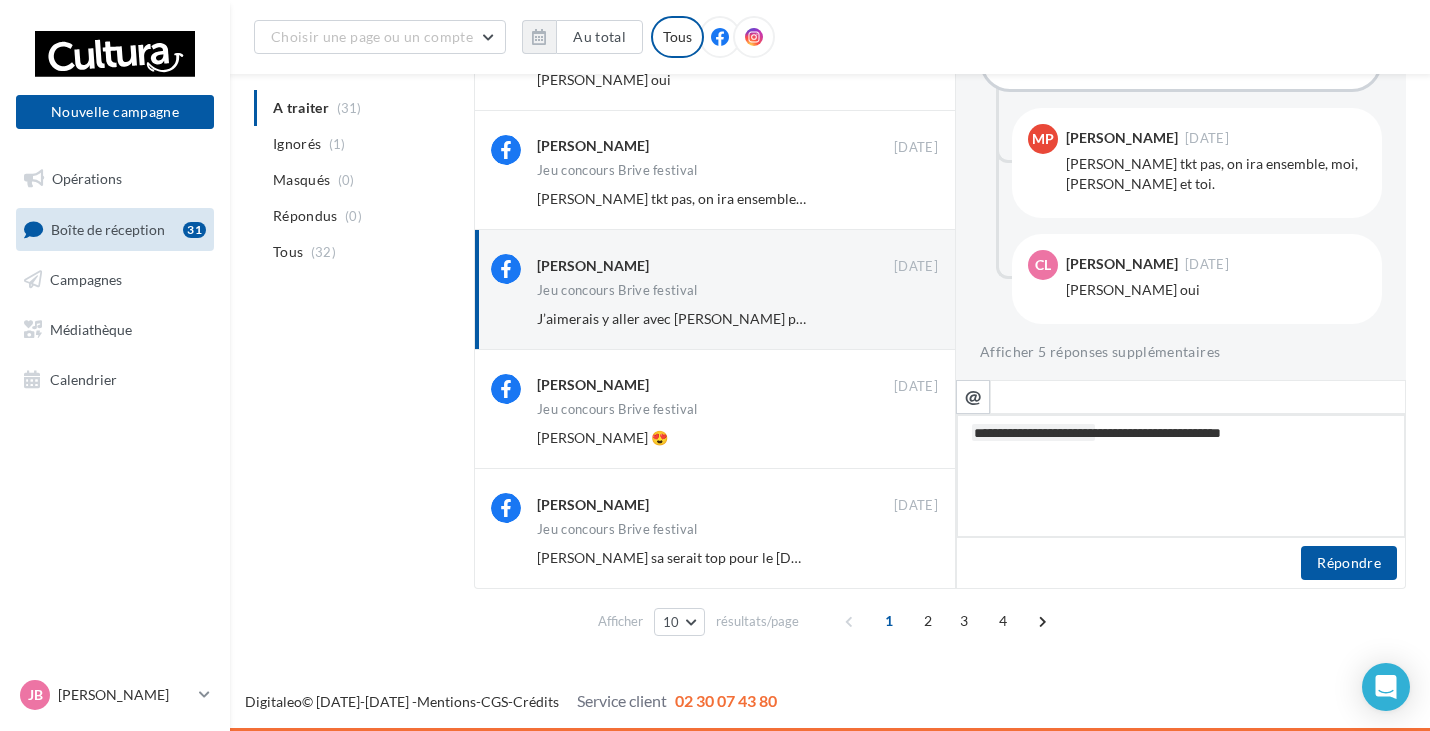 type on "**********" 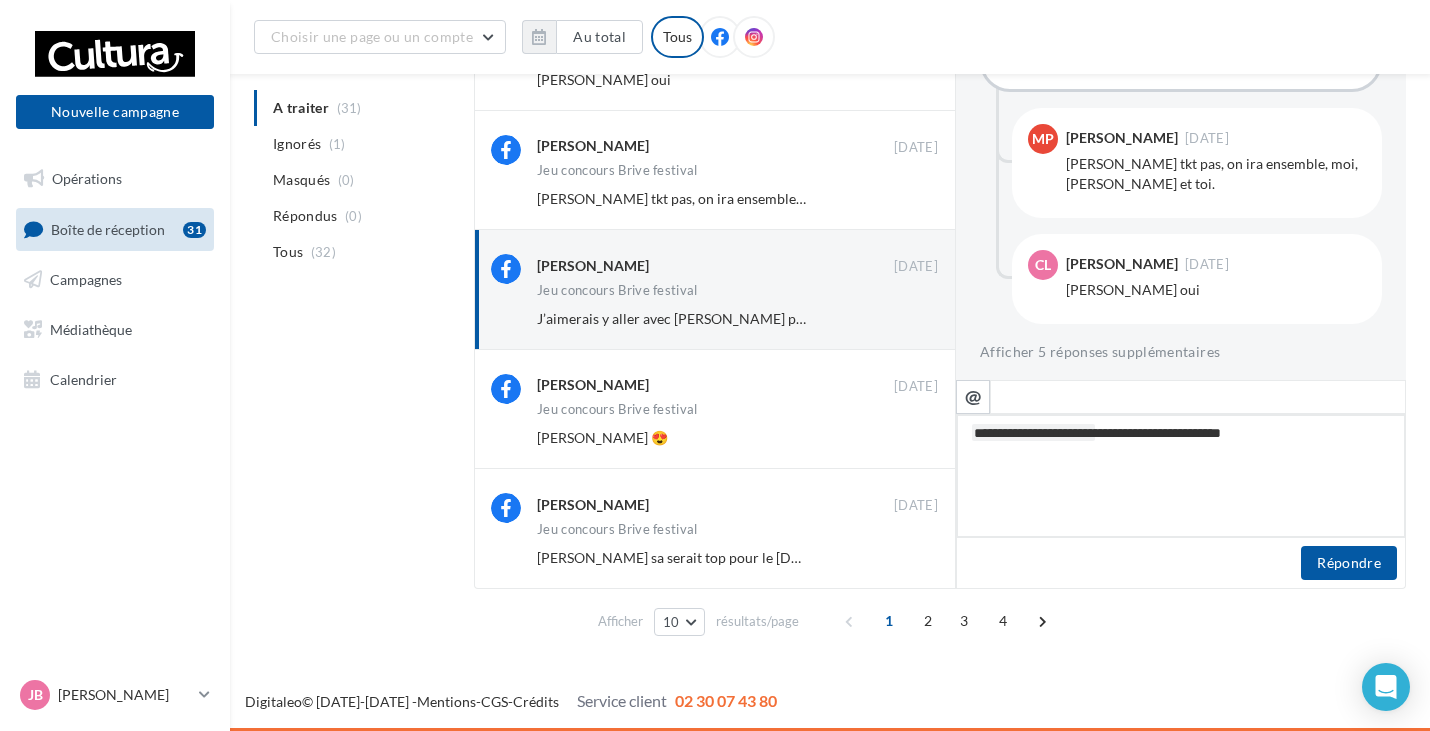 type on "**********" 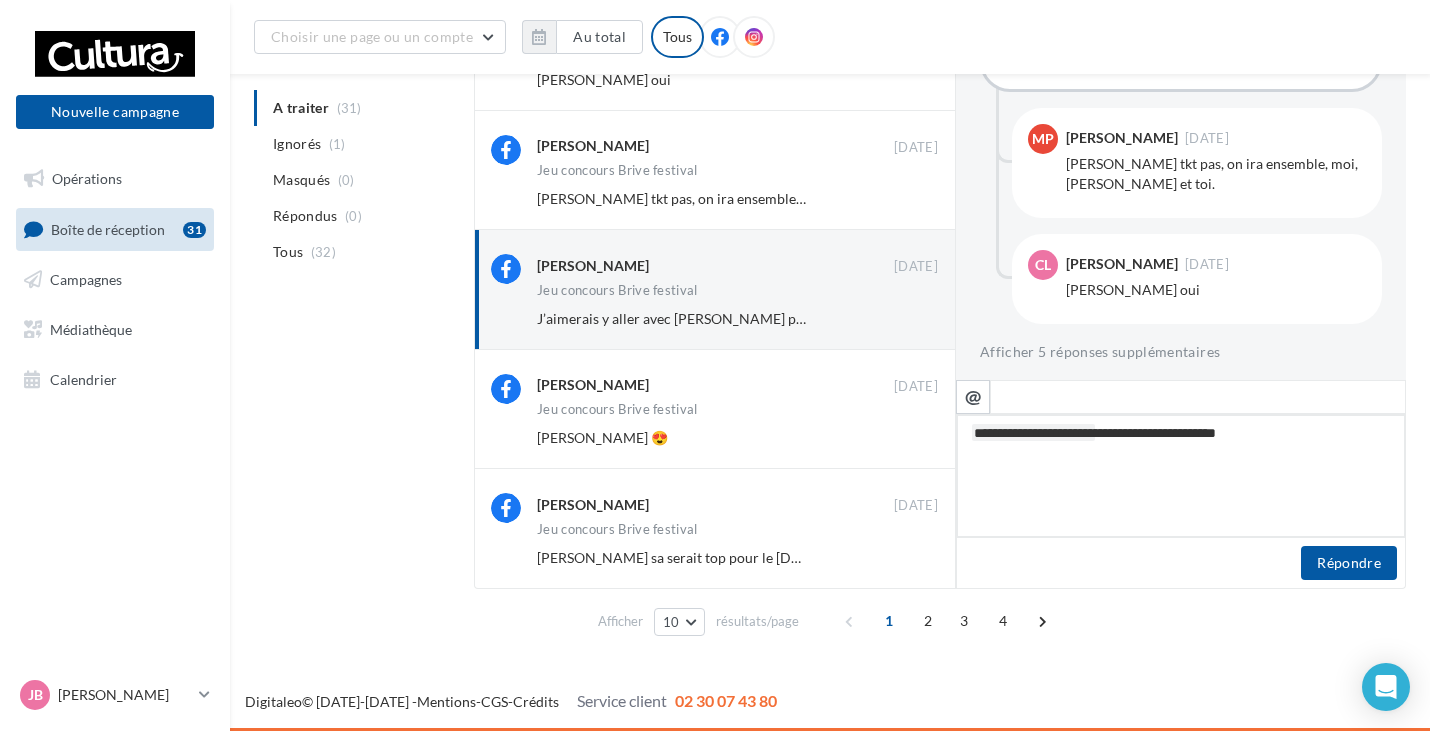 type on "**********" 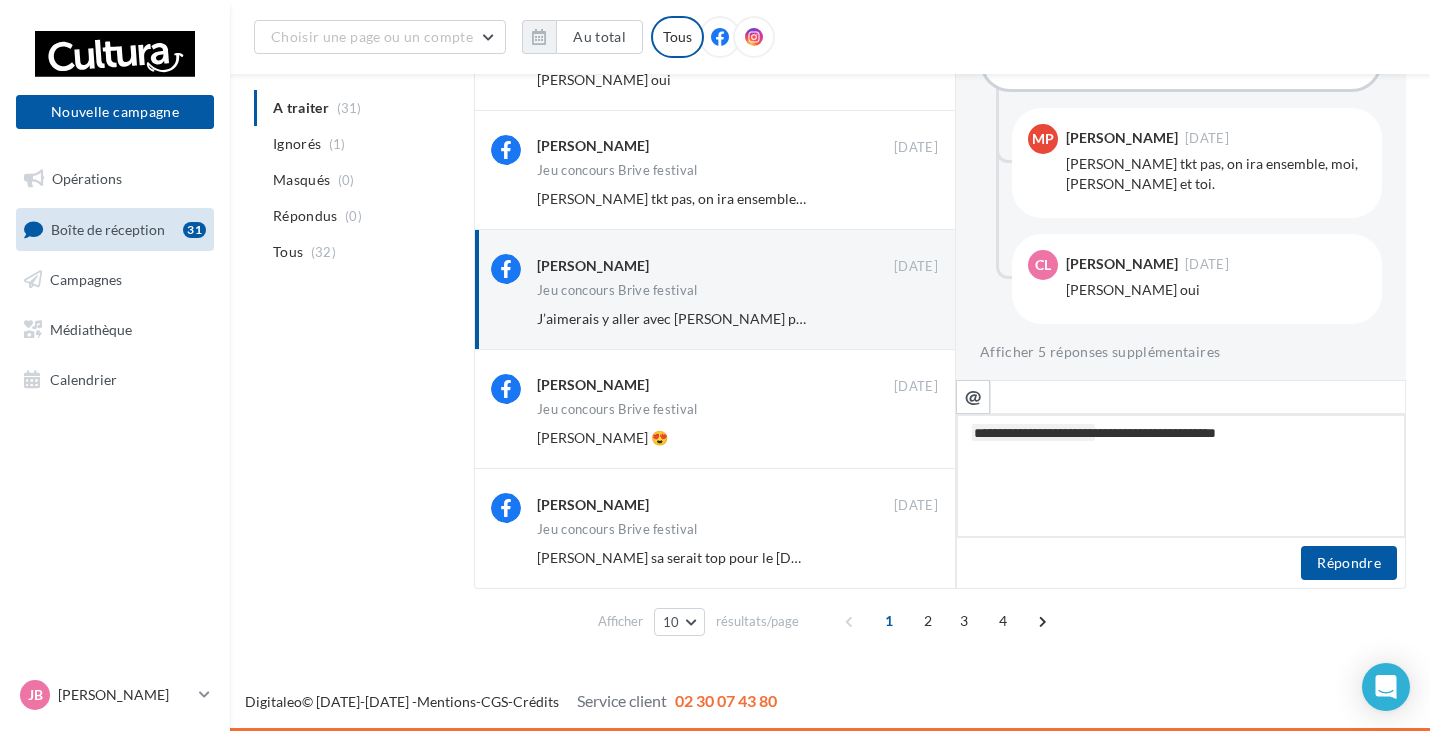 type on "**********" 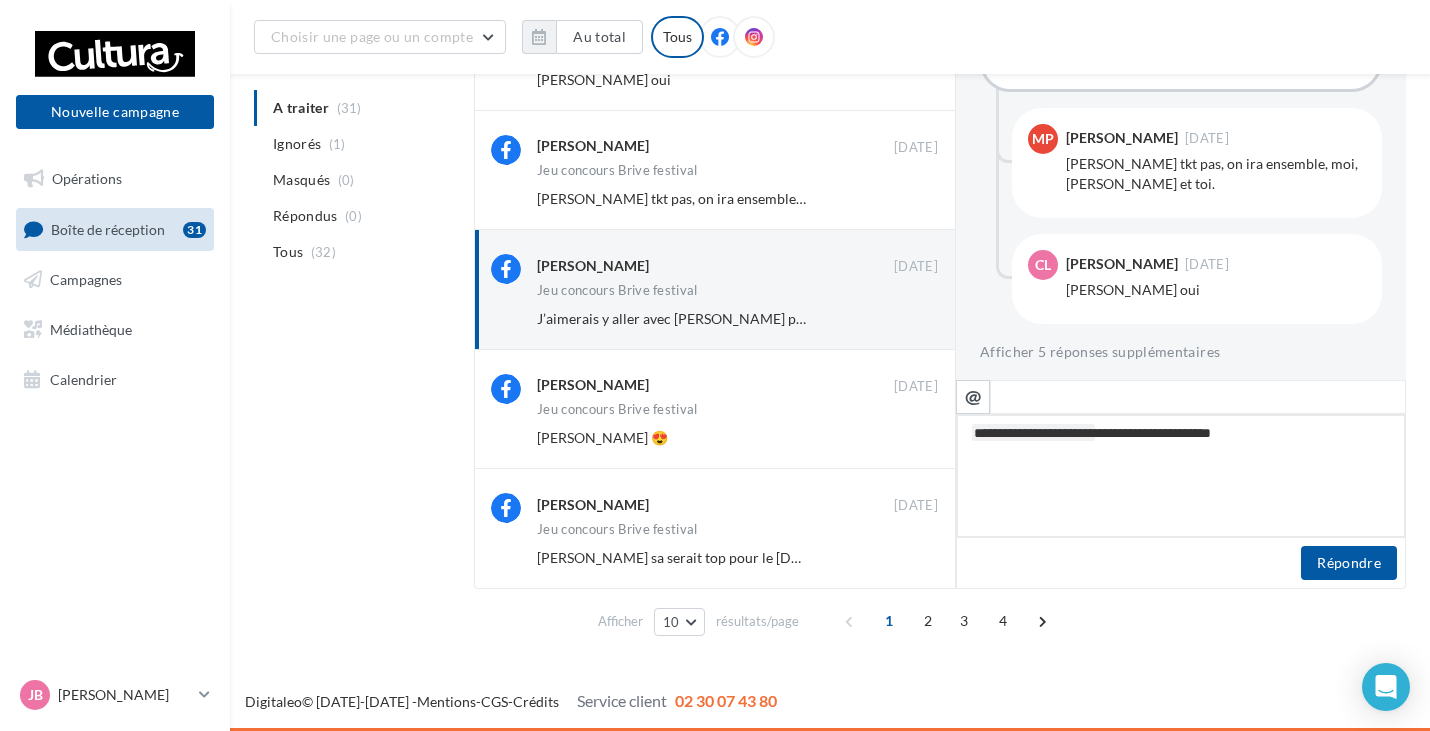 type on "**********" 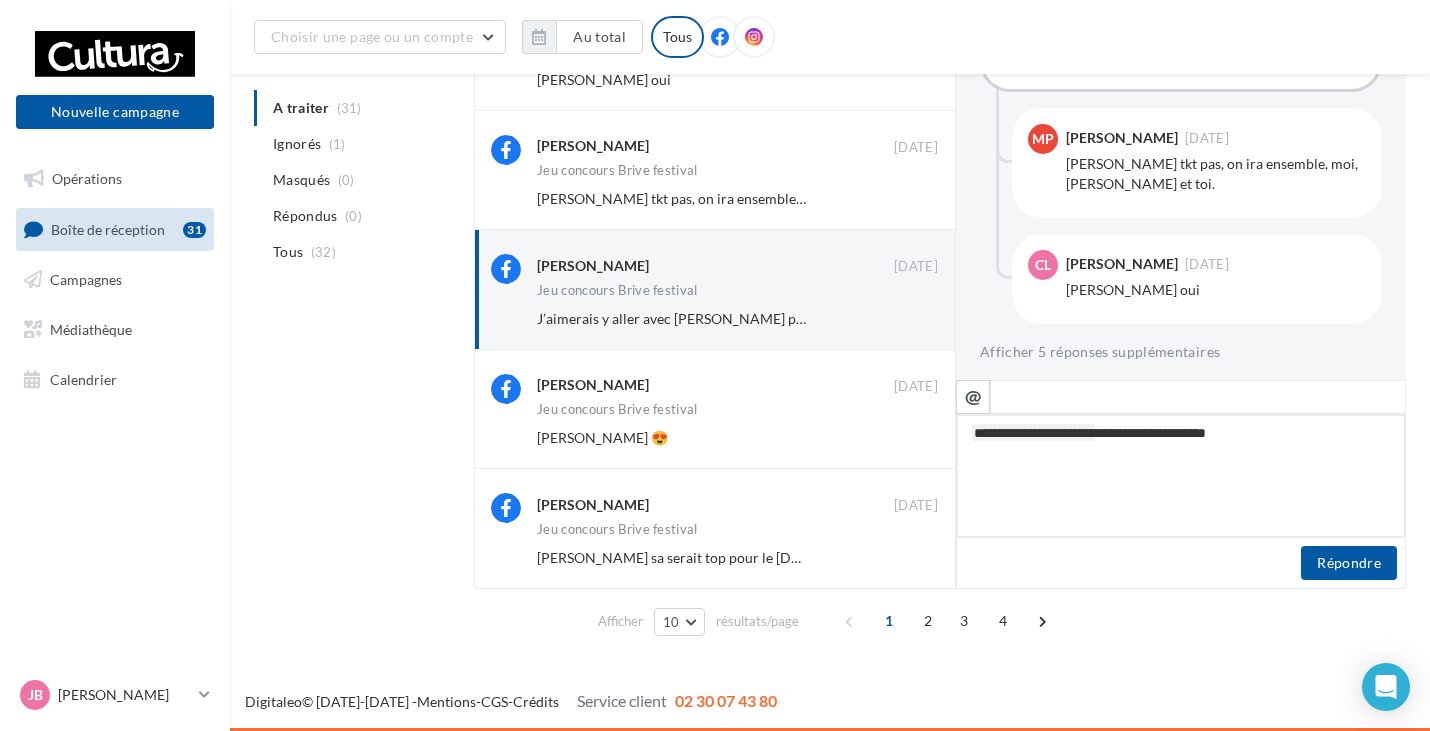type 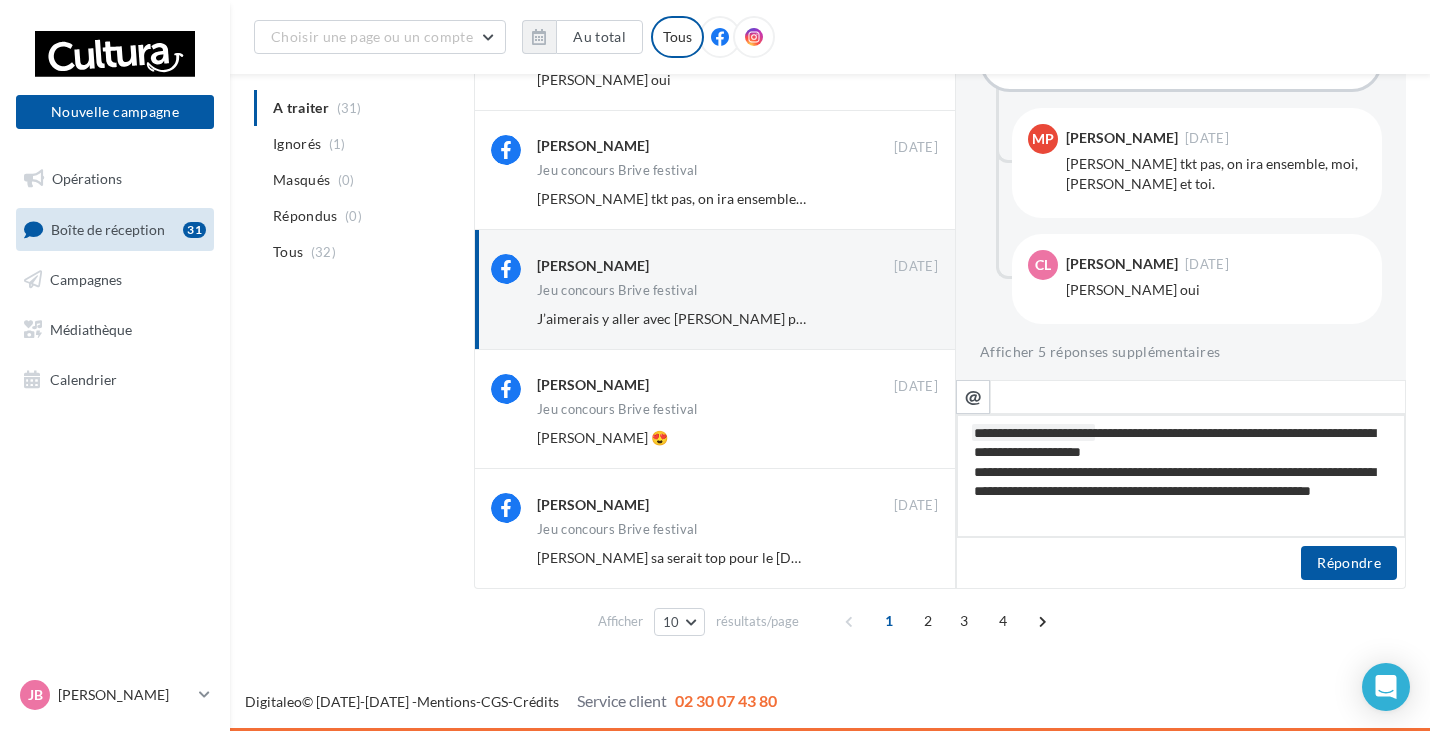 click on "**********" at bounding box center [1181, 476] 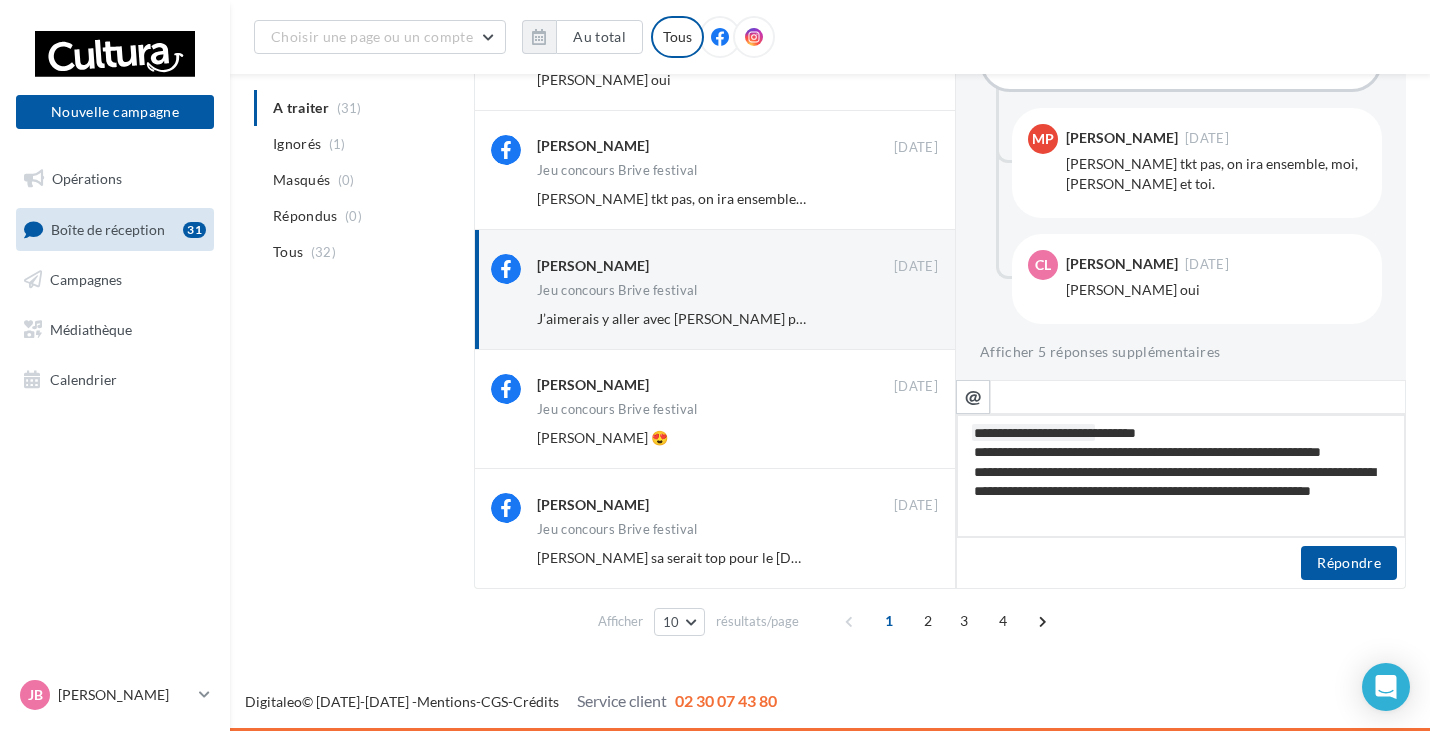 click on "**********" at bounding box center [1181, 476] 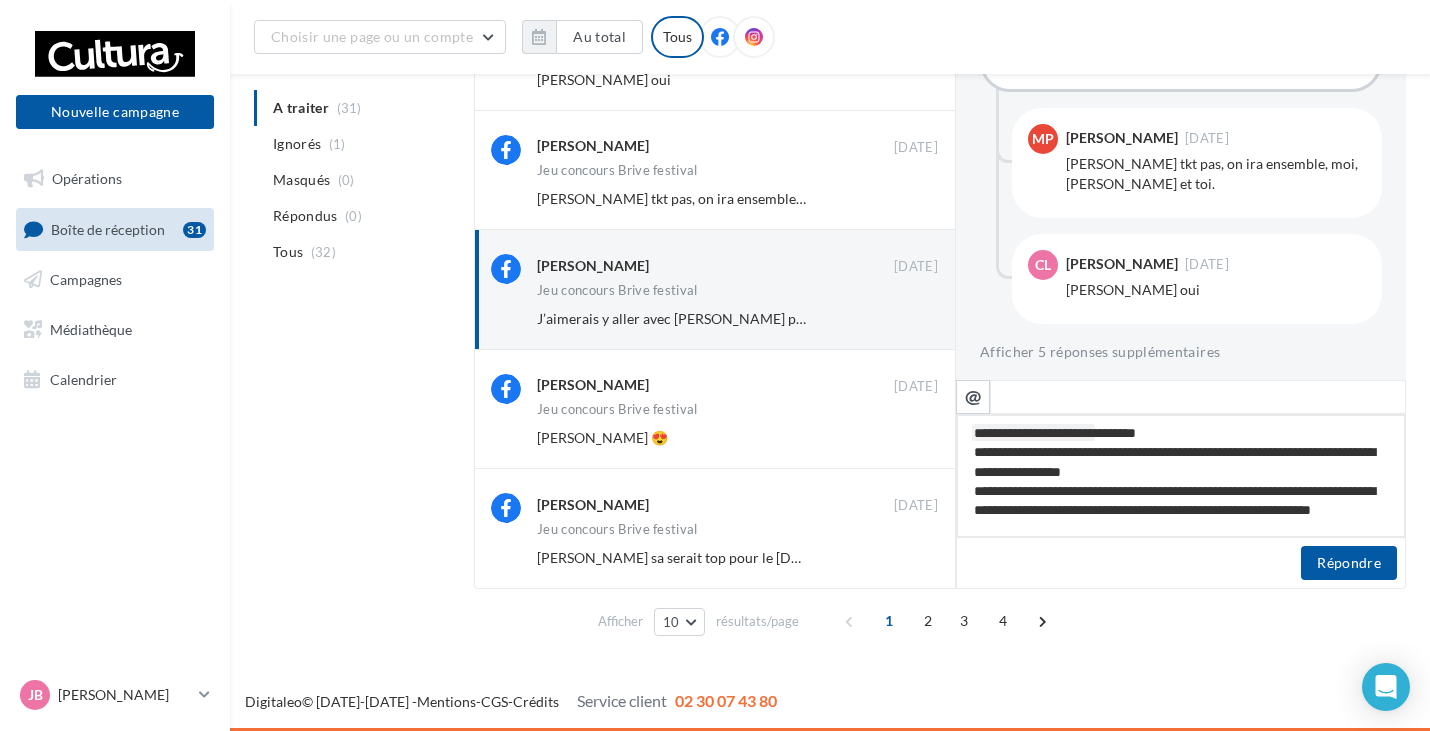 scroll, scrollTop: 12, scrollLeft: 0, axis: vertical 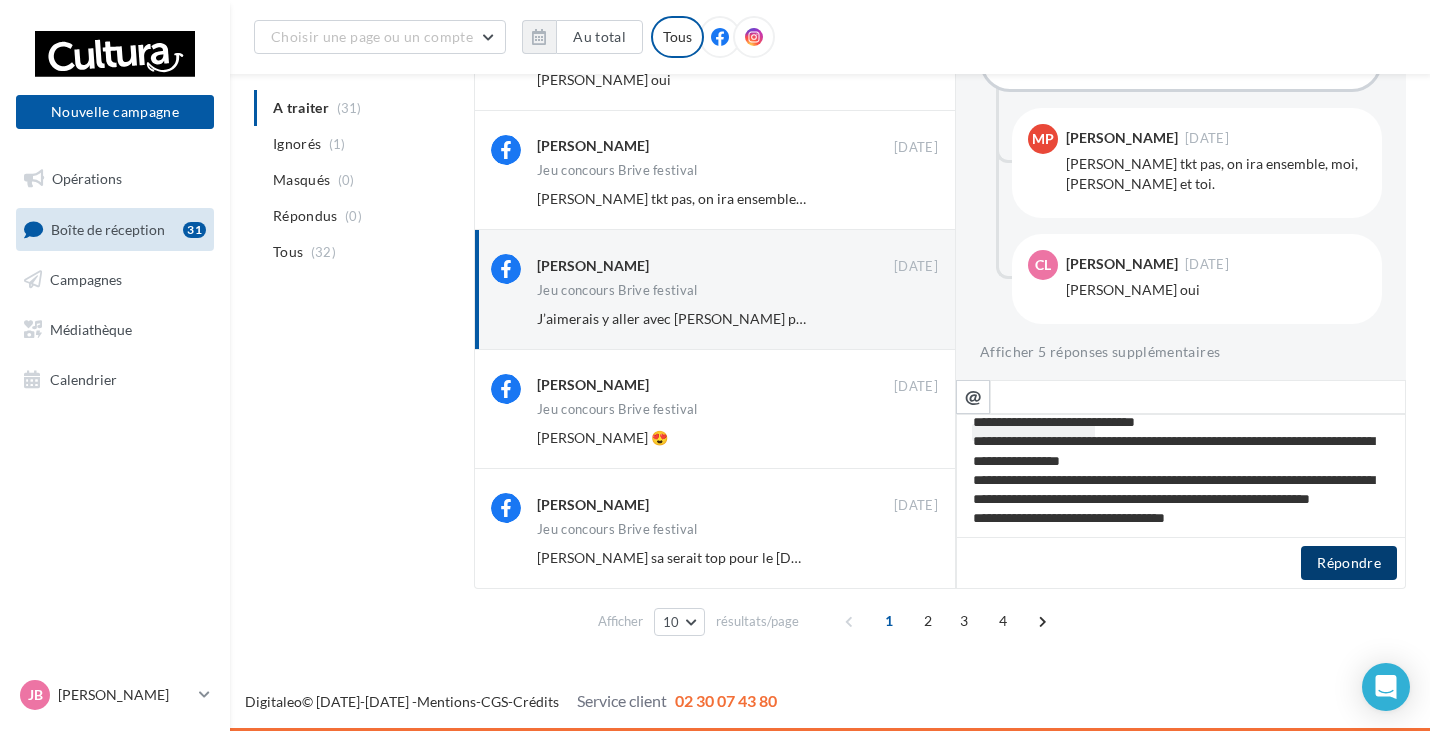click on "Répondre" at bounding box center (1349, 563) 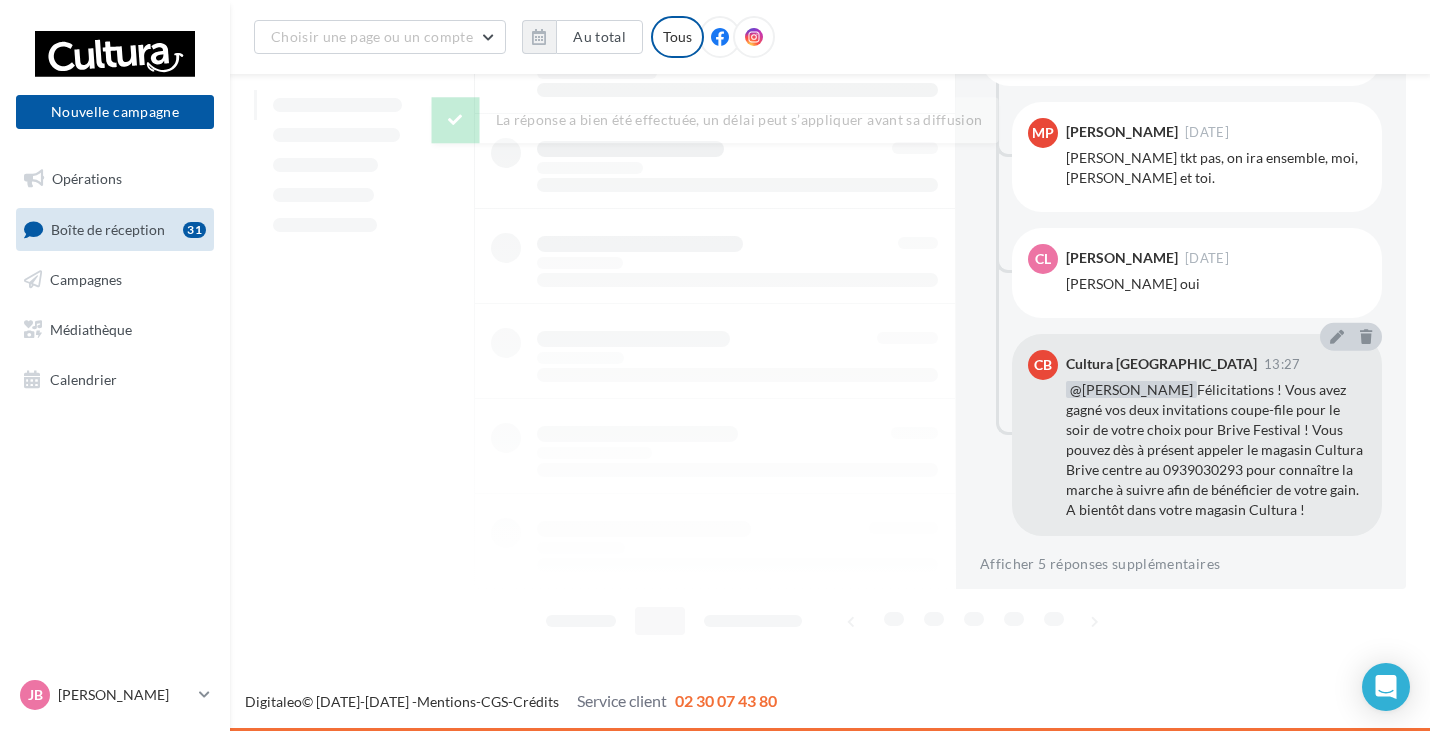 scroll, scrollTop: 548, scrollLeft: 0, axis: vertical 